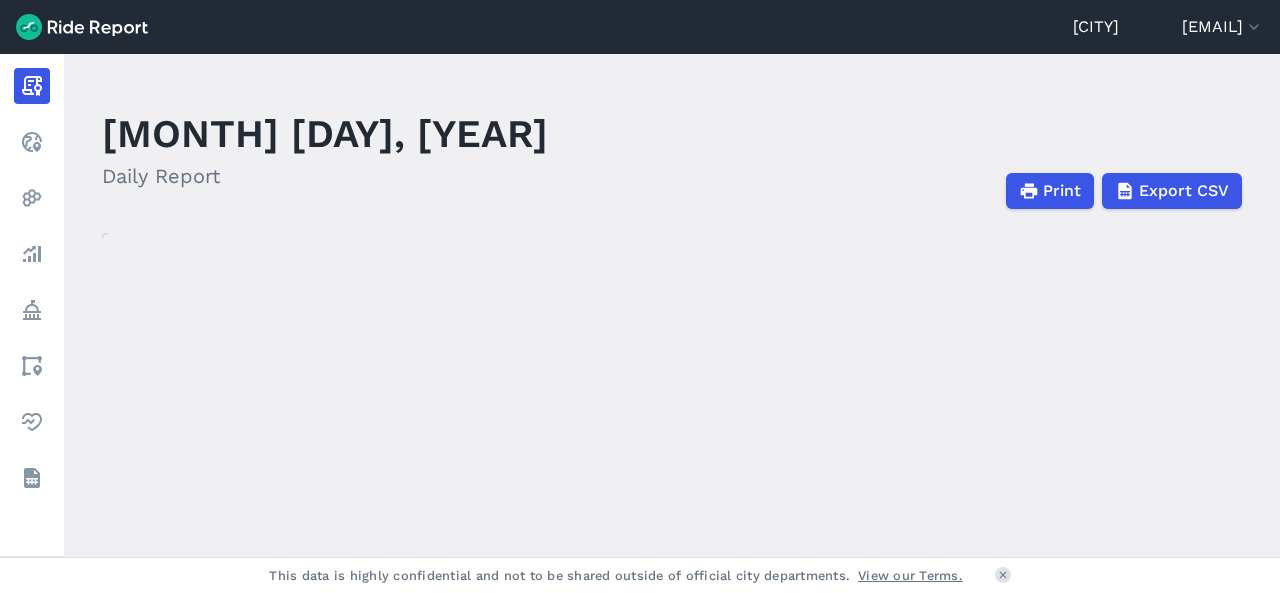 scroll, scrollTop: 0, scrollLeft: 0, axis: both 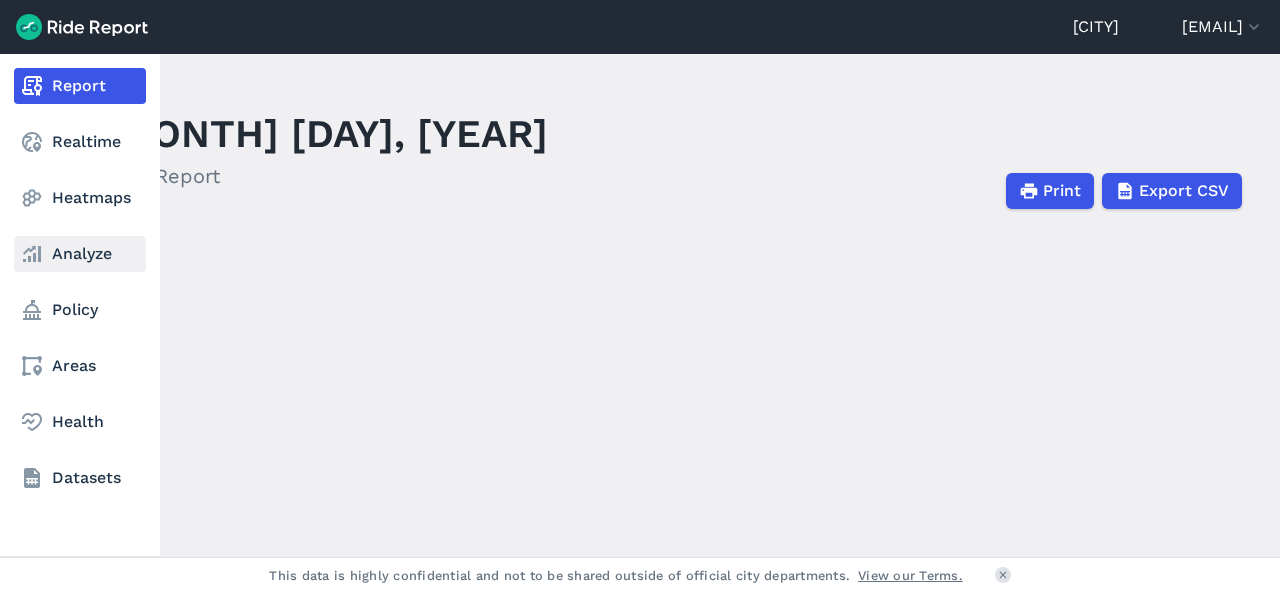 click on "Analyze" at bounding box center (80, 254) 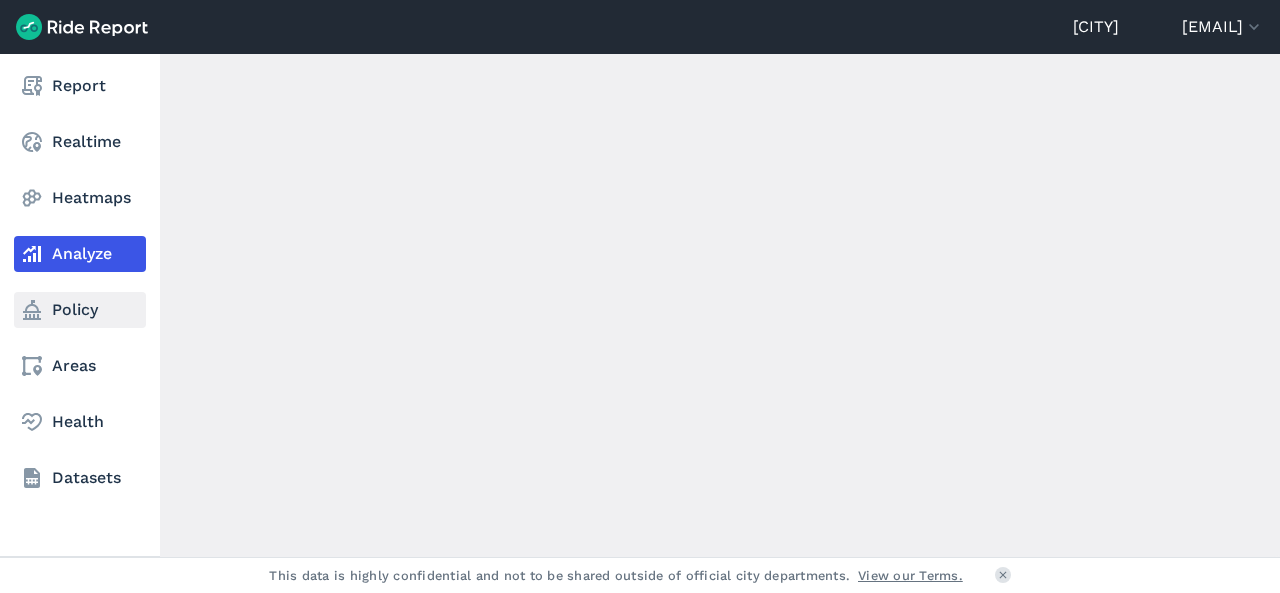 click on "Policy" at bounding box center (80, 310) 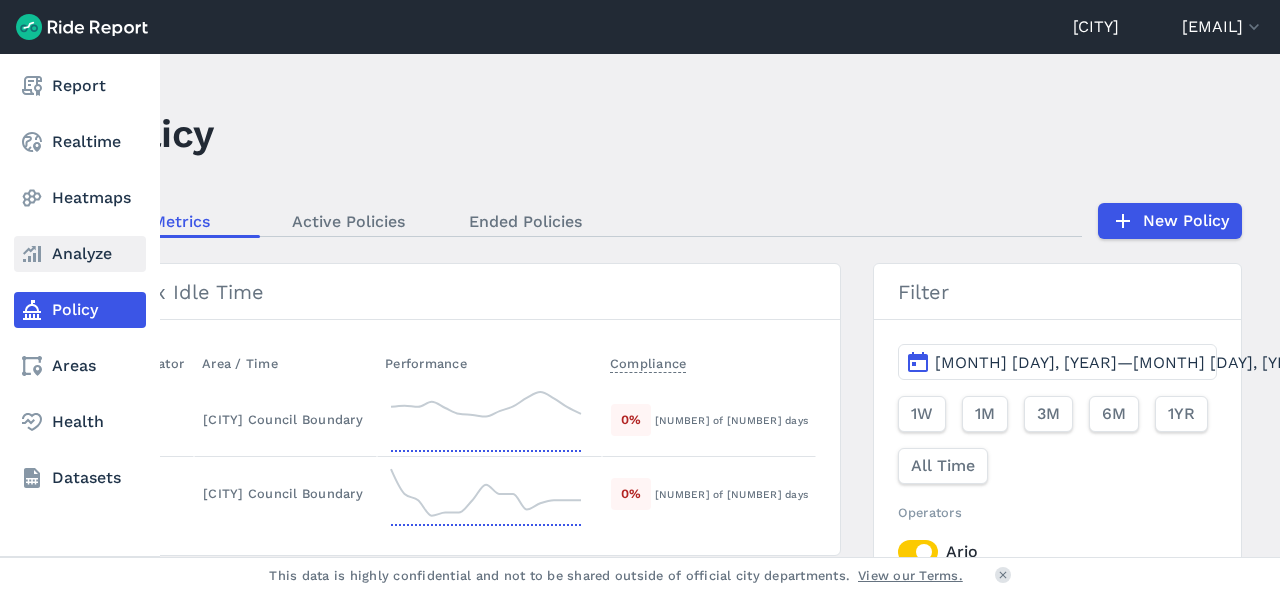 click on "Analyze" at bounding box center [80, 254] 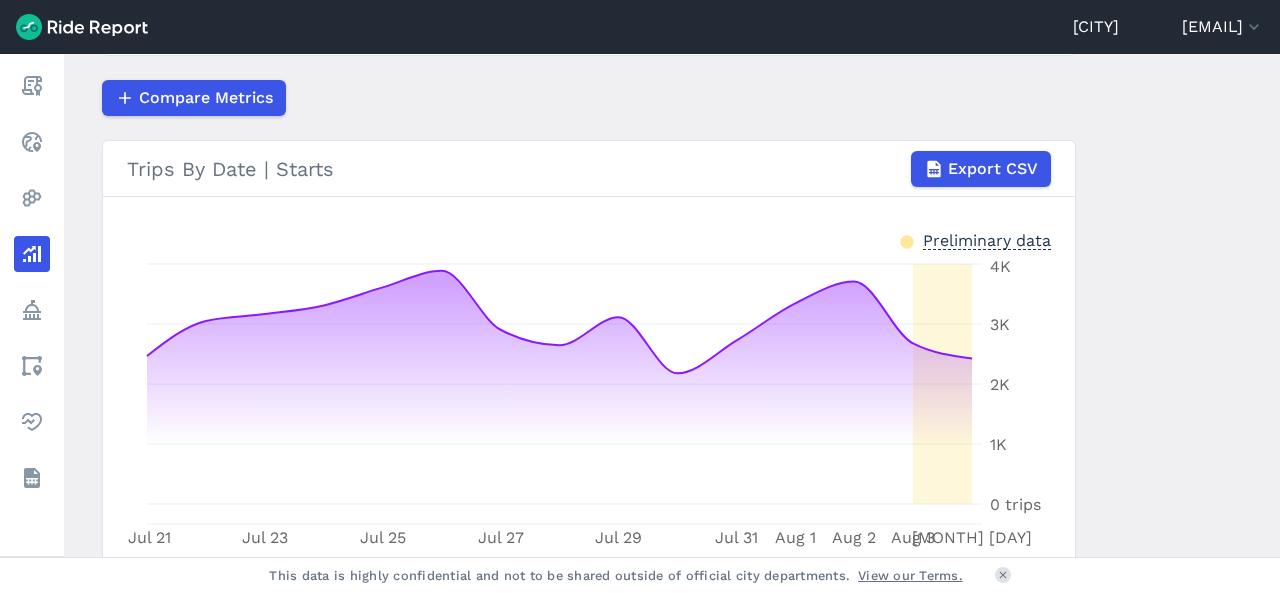 scroll, scrollTop: 178, scrollLeft: 0, axis: vertical 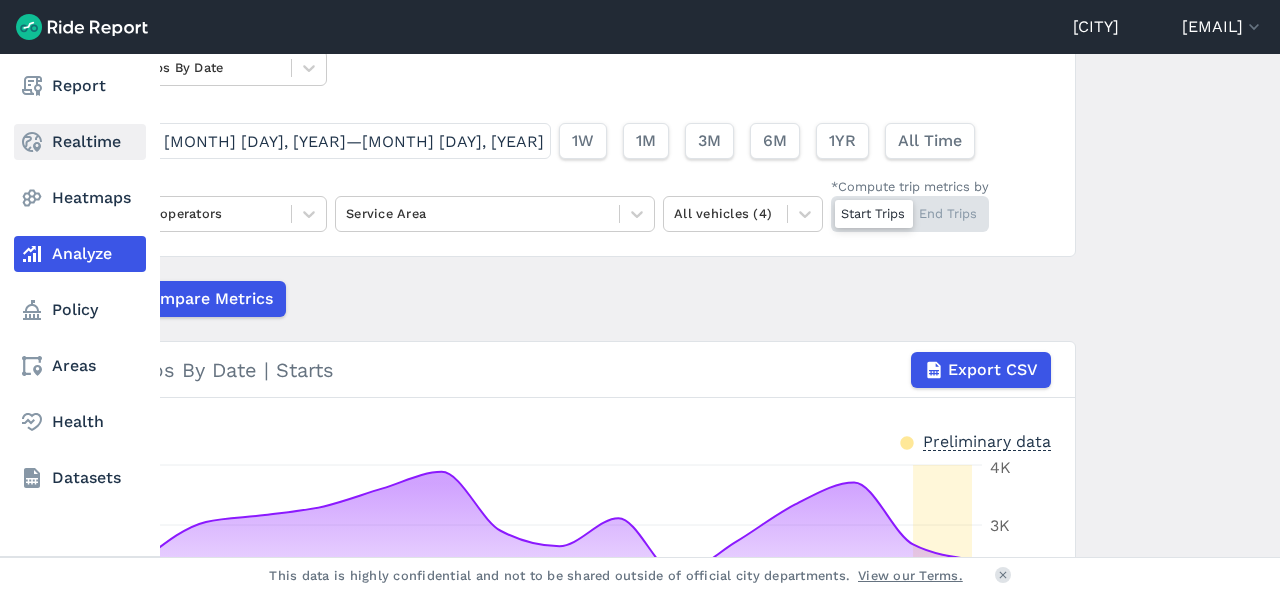 click on "Realtime" at bounding box center (80, 142) 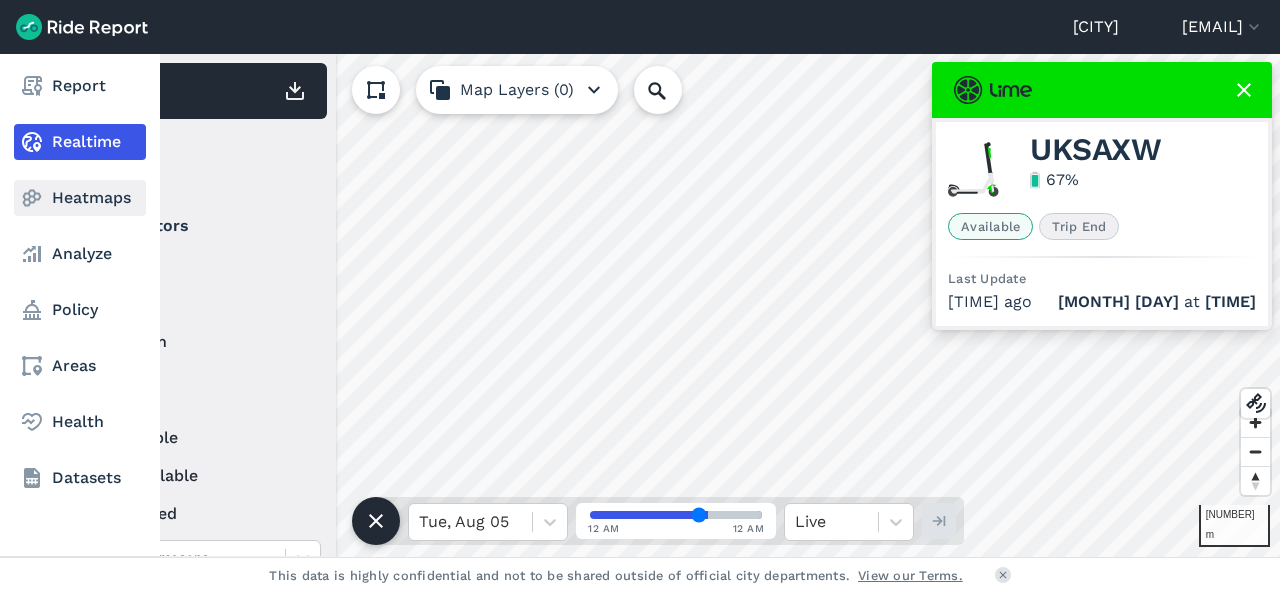 click on "Heatmaps" at bounding box center [80, 198] 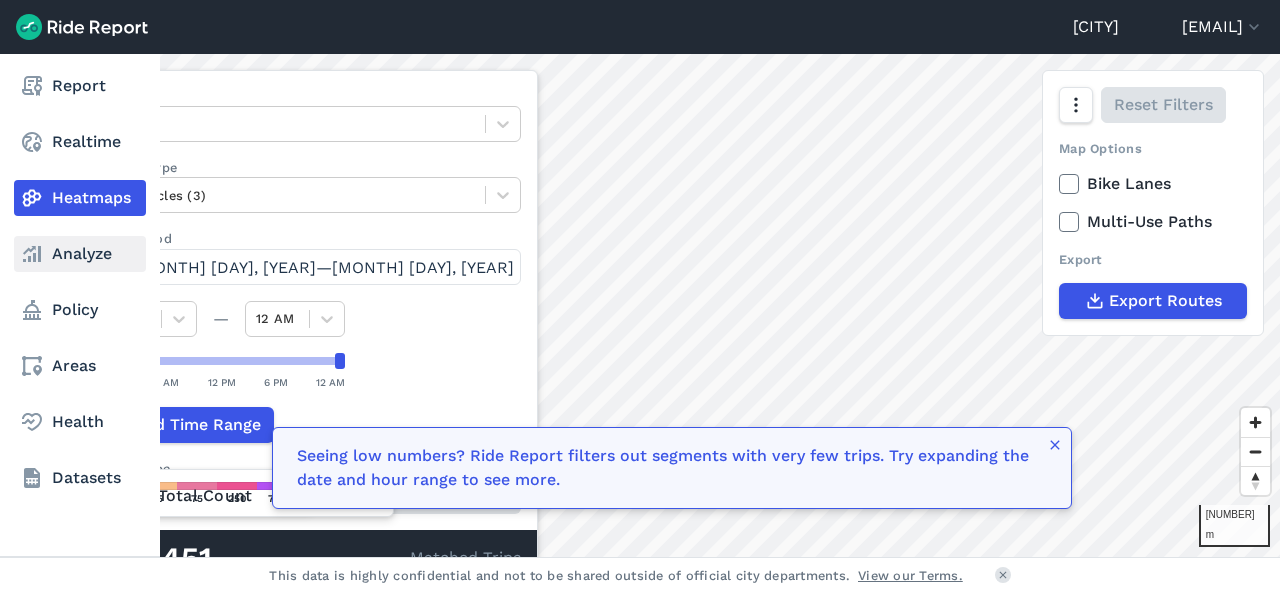 click on "Analyze" at bounding box center [80, 254] 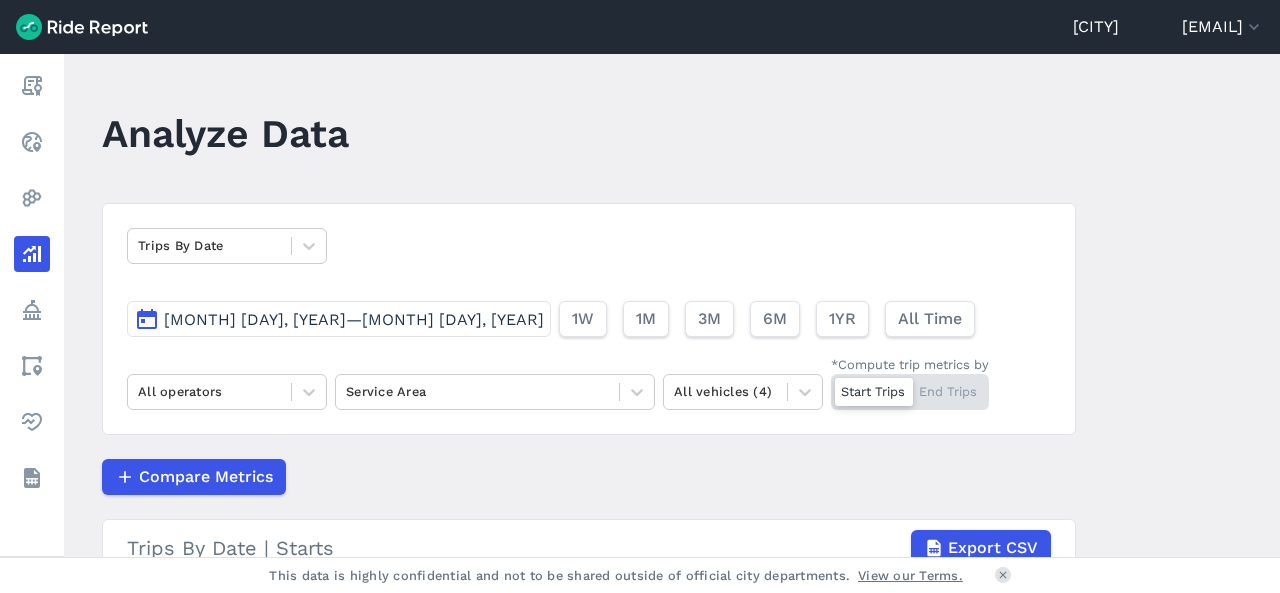 click on "[MONTH] [DAY], [YEAR]—[MONTH] [DAY], [YEAR]" at bounding box center [339, 319] 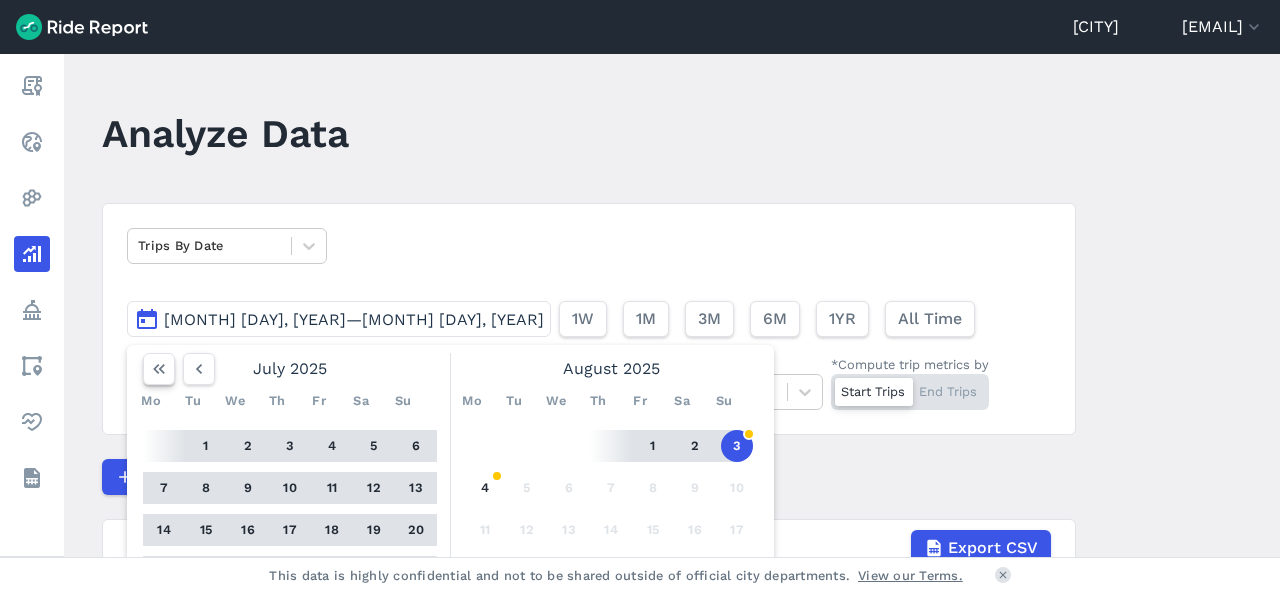 click 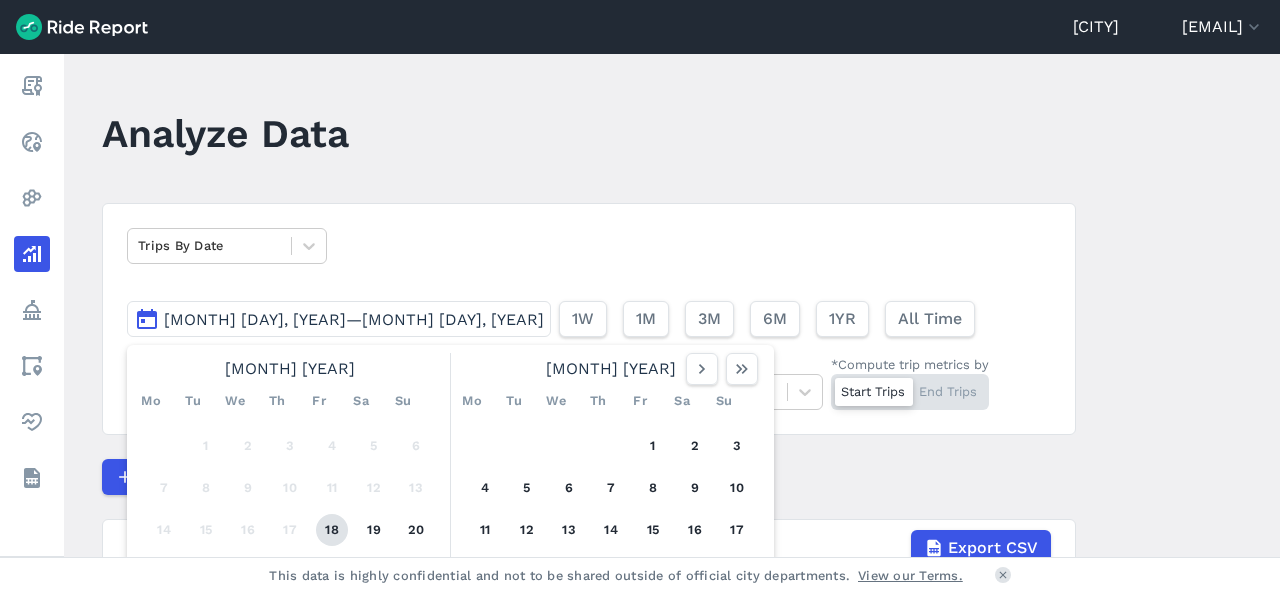click on "18" at bounding box center (332, 530) 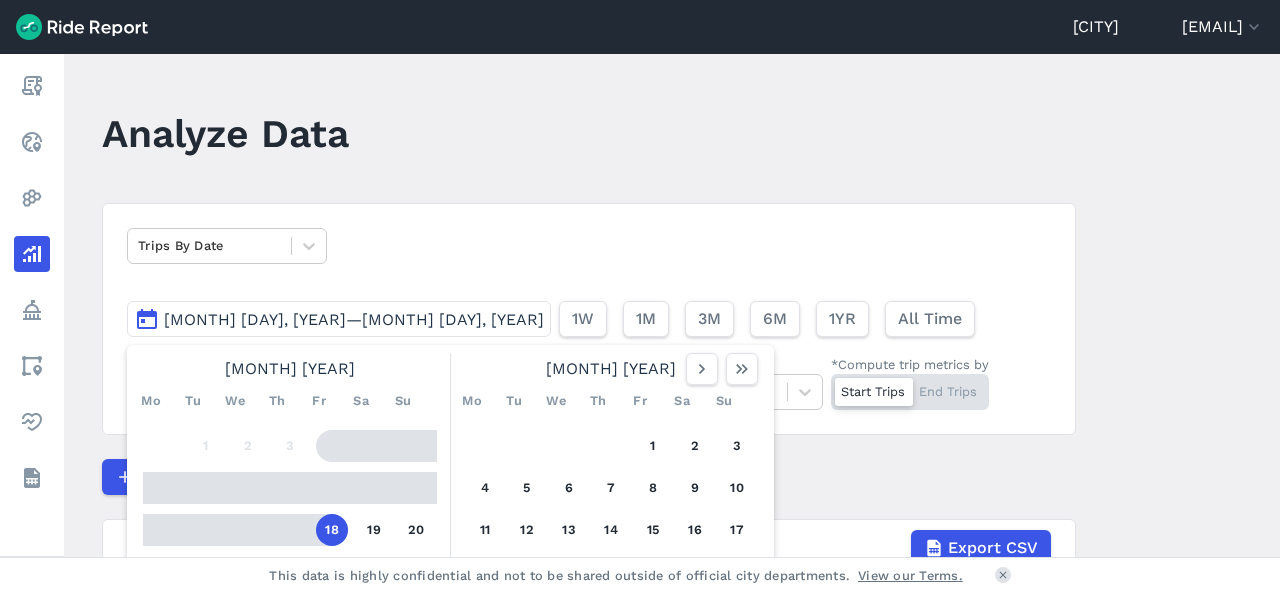 click on "[MONTH] [DAY], [YEAR]—[MONTH] [DAY], [YEAR]" at bounding box center [354, 319] 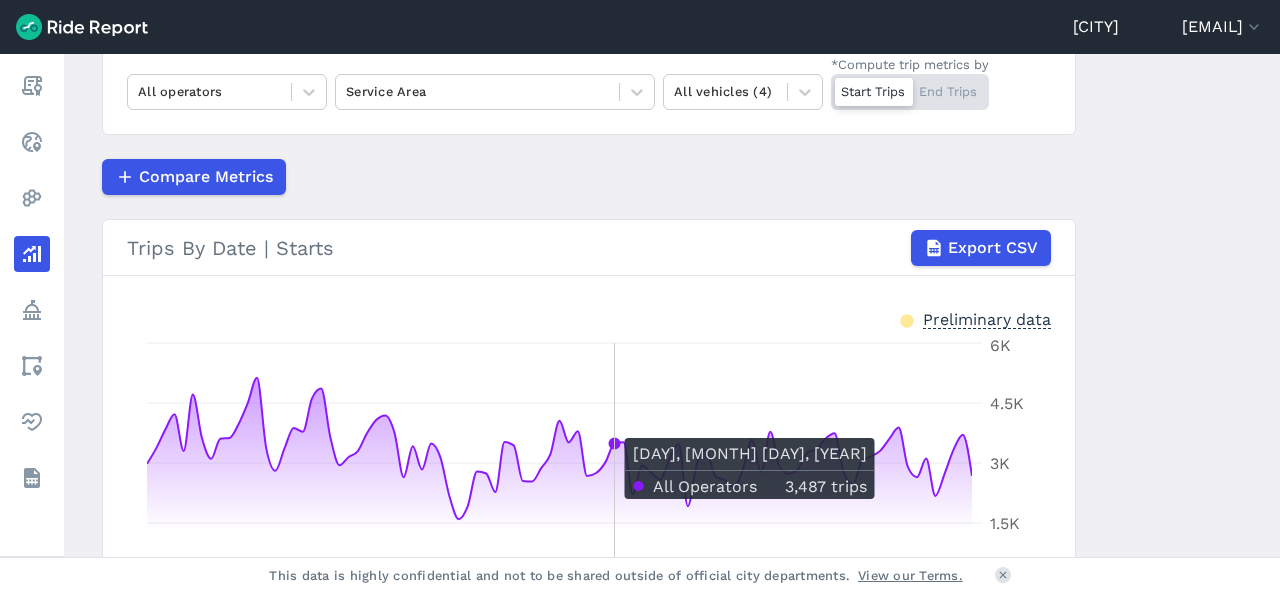 scroll, scrollTop: 0, scrollLeft: 0, axis: both 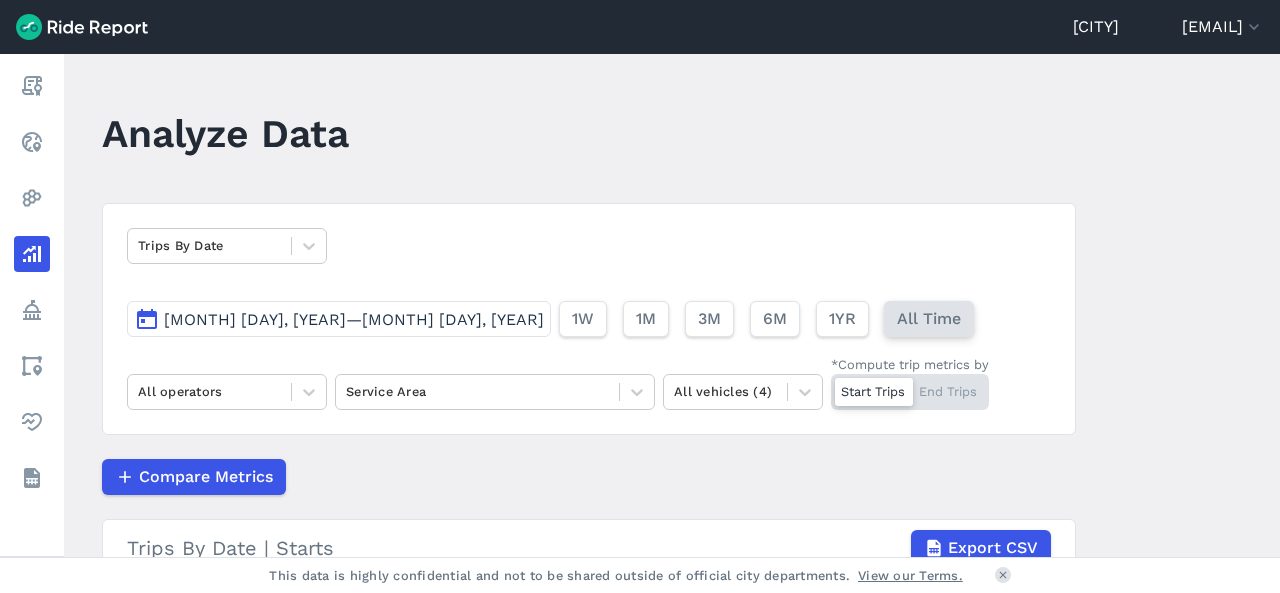 click on "All Time" at bounding box center (929, 319) 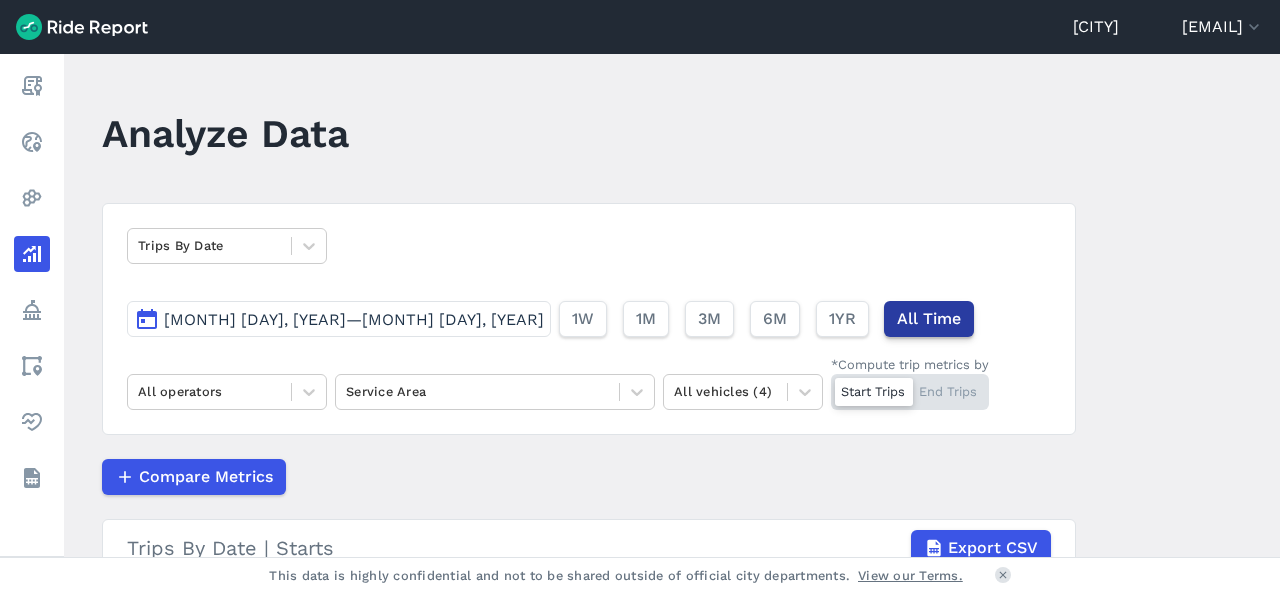 click on "All Time" at bounding box center (929, 319) 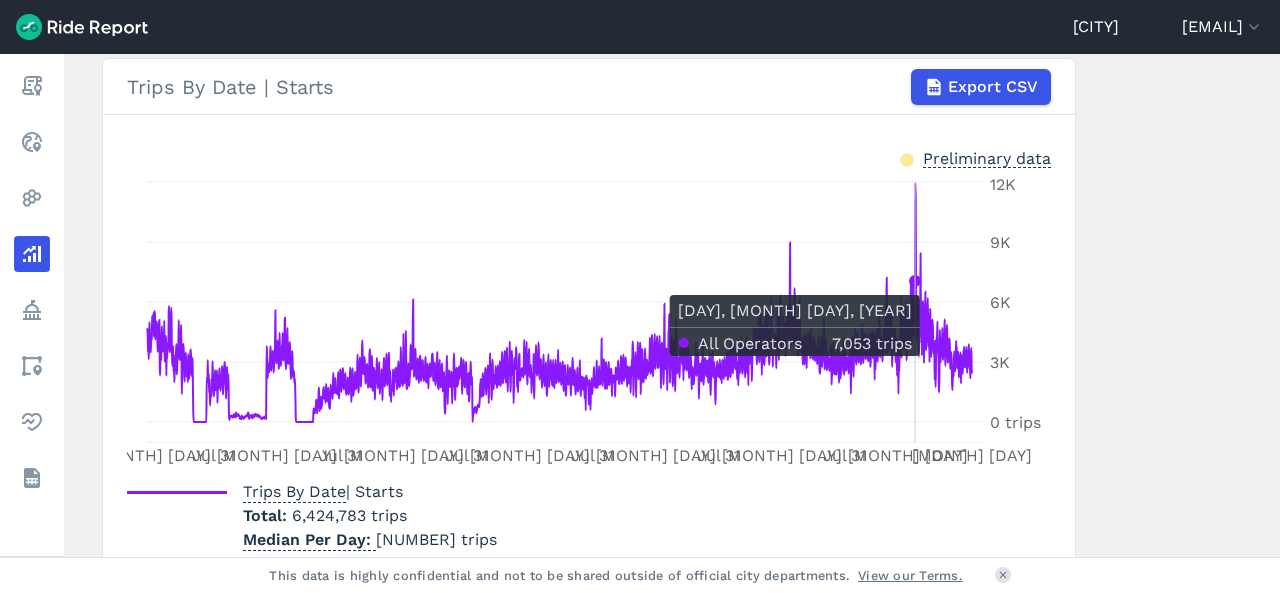 scroll, scrollTop: 478, scrollLeft: 0, axis: vertical 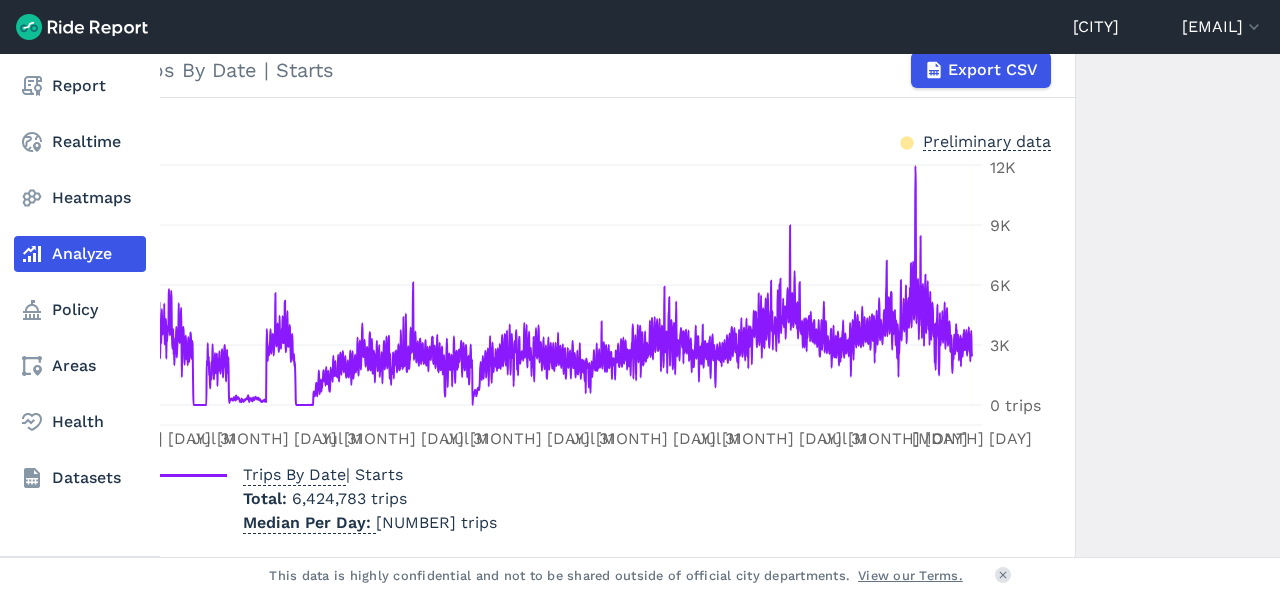 click on "Analyze" at bounding box center (80, 254) 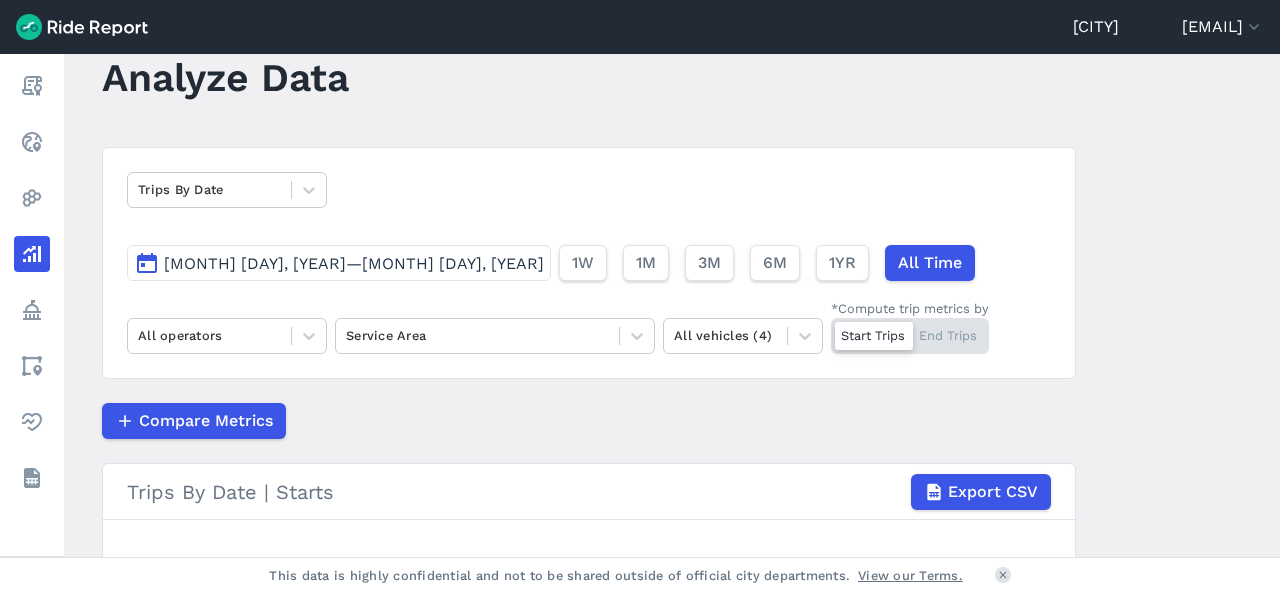scroll, scrollTop: 0, scrollLeft: 0, axis: both 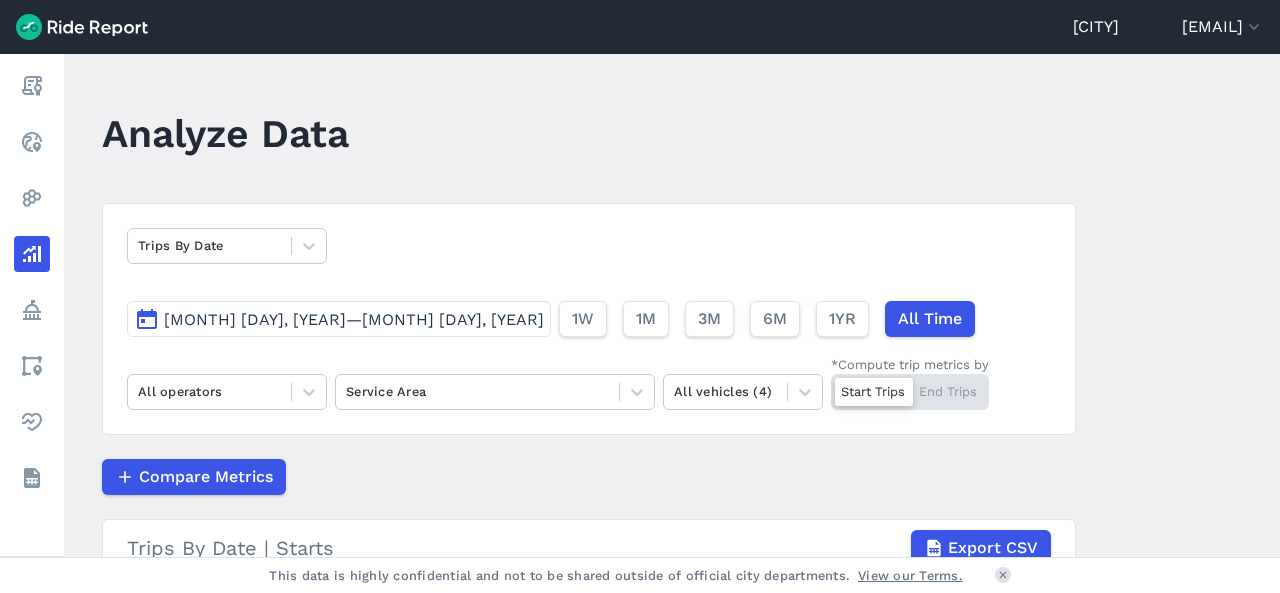 click on "Start Trips End Trips" at bounding box center [910, 392] 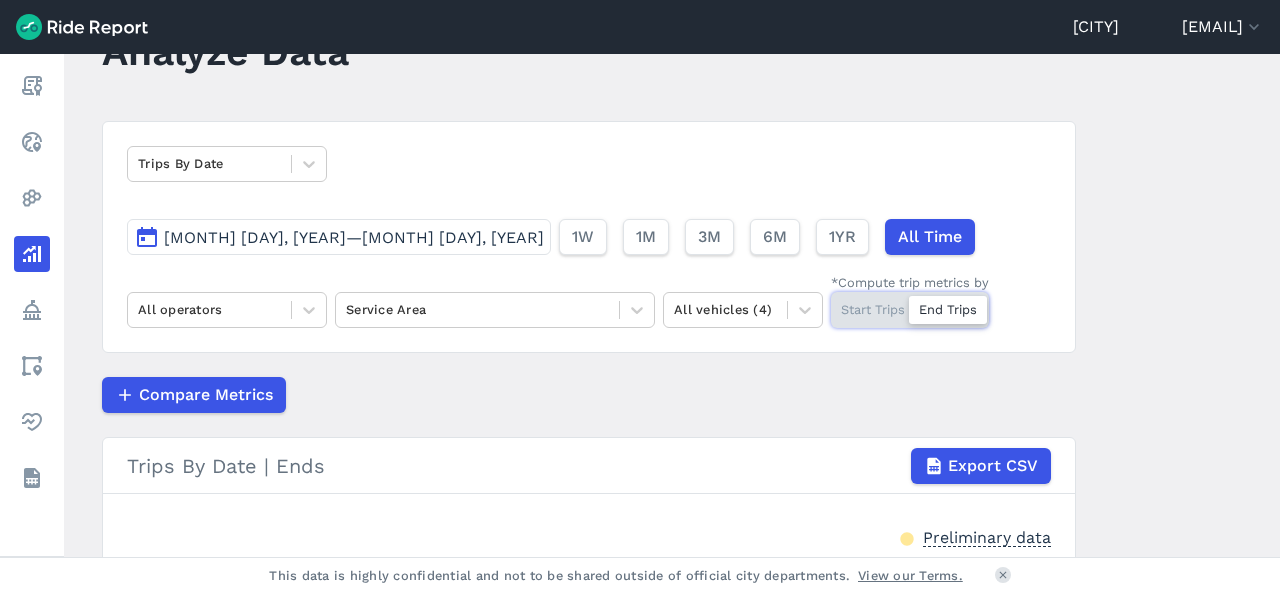scroll, scrollTop: 78, scrollLeft: 0, axis: vertical 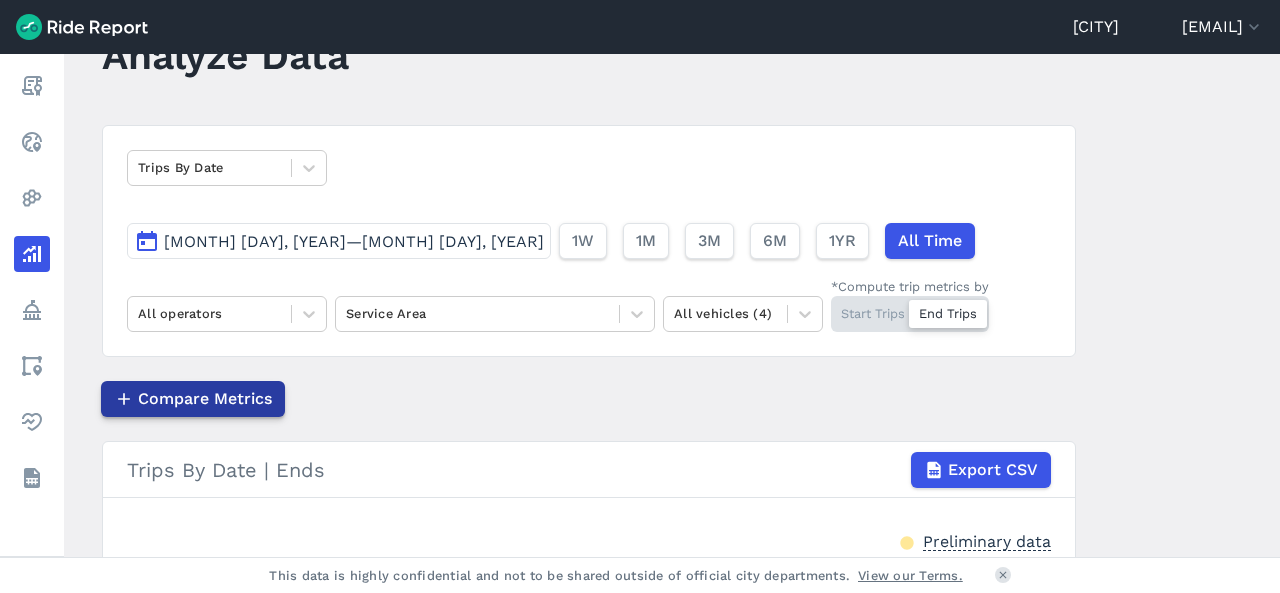 click on "Compare Metrics" at bounding box center [205, 399] 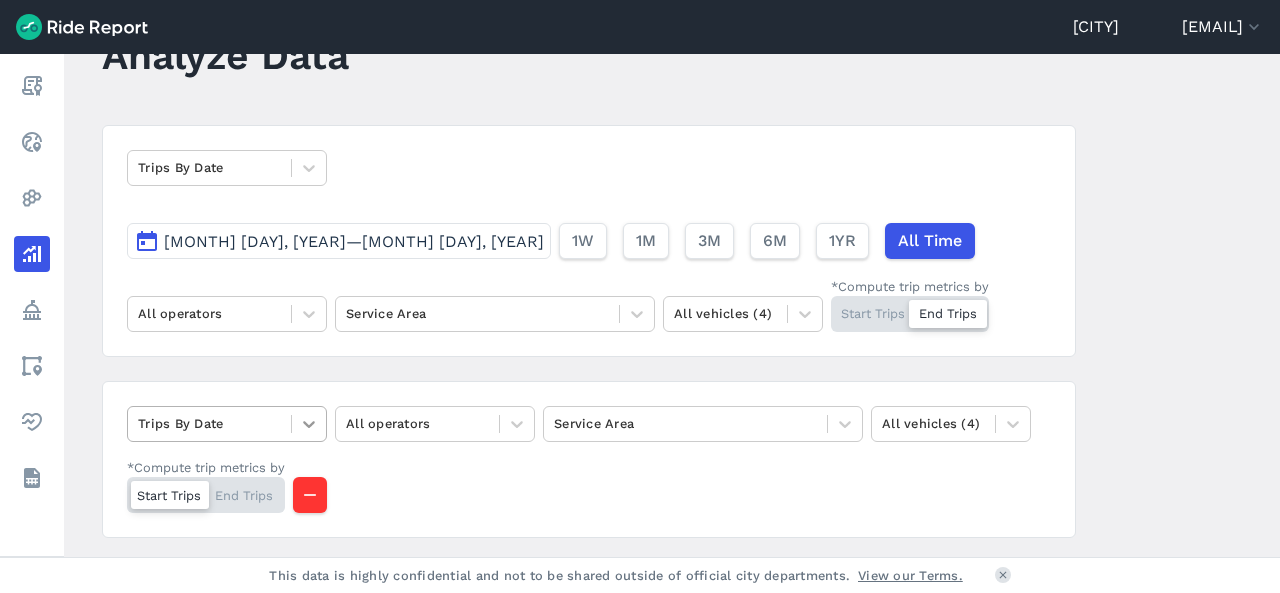 click 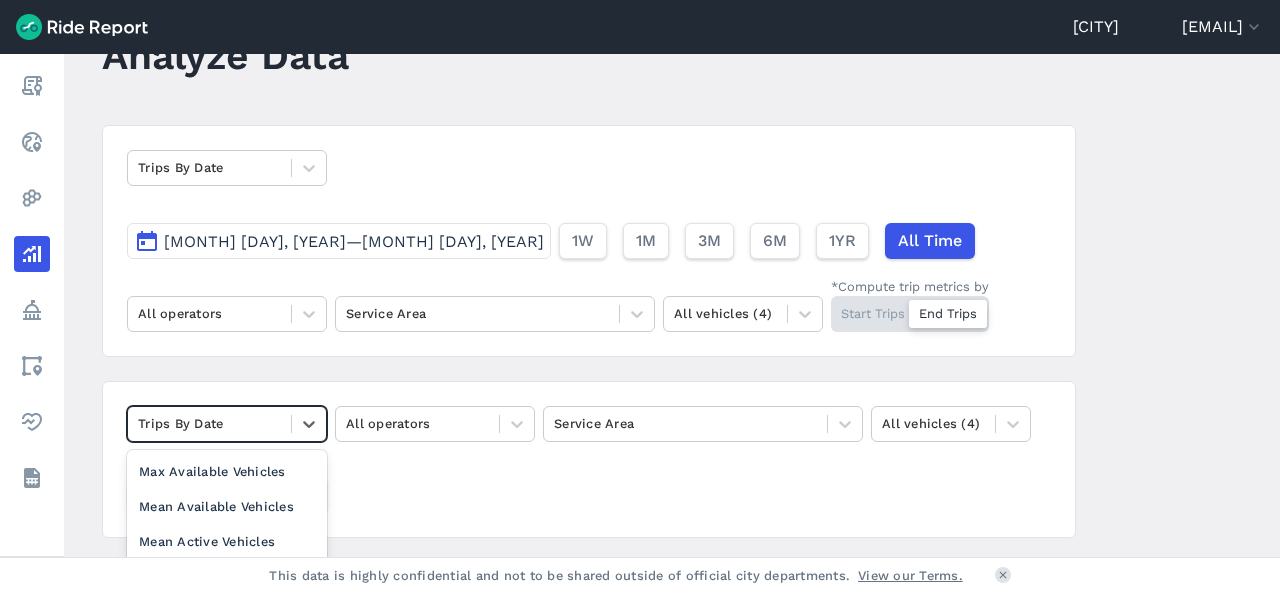 click on "Total Trip Distance" at bounding box center (227, 577) 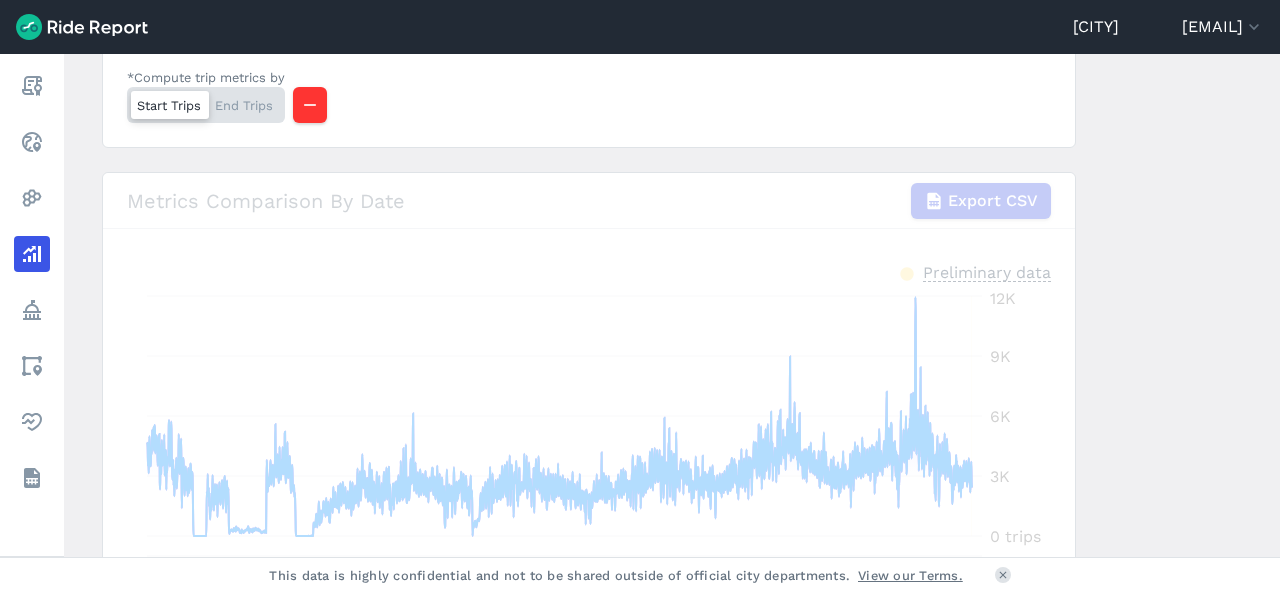 scroll, scrollTop: 497, scrollLeft: 0, axis: vertical 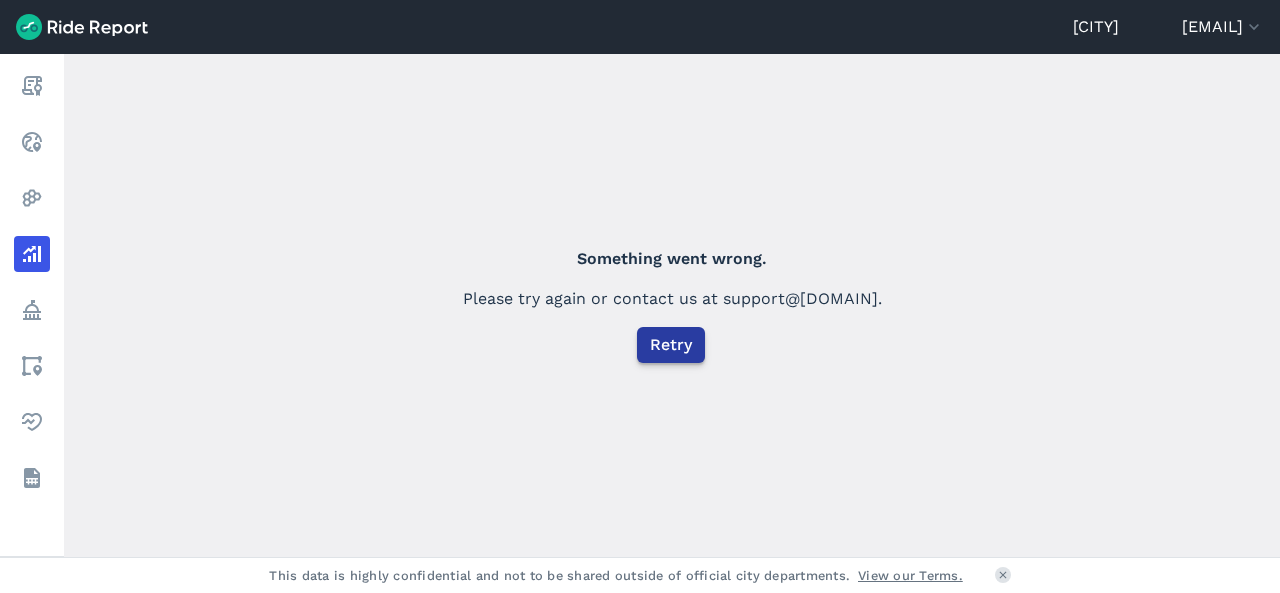 click on "Retry" at bounding box center [671, 345] 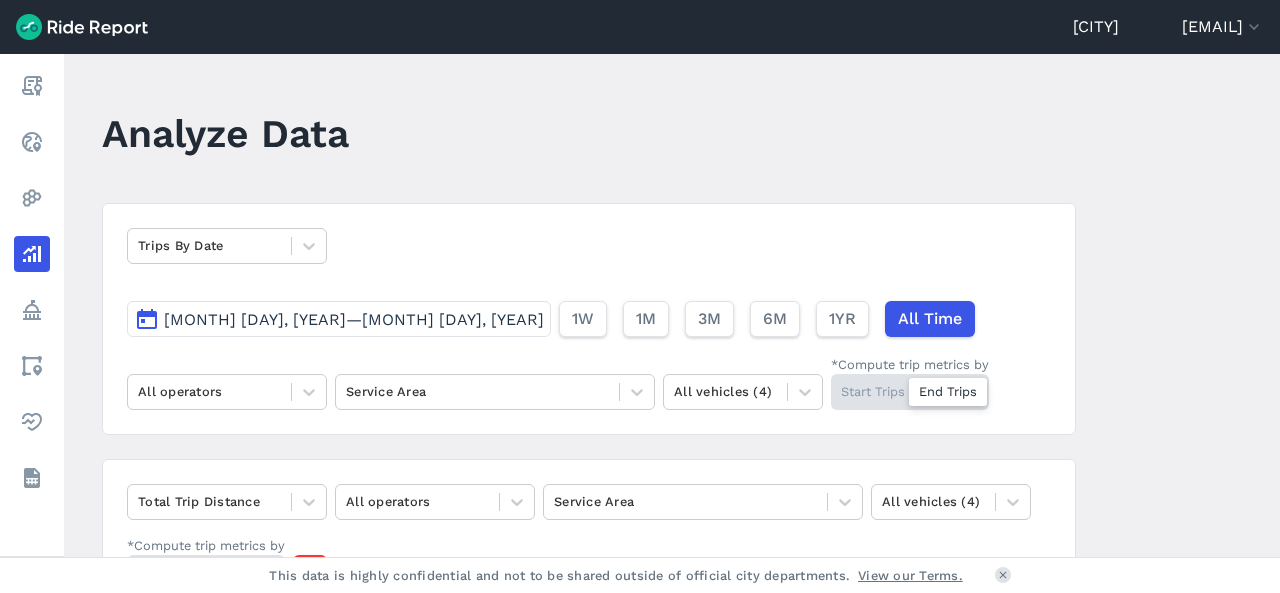 click on "Start Trips End Trips" at bounding box center [206, 573] 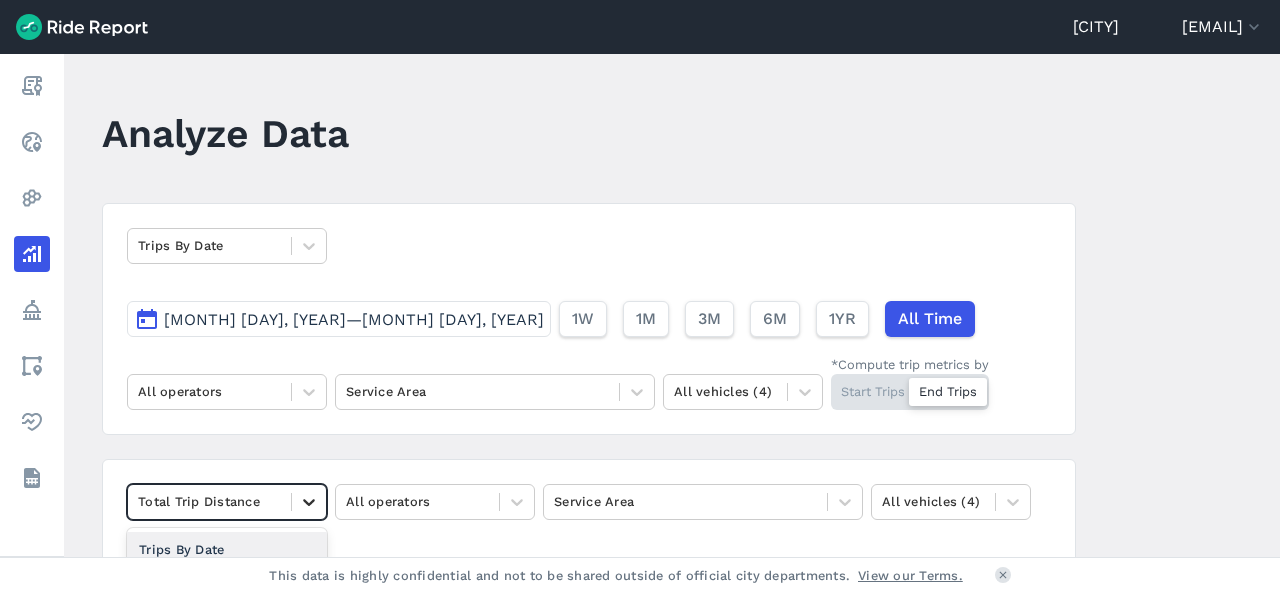 click 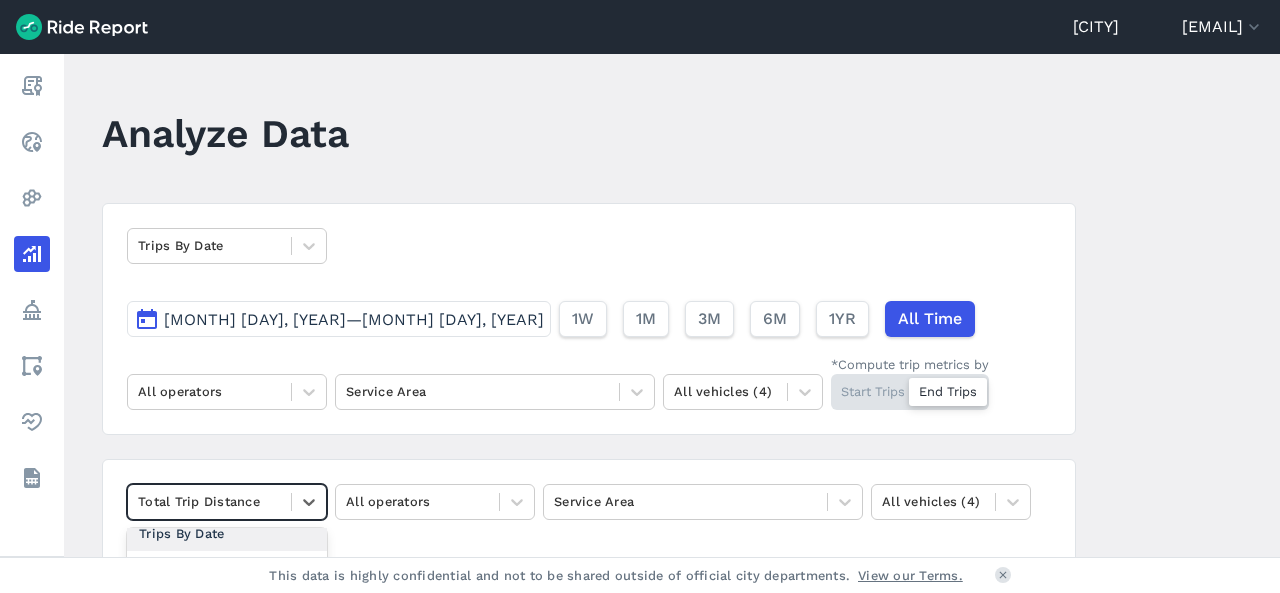 scroll, scrollTop: 0, scrollLeft: 0, axis: both 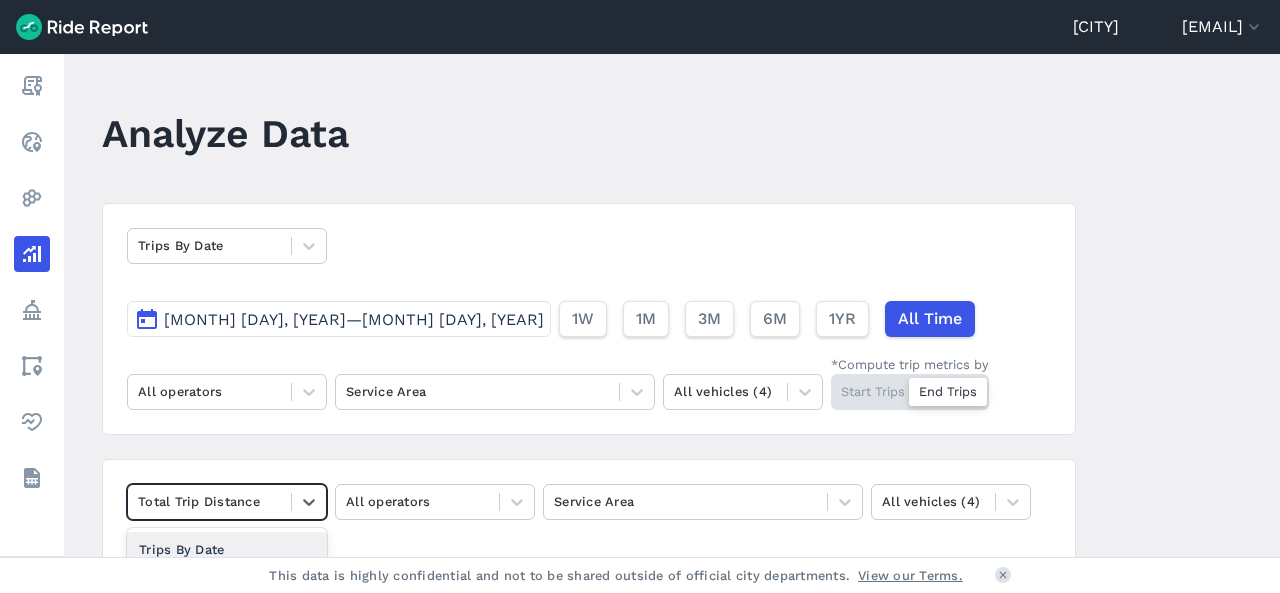 click on "Trips By Date" at bounding box center (227, 549) 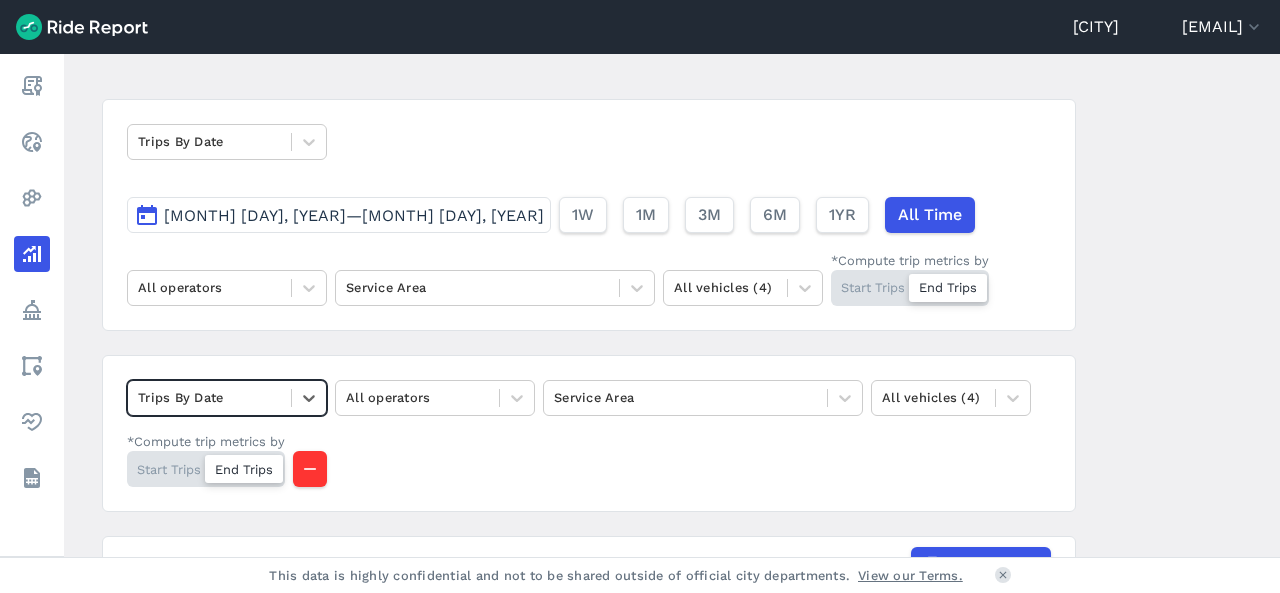 scroll, scrollTop: 97, scrollLeft: 0, axis: vertical 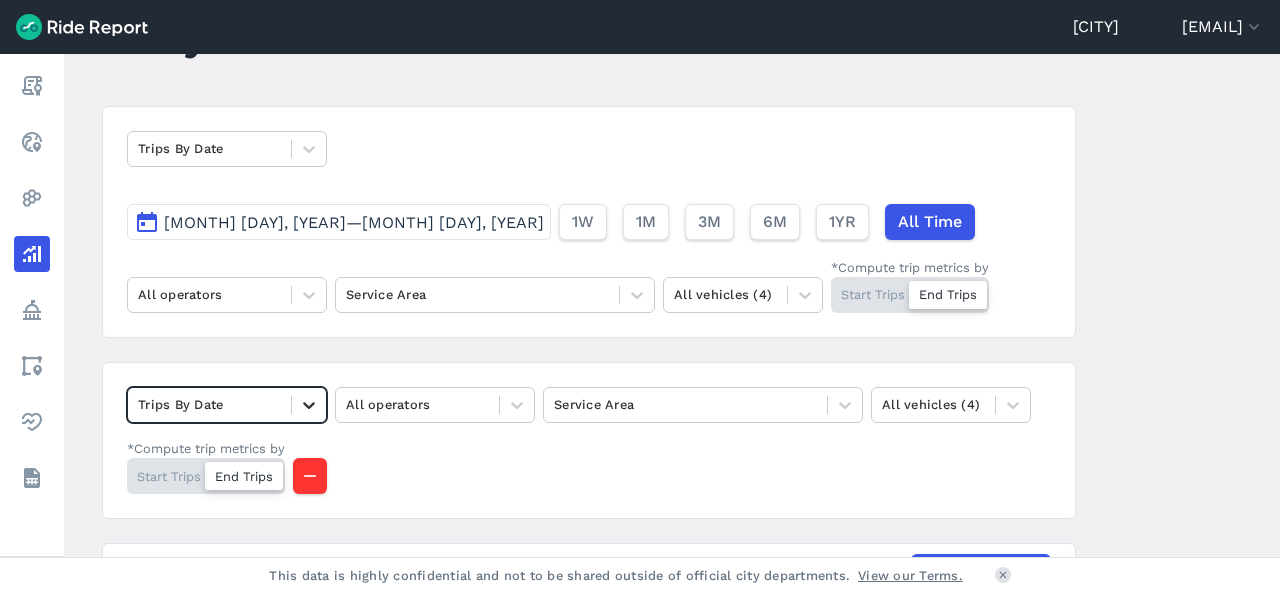 click 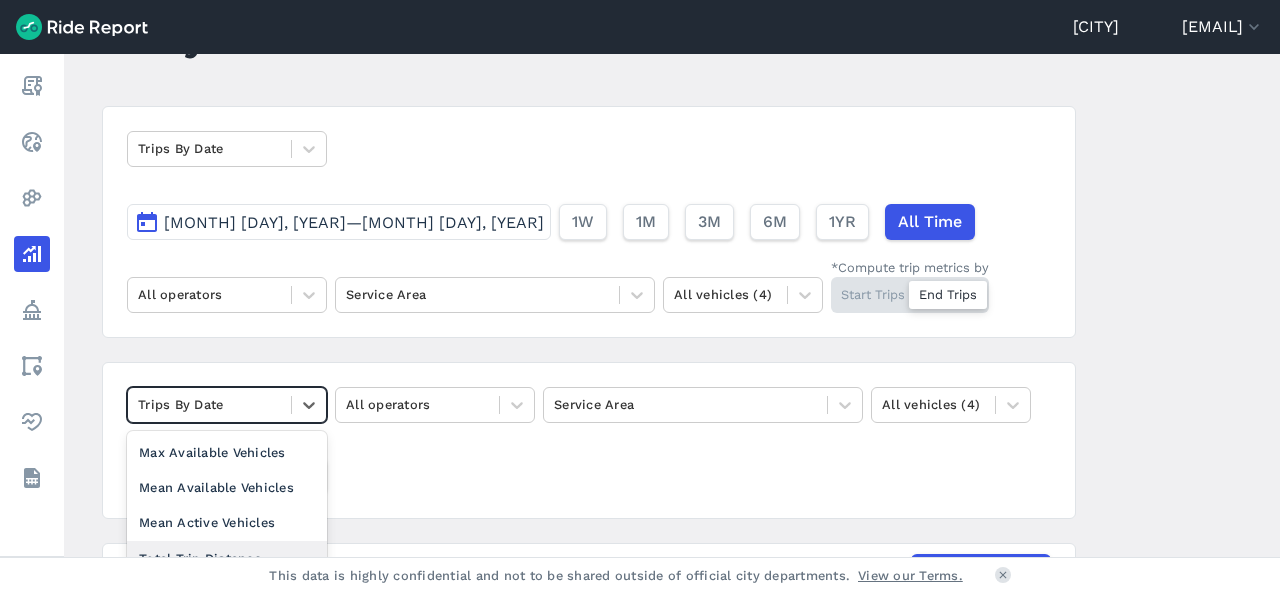 click on "Total Trip Distance" at bounding box center [227, 558] 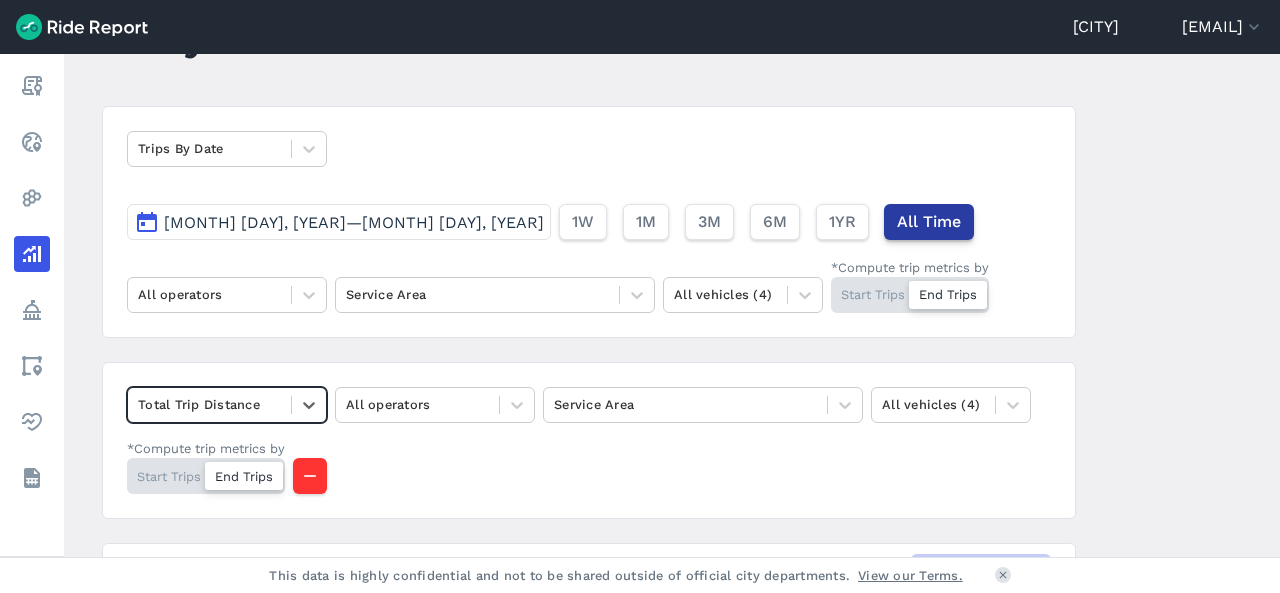 click on "All Time" at bounding box center (929, 222) 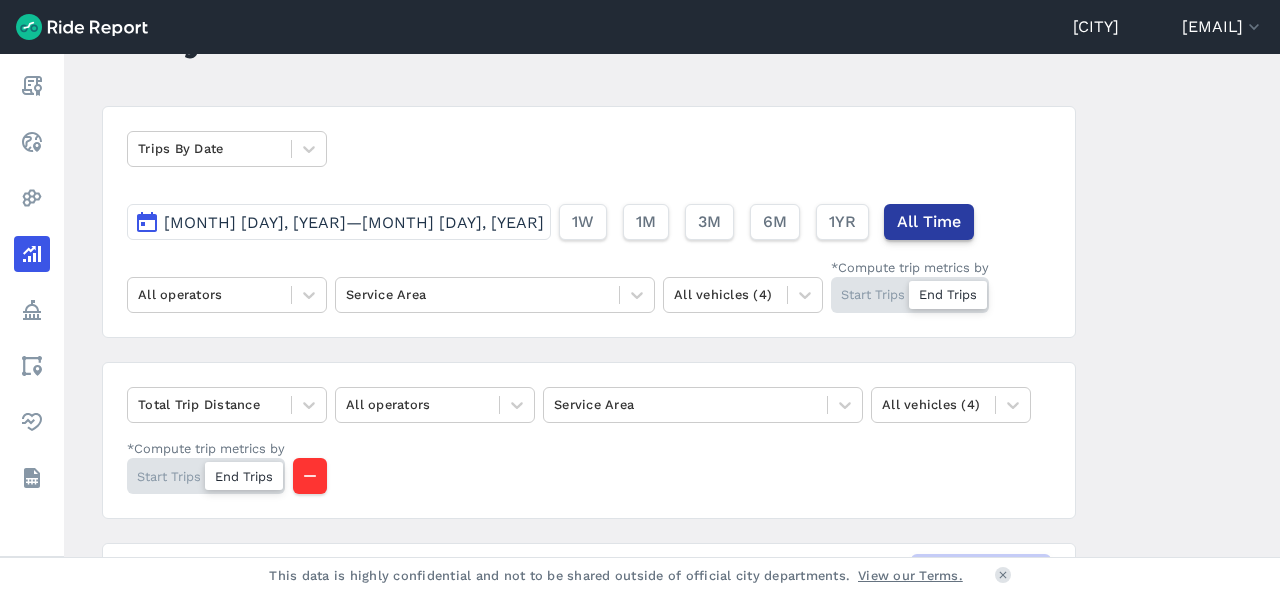 click on "All Time" at bounding box center (929, 222) 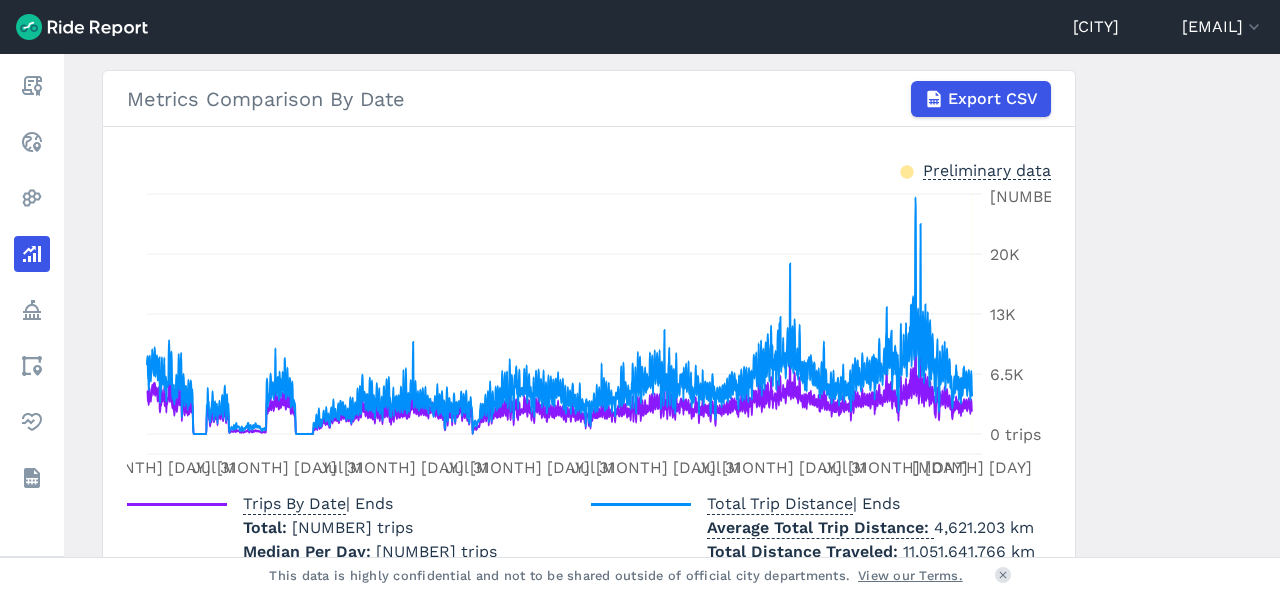 scroll, scrollTop: 597, scrollLeft: 0, axis: vertical 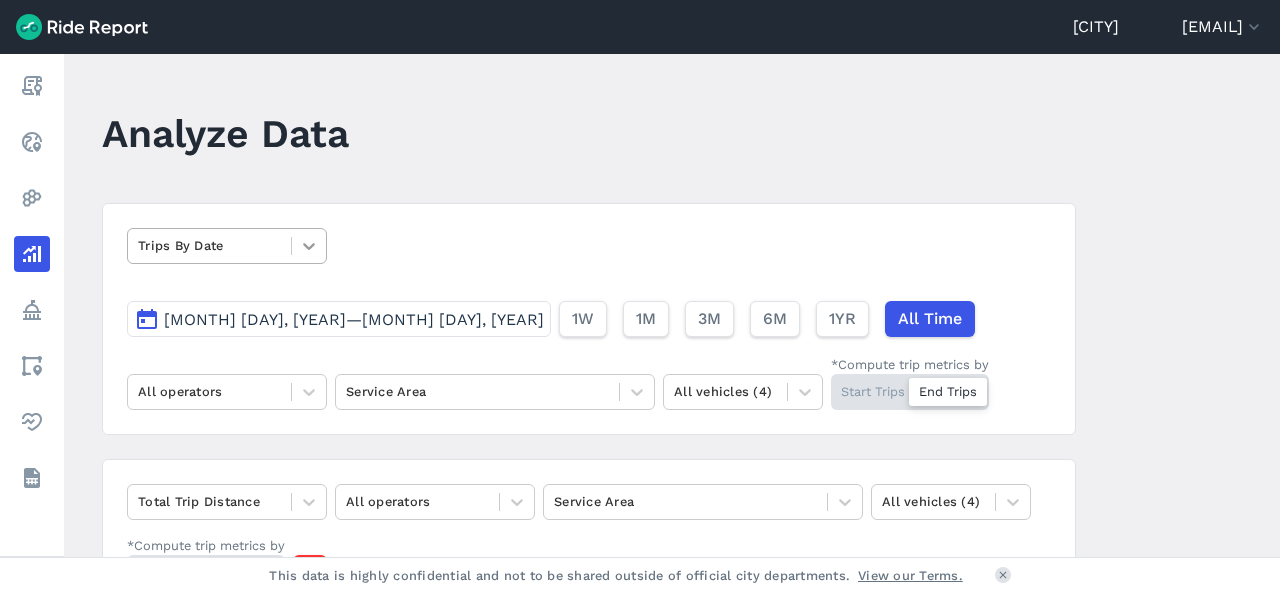 click 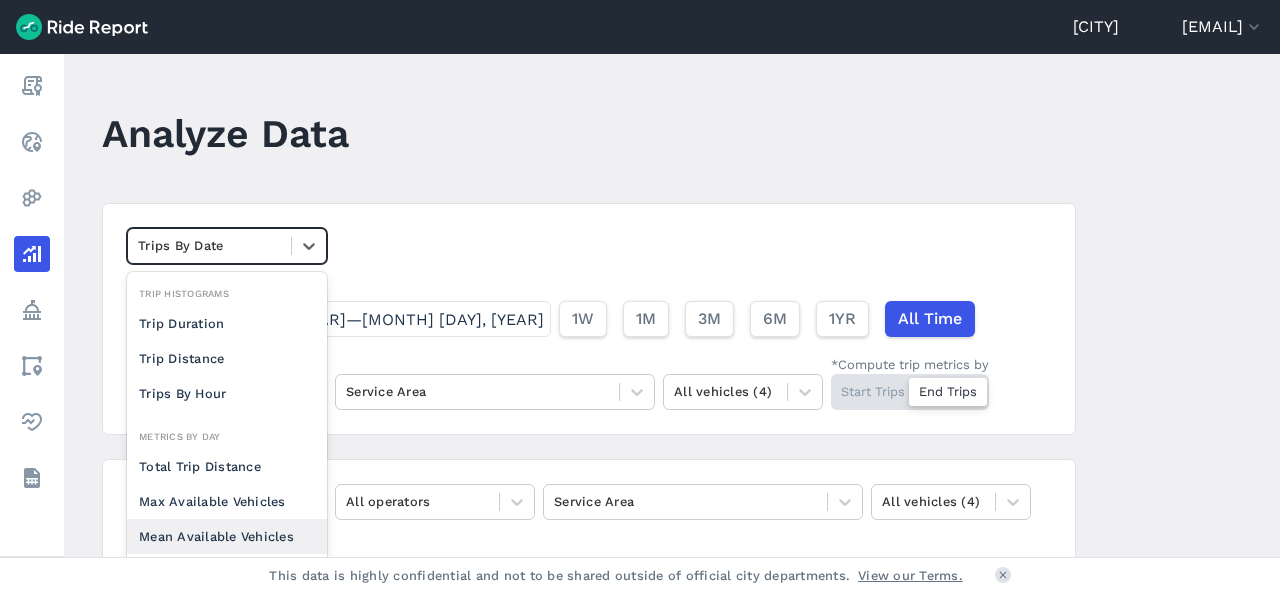 click on "Mean Available Vehicles" at bounding box center [227, 536] 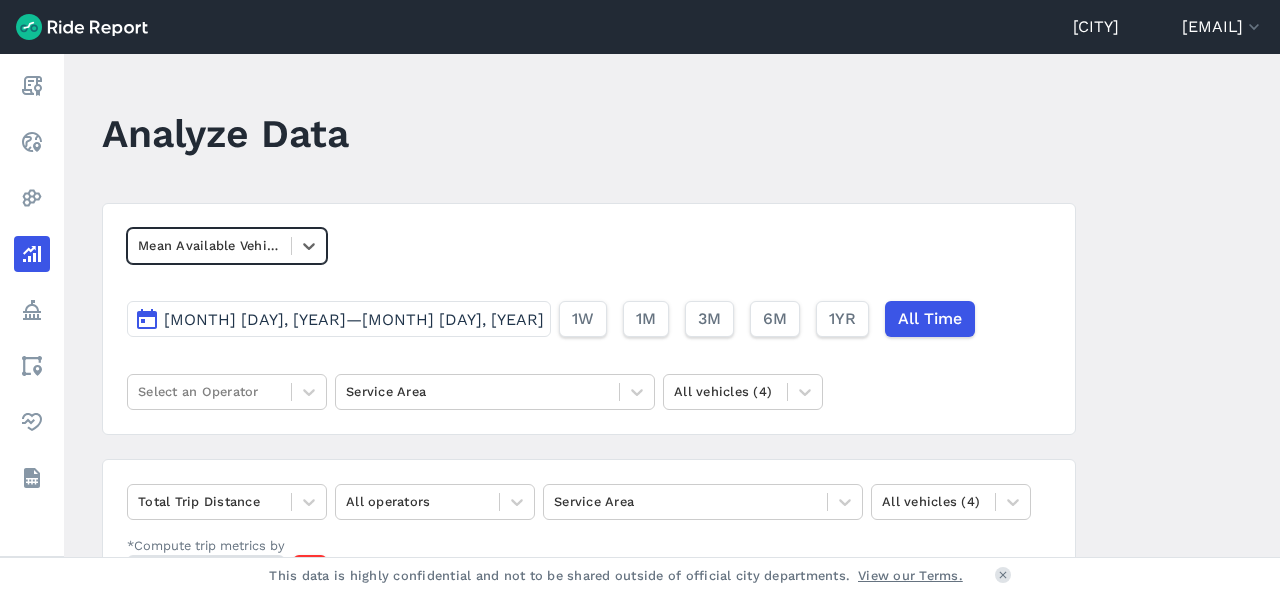 click on "[MONTH] [DAY], [YEAR]—[MONTH] [DAY], [YEAR]" at bounding box center [354, 319] 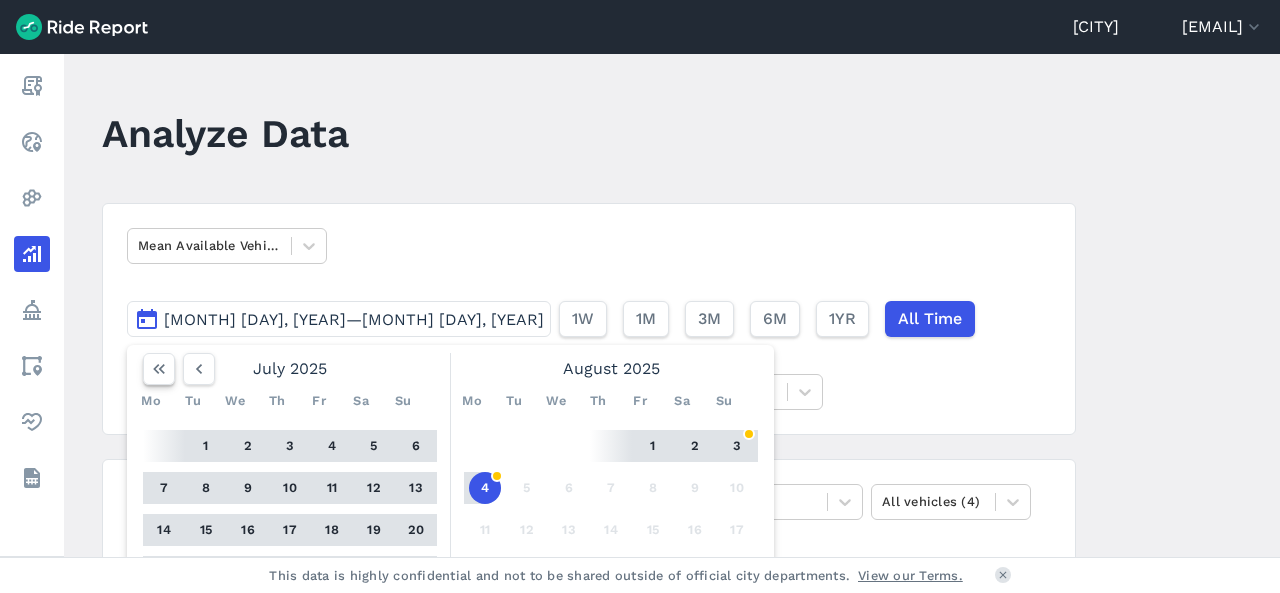 click 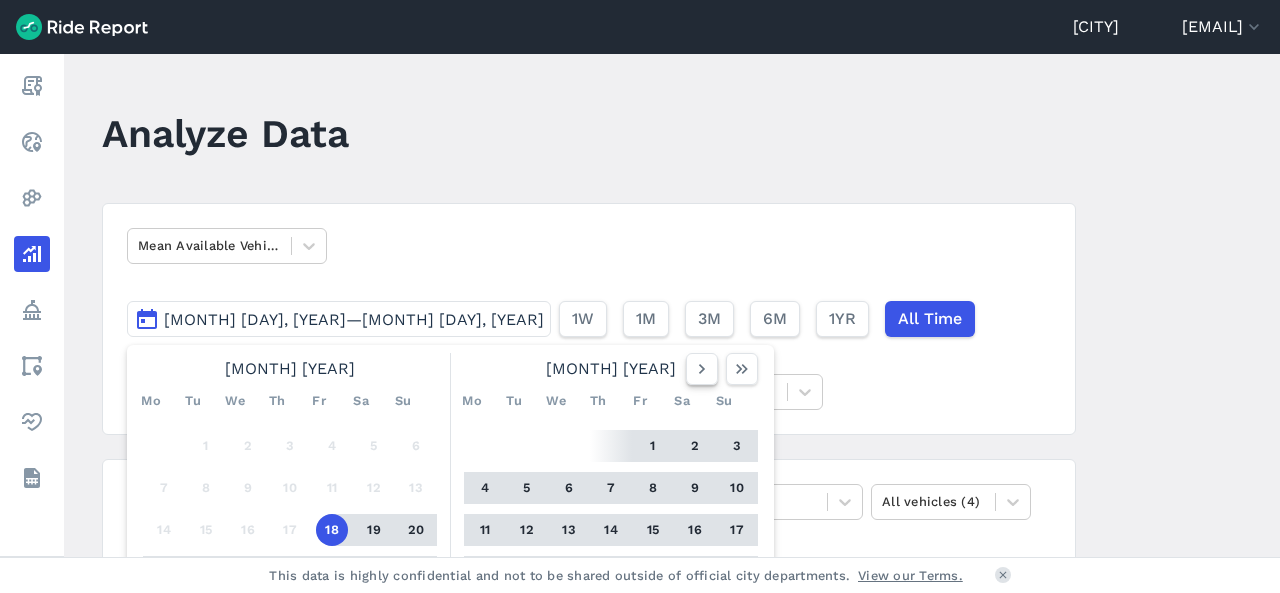 click 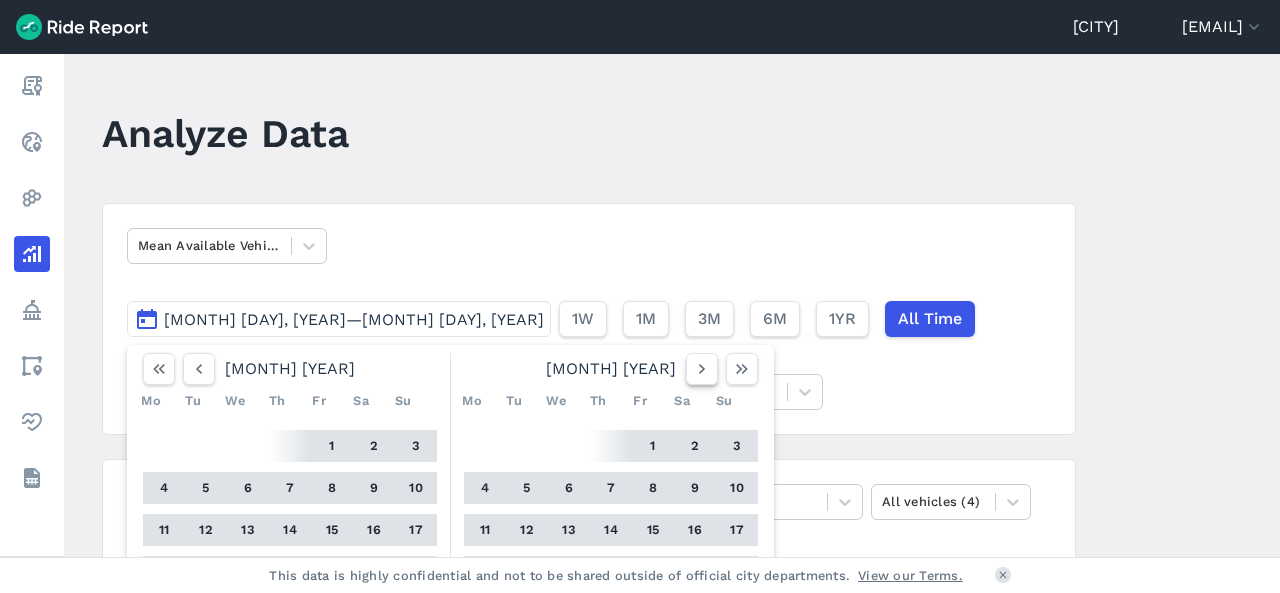 click 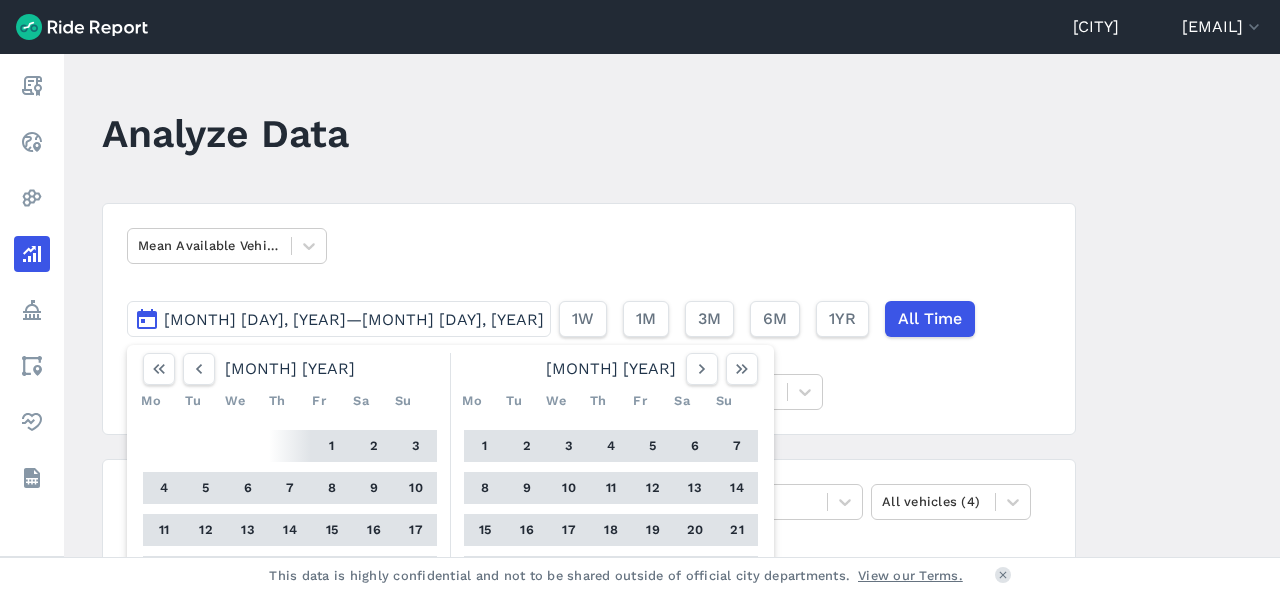 click on "[MONTH] [DAY], [YEAR]—[MONTH] [DAY], [YEAR]" at bounding box center (354, 319) 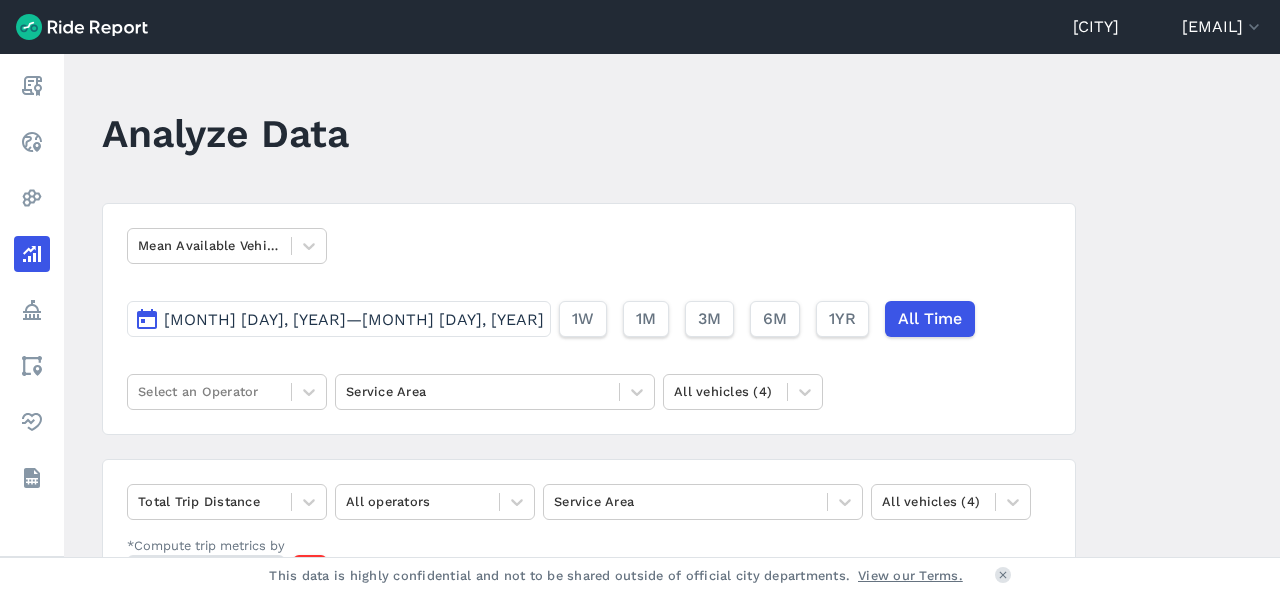 click on "[MONTH] [DAY], [YEAR]—[MONTH] [DAY], [YEAR]" at bounding box center [354, 319] 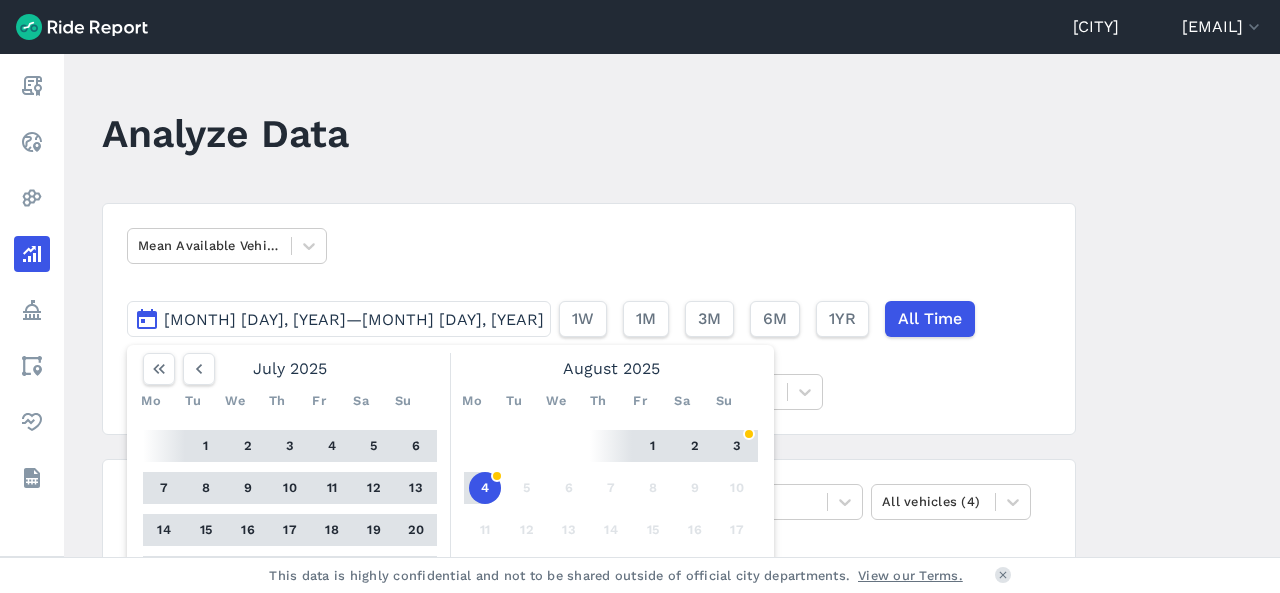 click on "[MONTH] [DAY], [YEAR]—[MONTH] [DAY], [YEAR]" at bounding box center [339, 319] 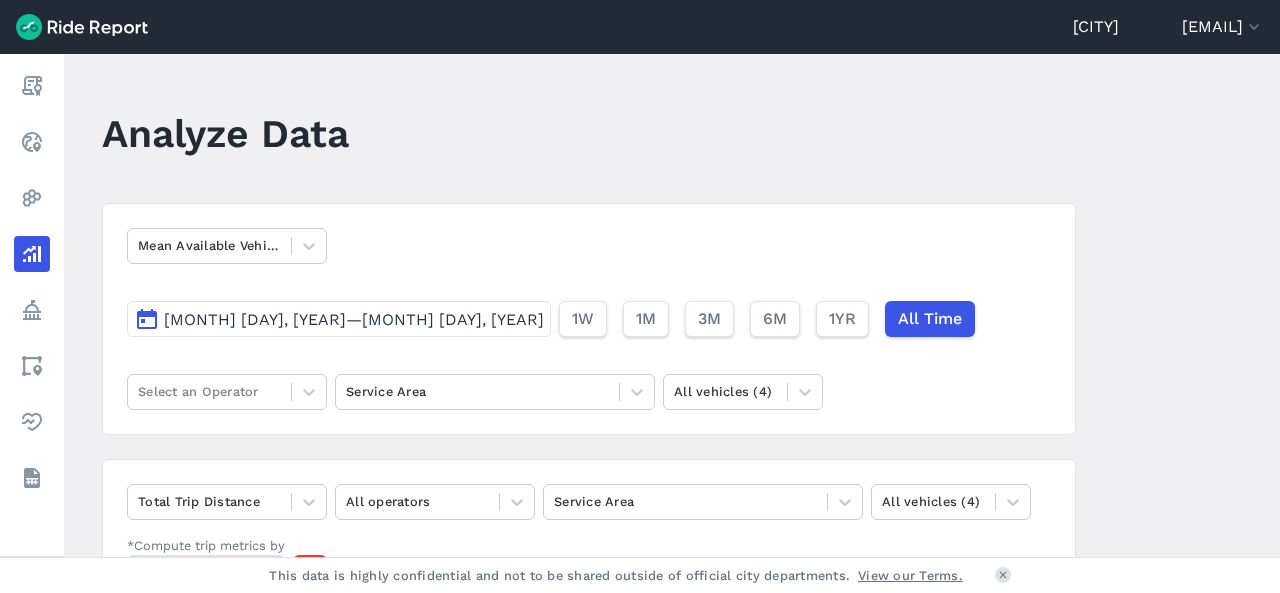 click on "[MONTH] [DAY], [YEAR]—[MONTH] [DAY], [YEAR]" at bounding box center [339, 319] 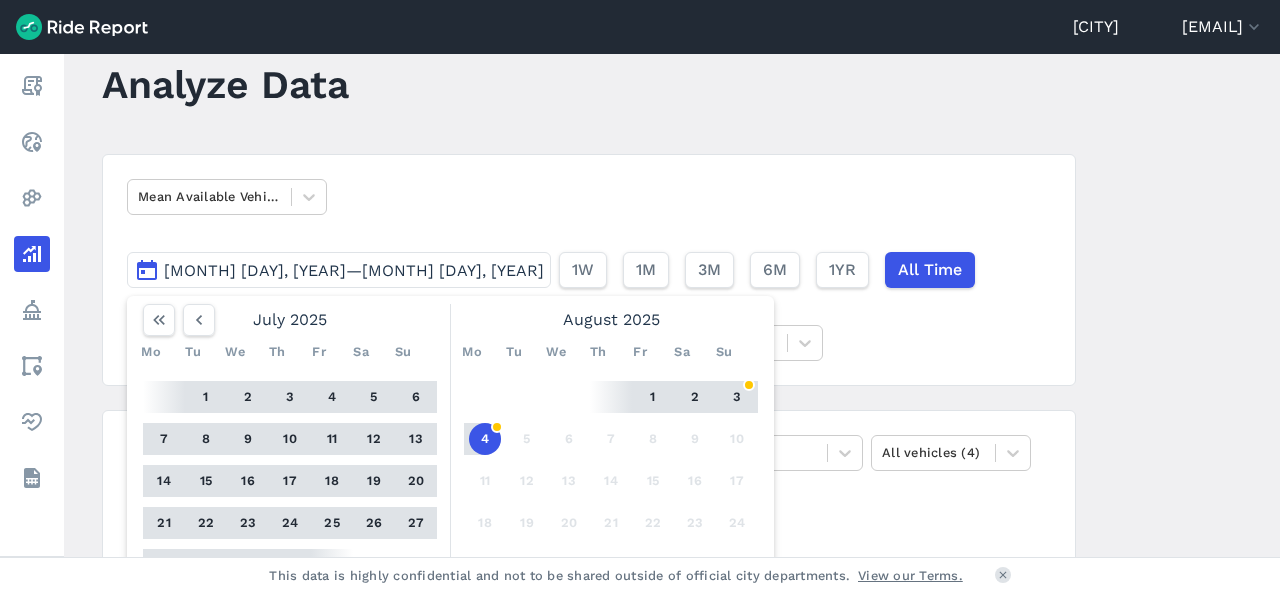 scroll, scrollTop: 0, scrollLeft: 0, axis: both 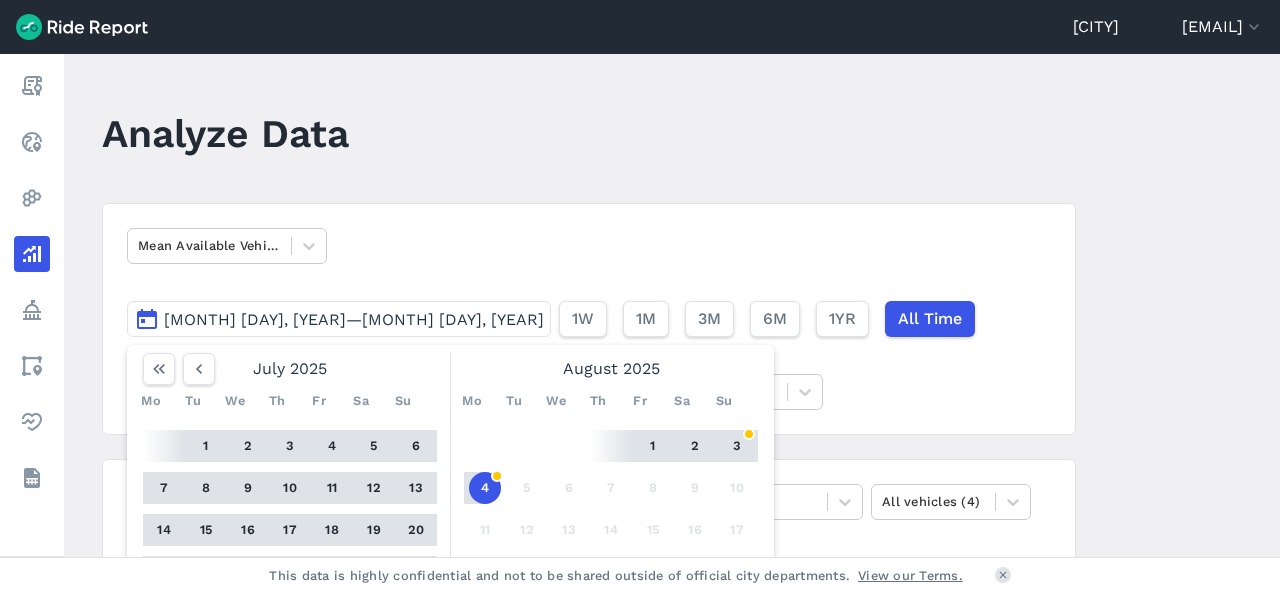 click on "[MONTH] [DAY], [YEAR]—[MONTH] [DAY], [YEAR]" at bounding box center (339, 319) 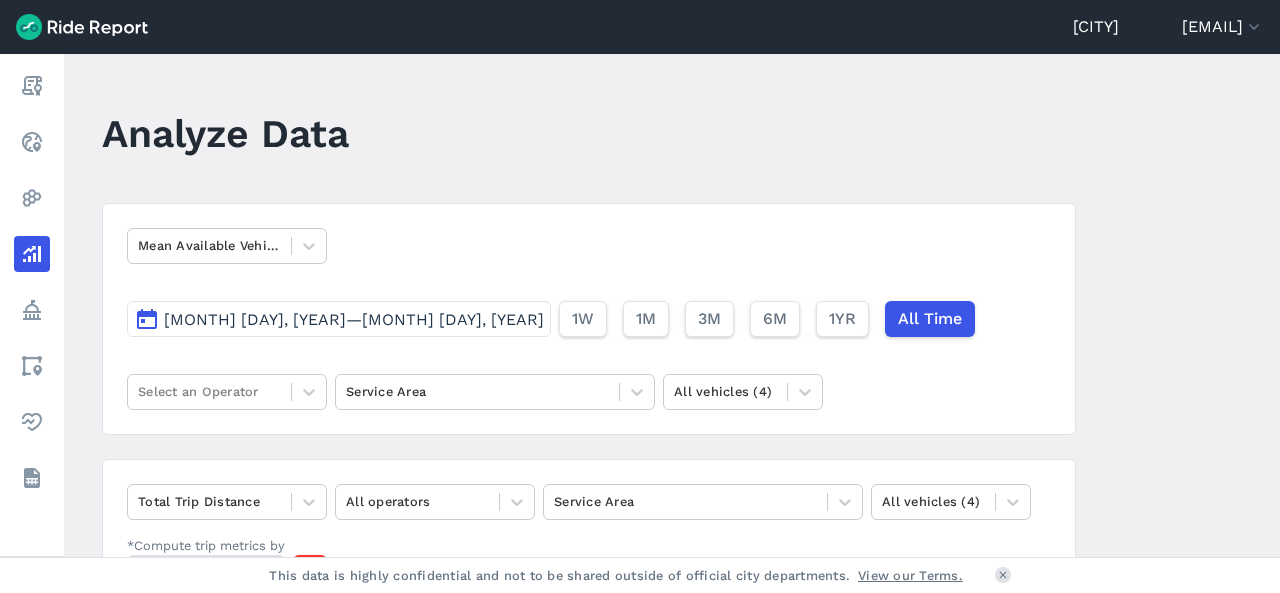 click on "[MONTH] [DAY], [YEAR]—[MONTH] [DAY], [YEAR]" at bounding box center [354, 319] 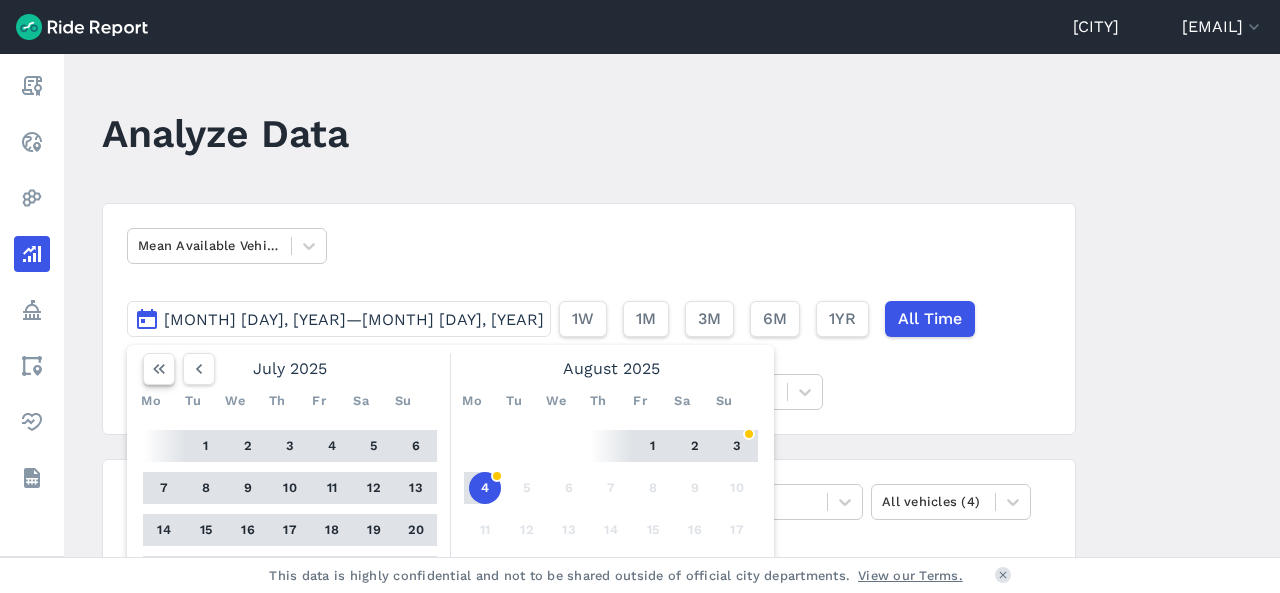click 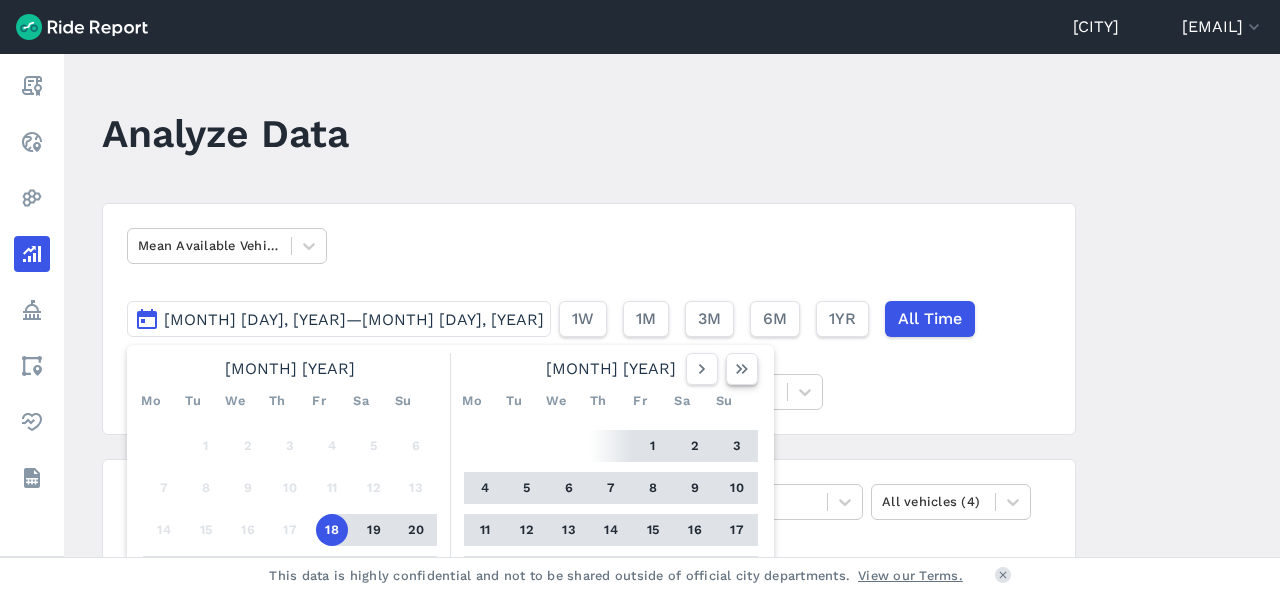 click 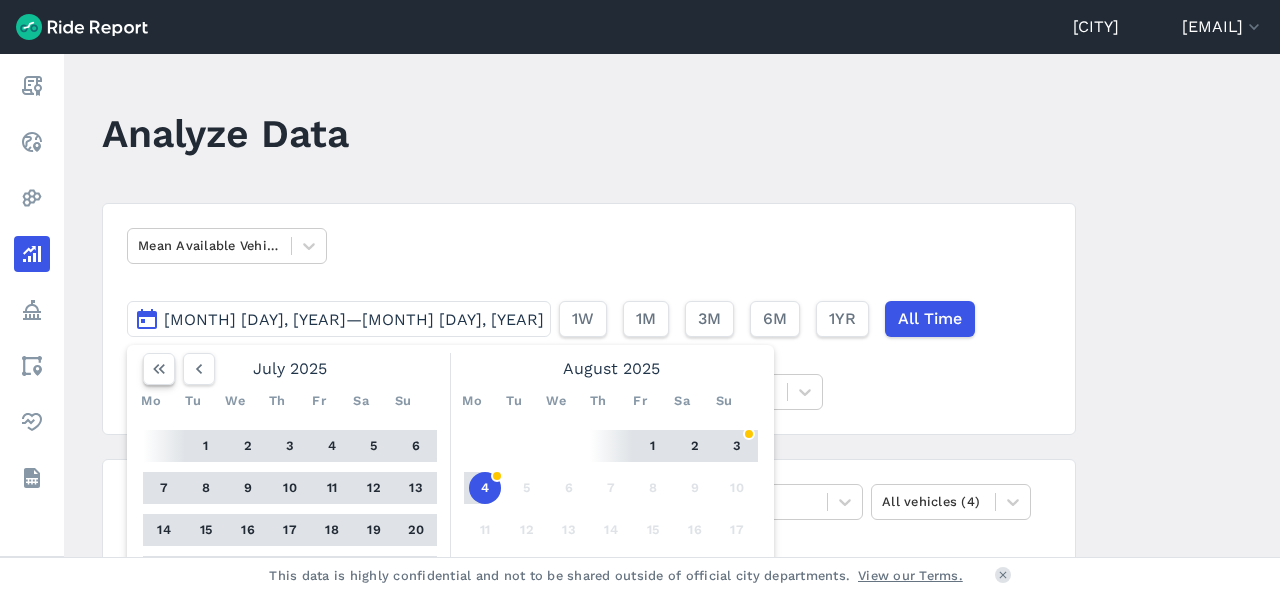 click 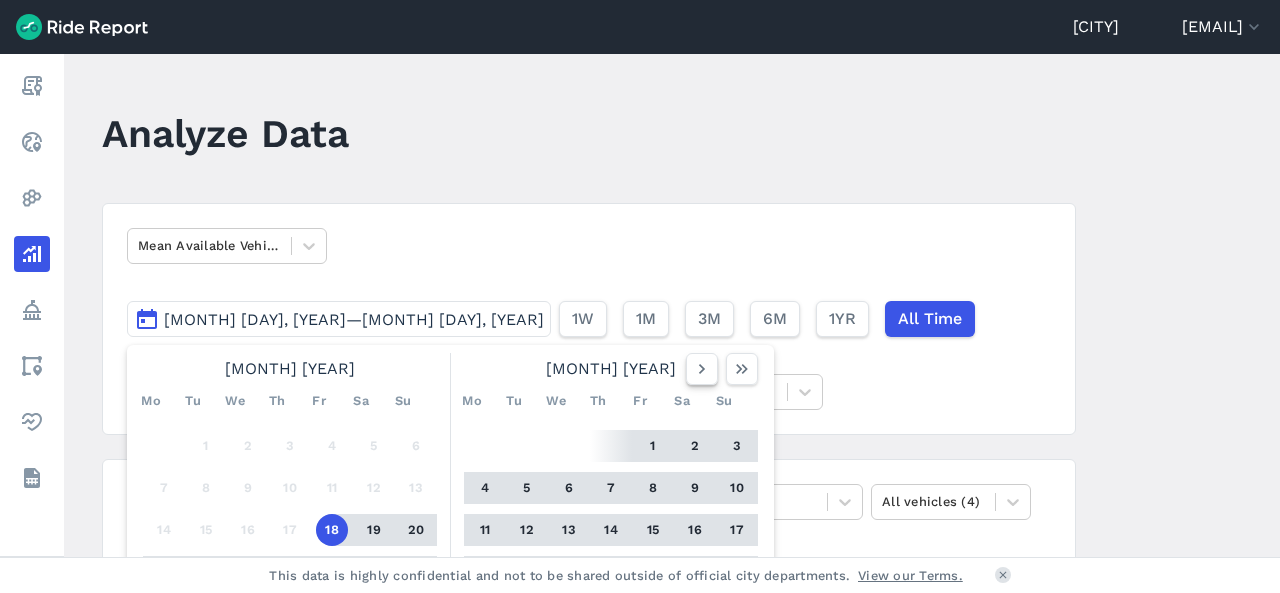 click 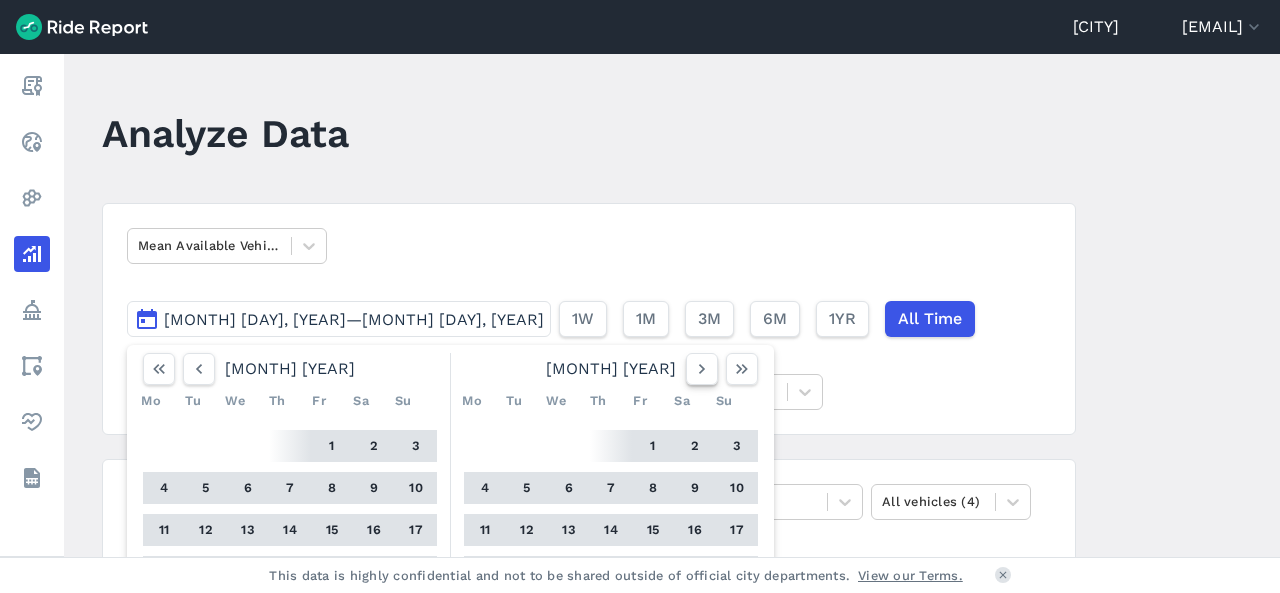 click 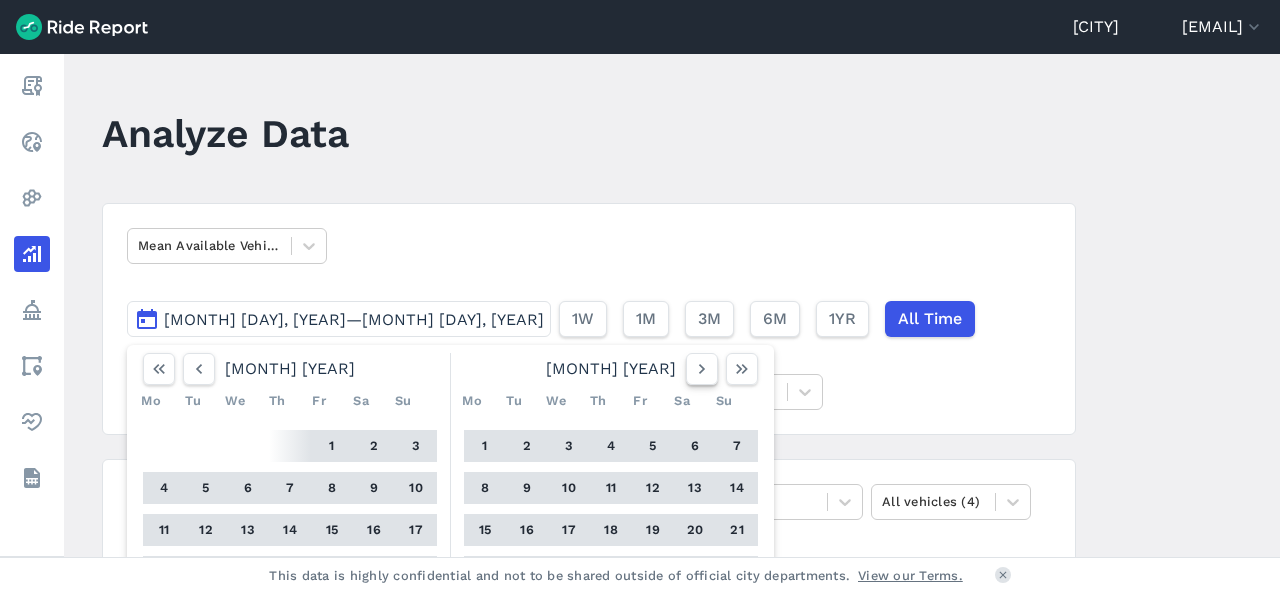 click 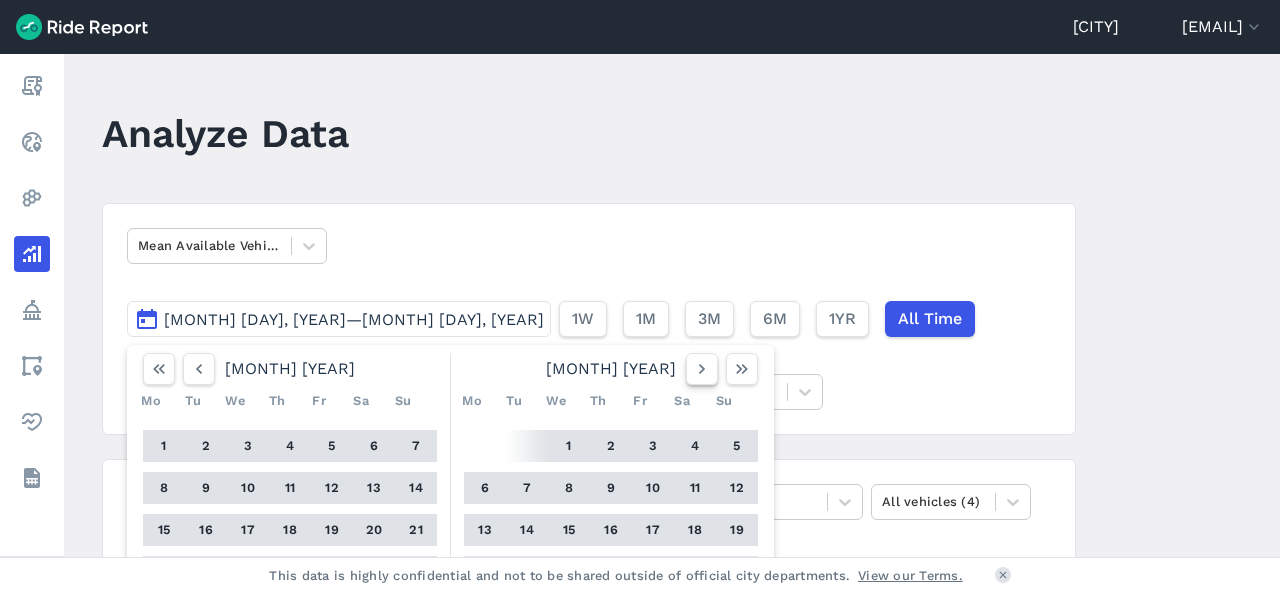 click 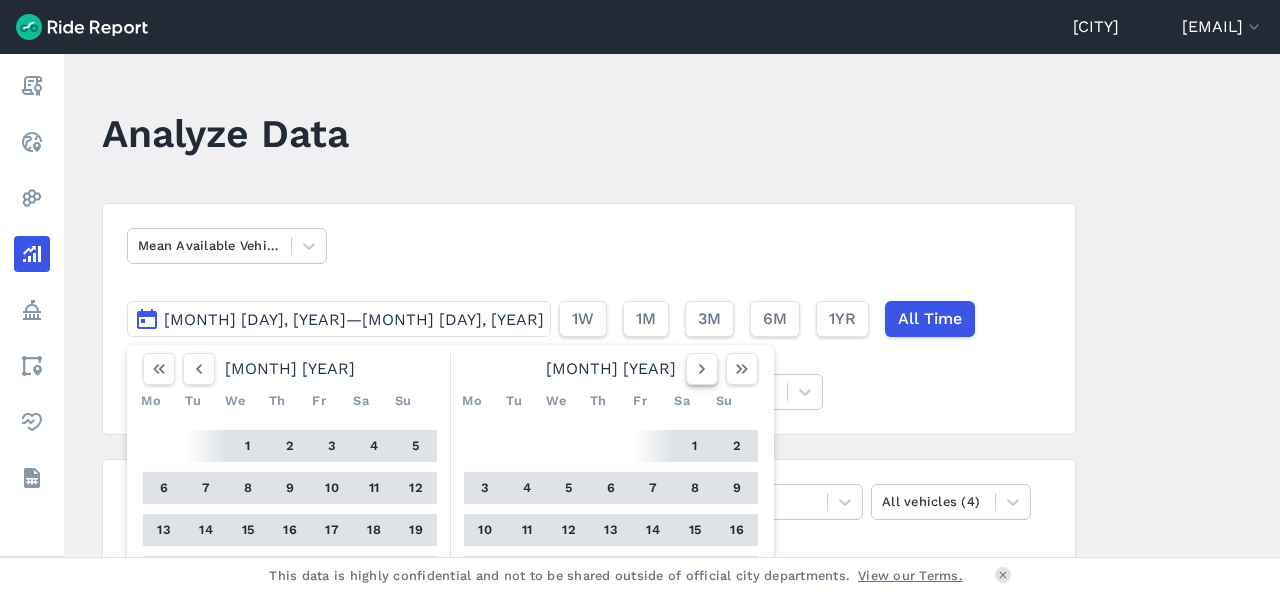 click 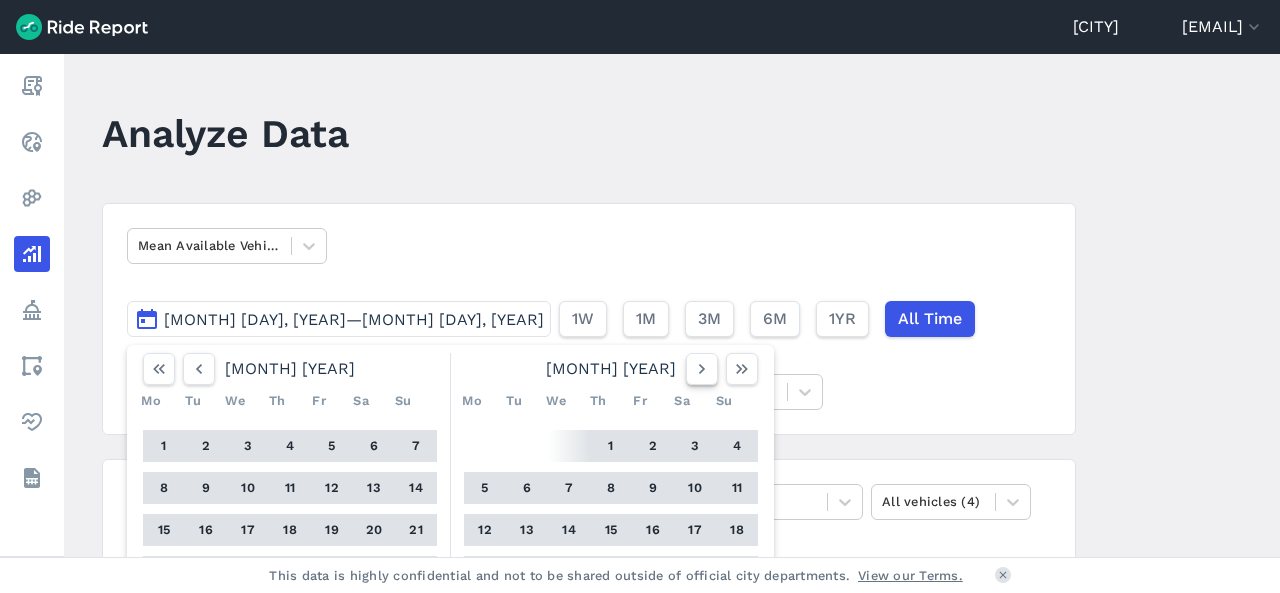 click 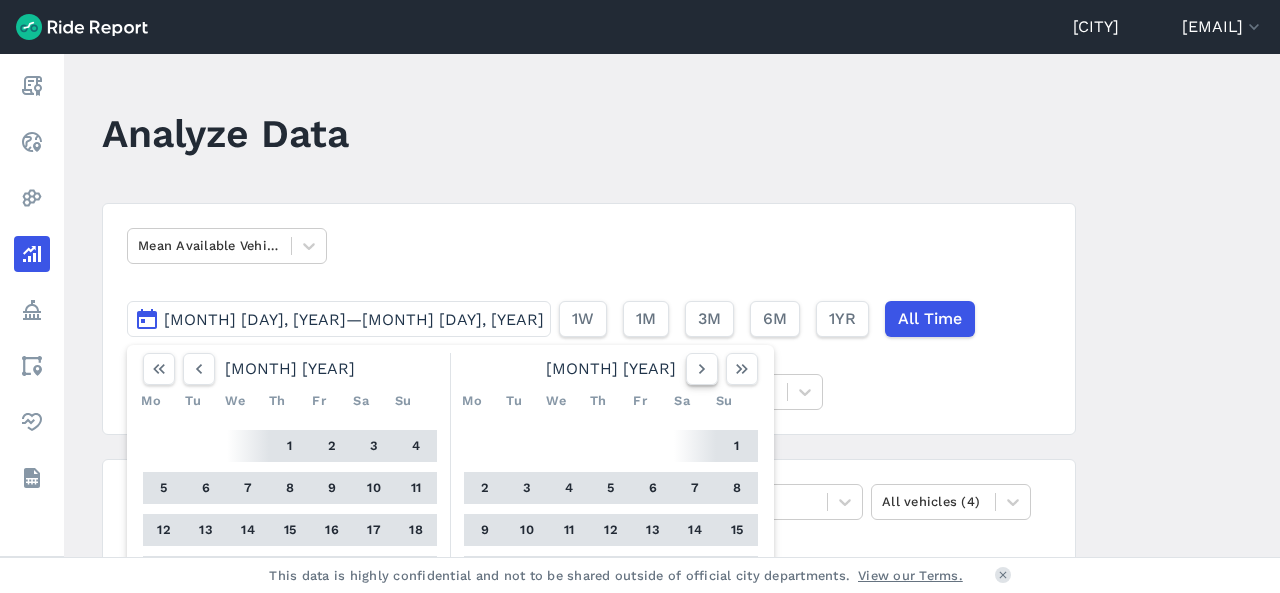 click 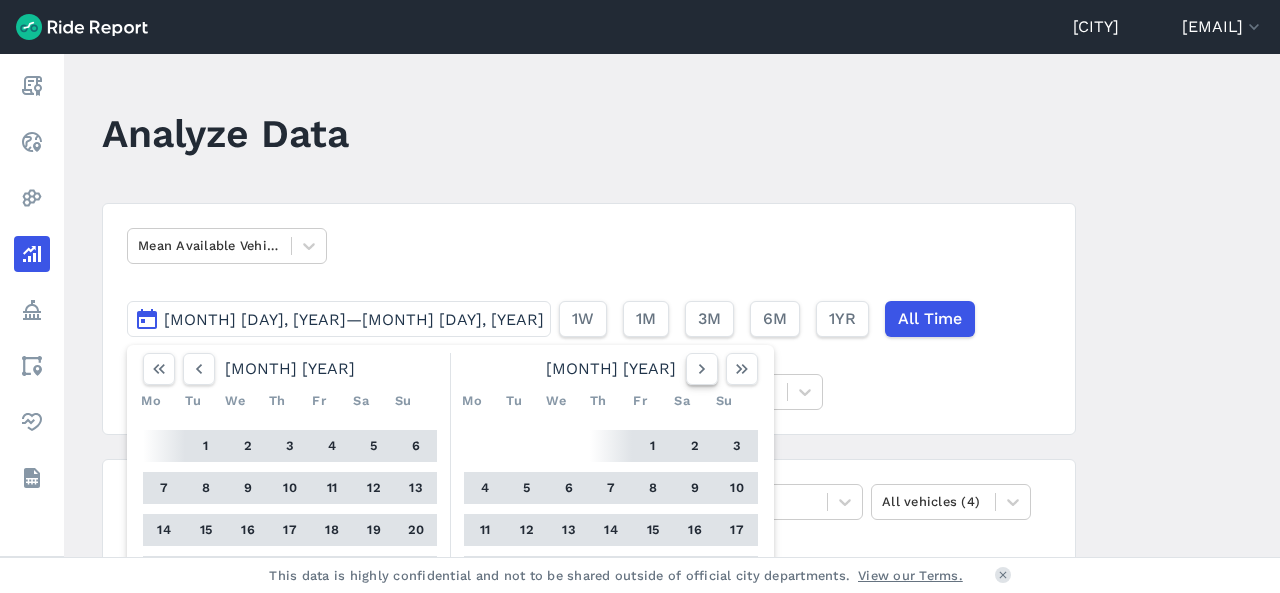 click 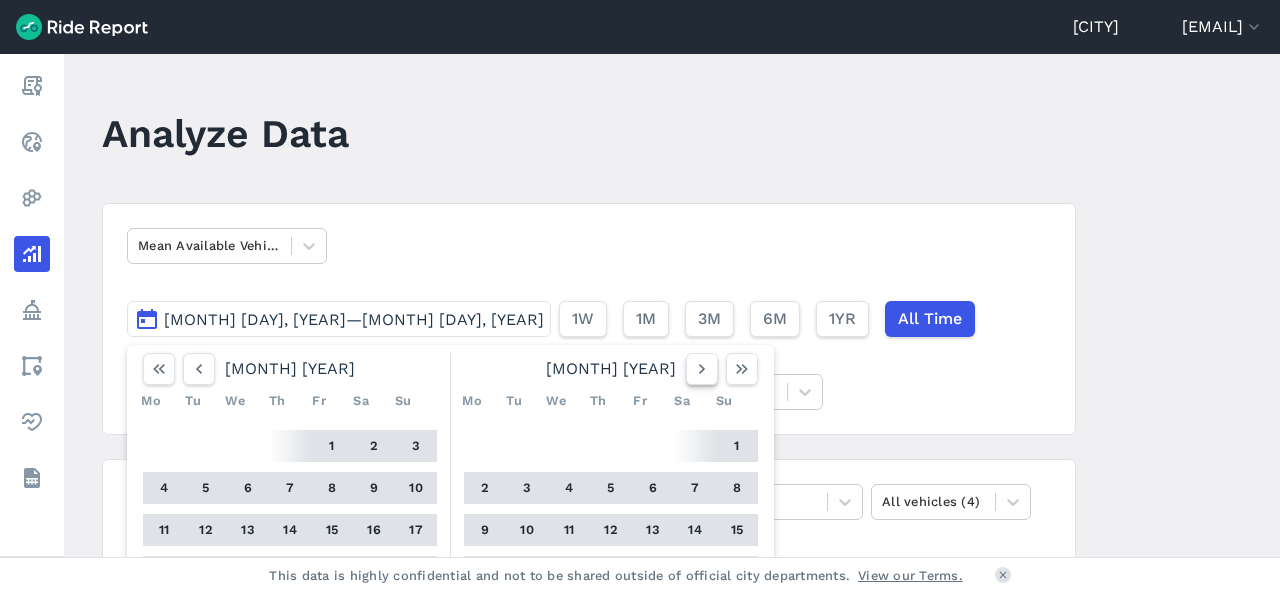 click 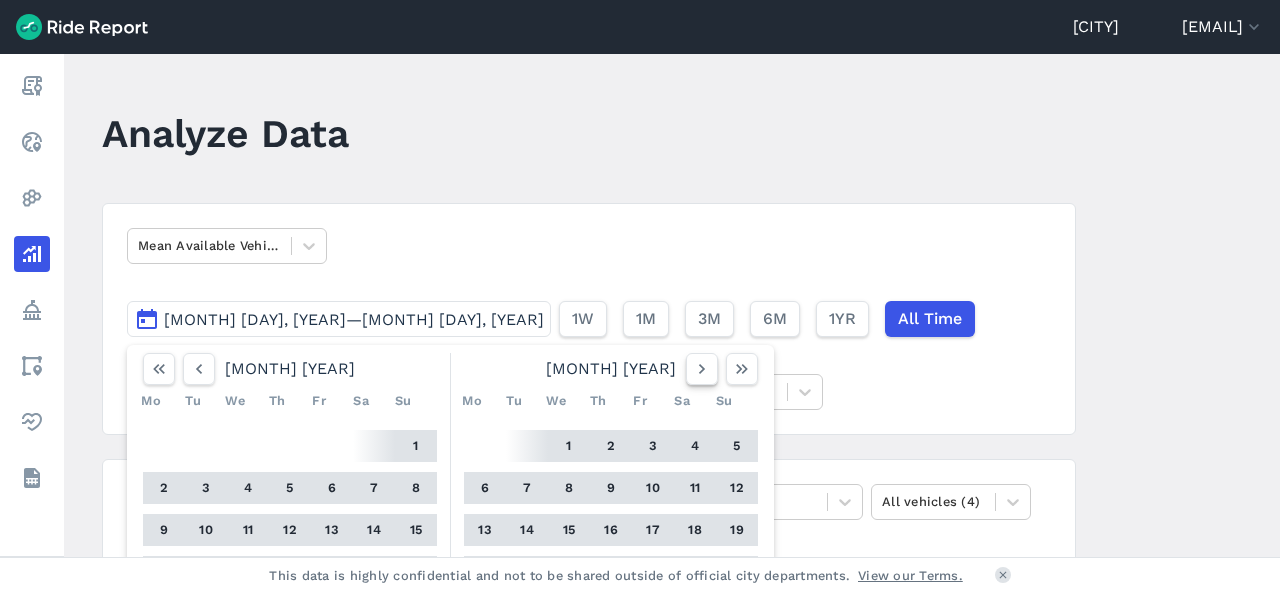 click 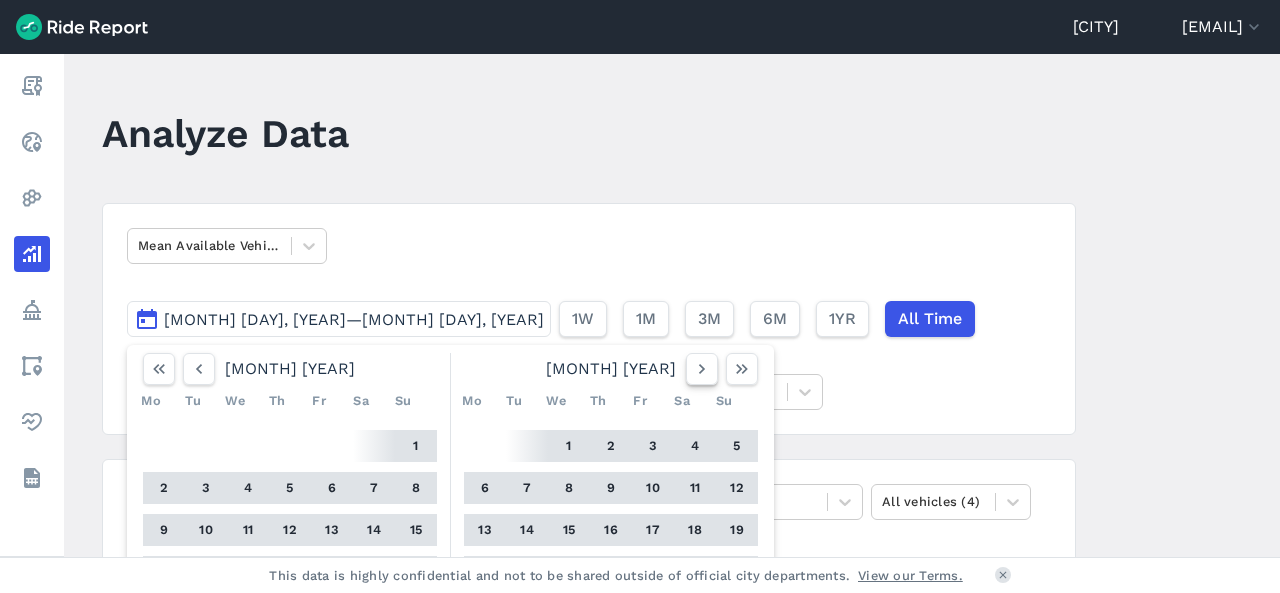 click 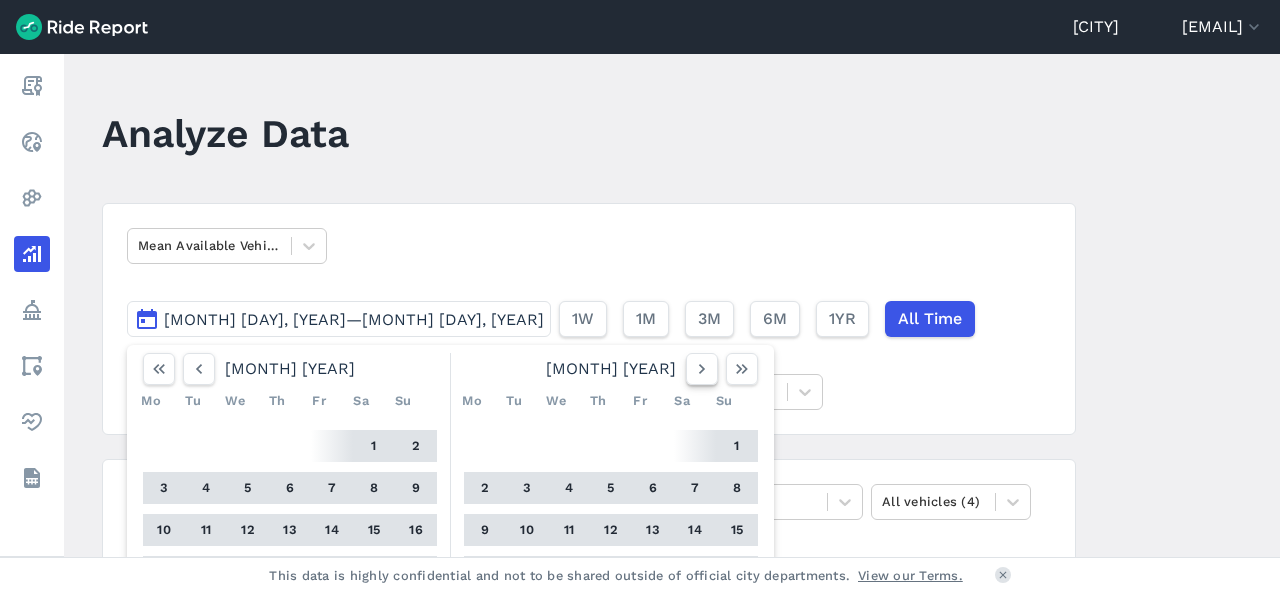 click 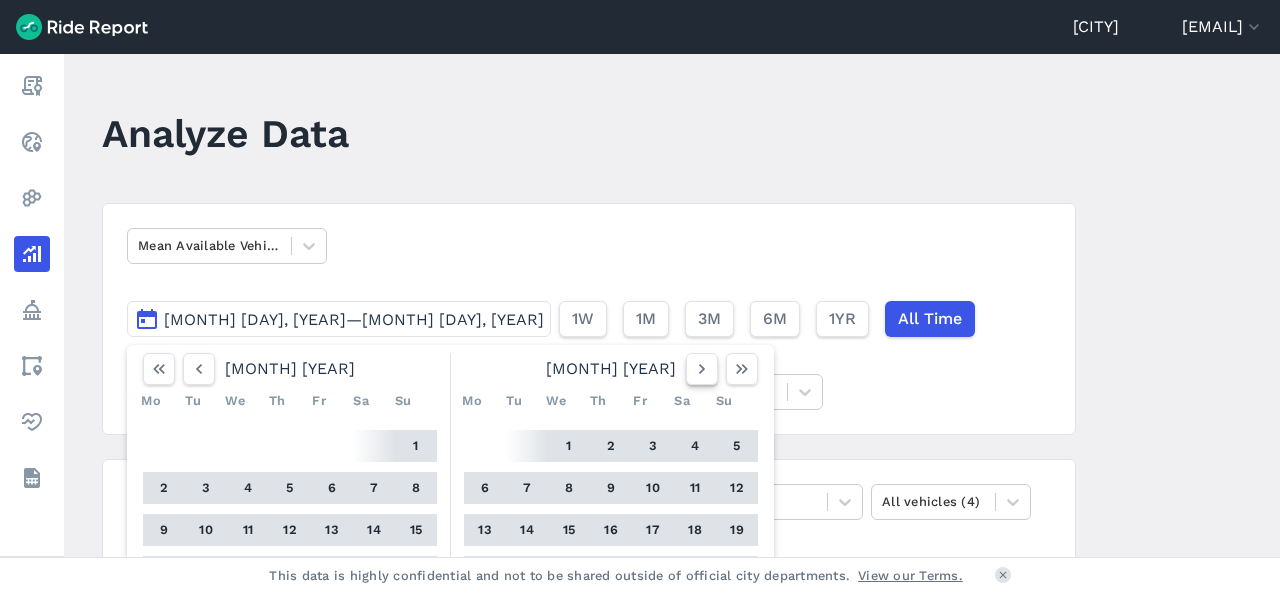 click 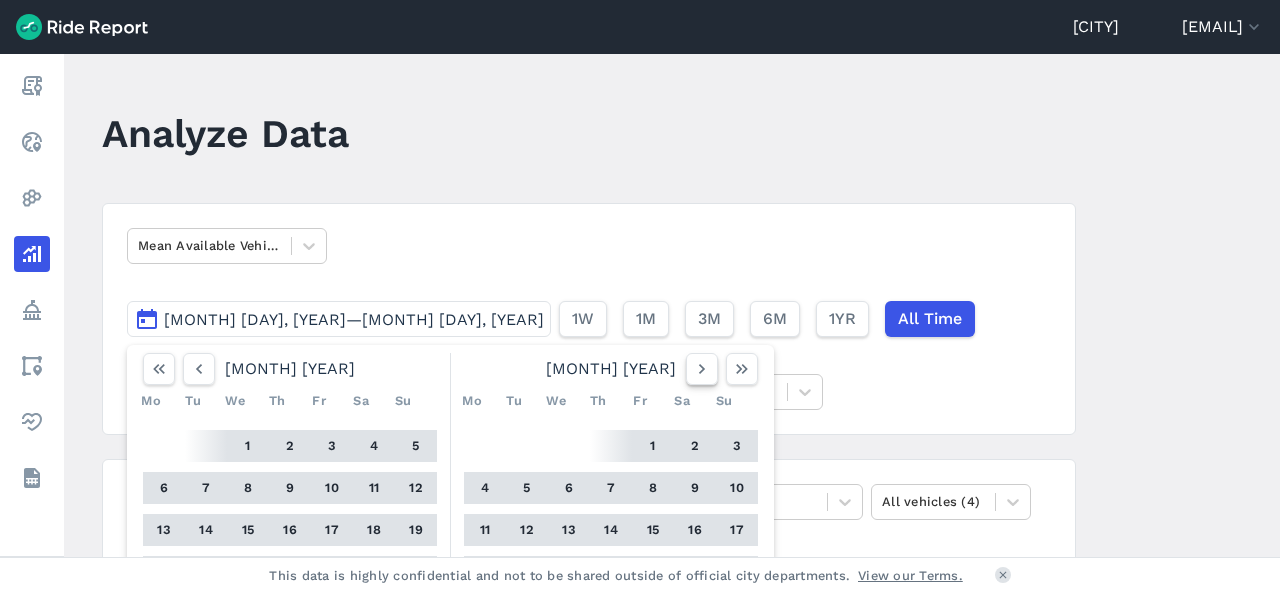click 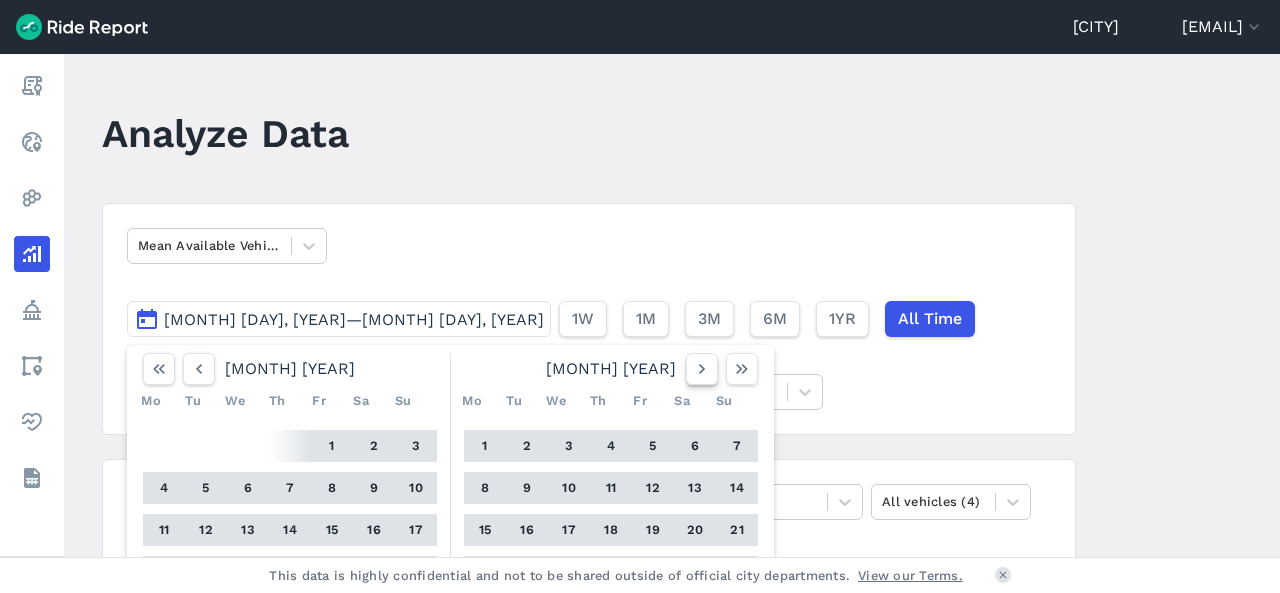click 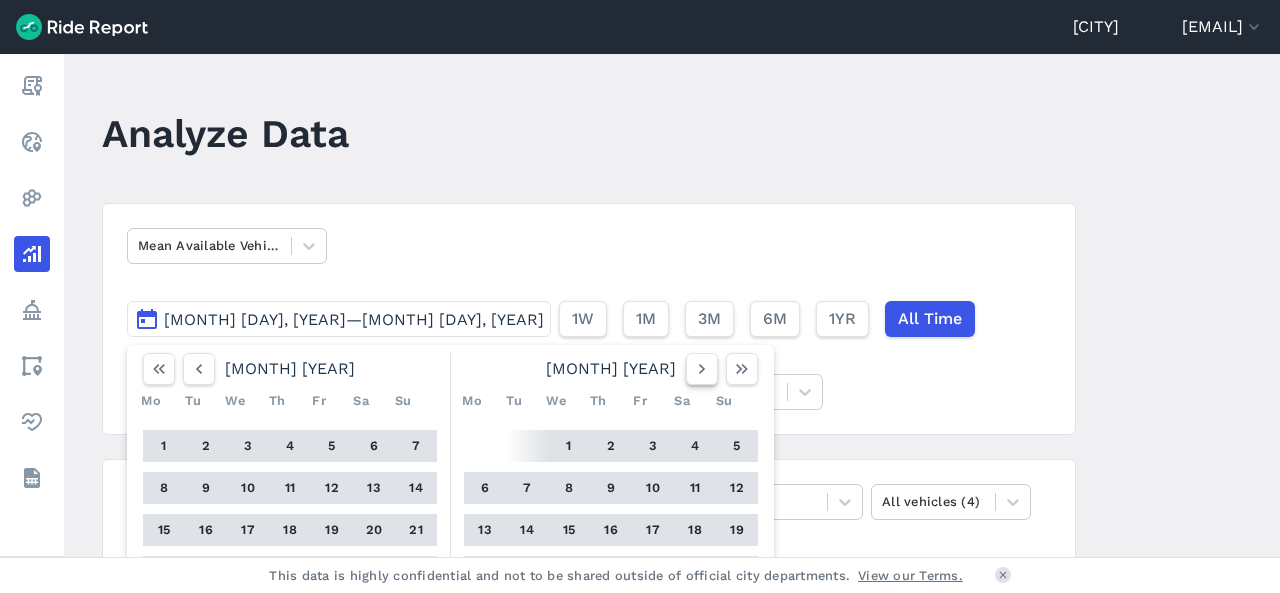 click 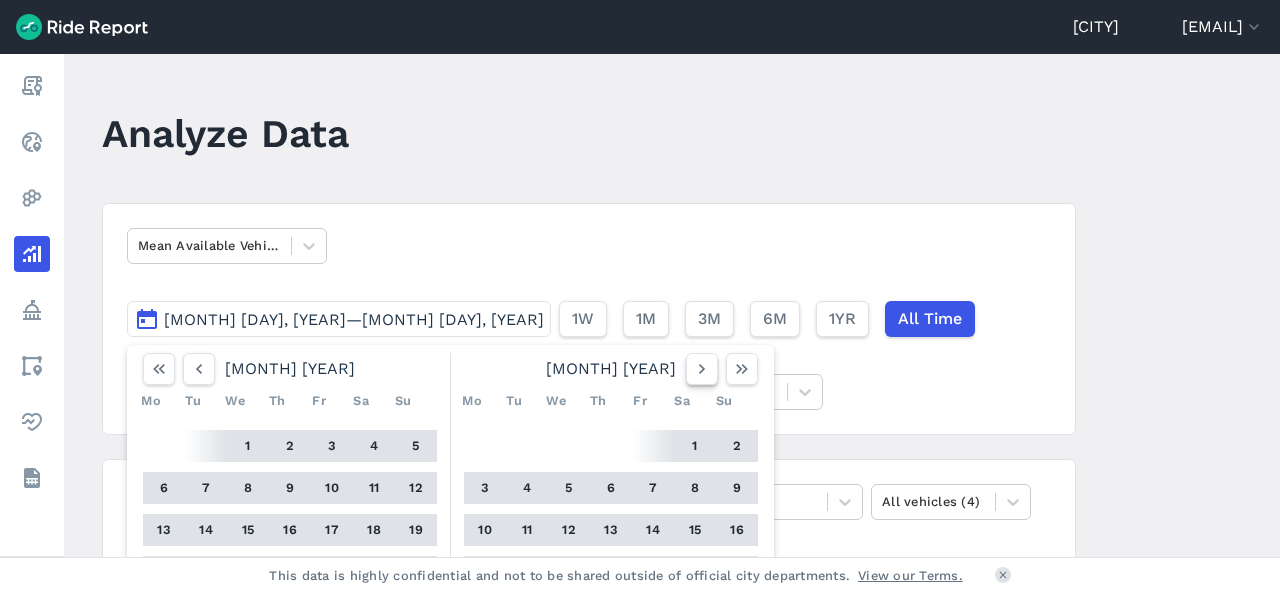 click 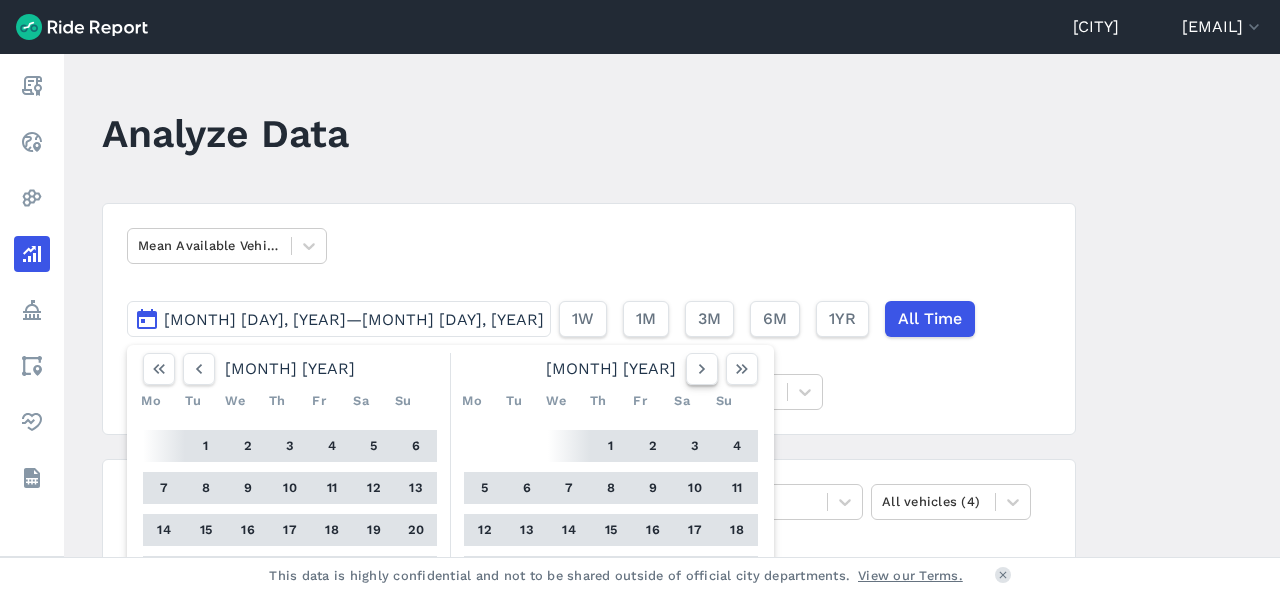 click 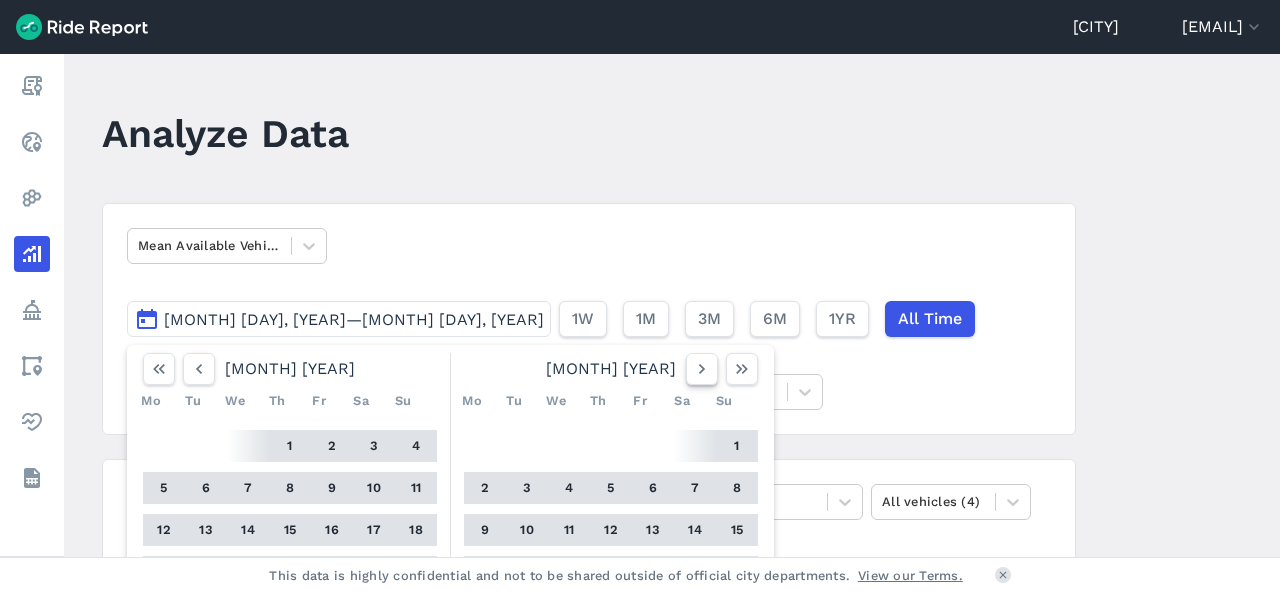 click 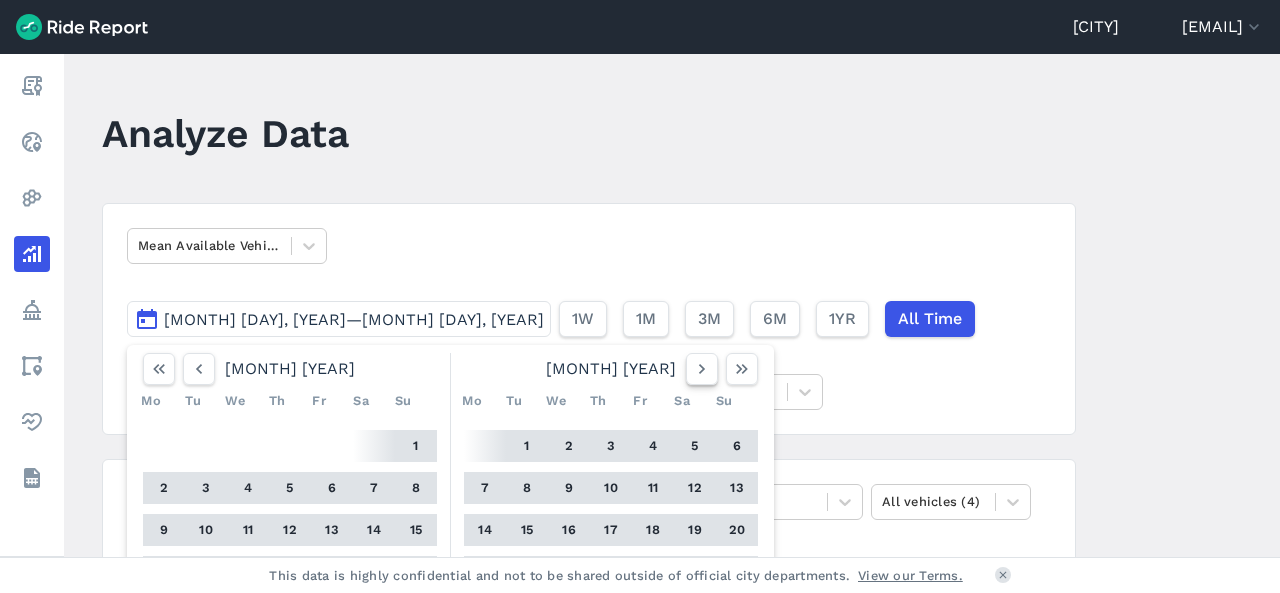 click 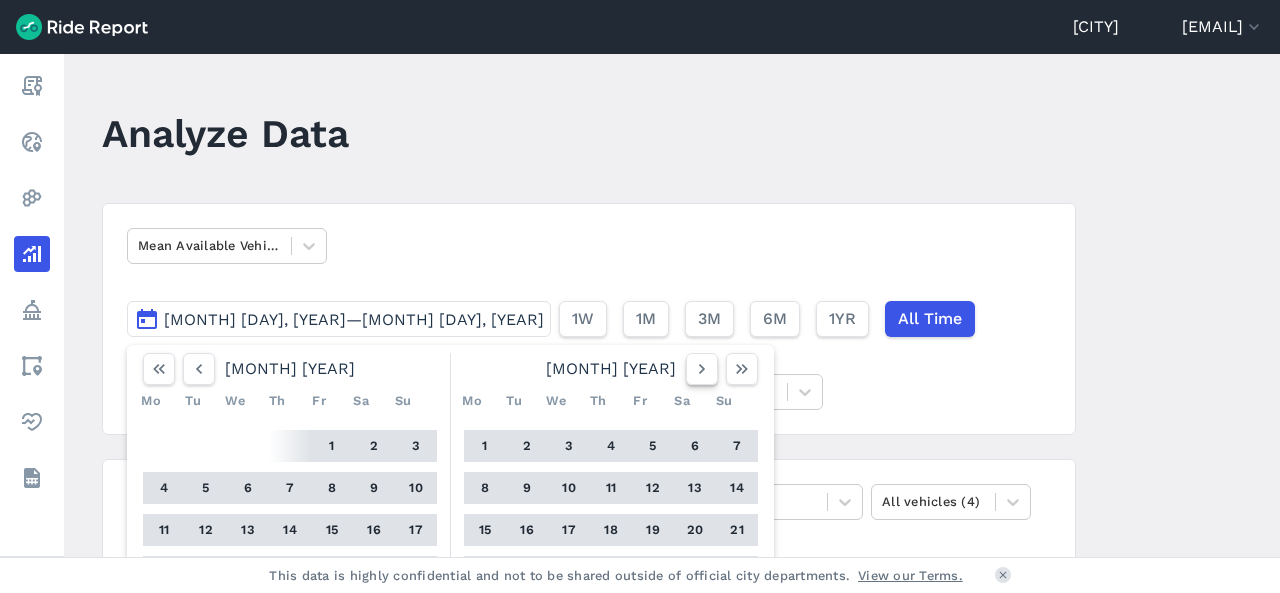 click 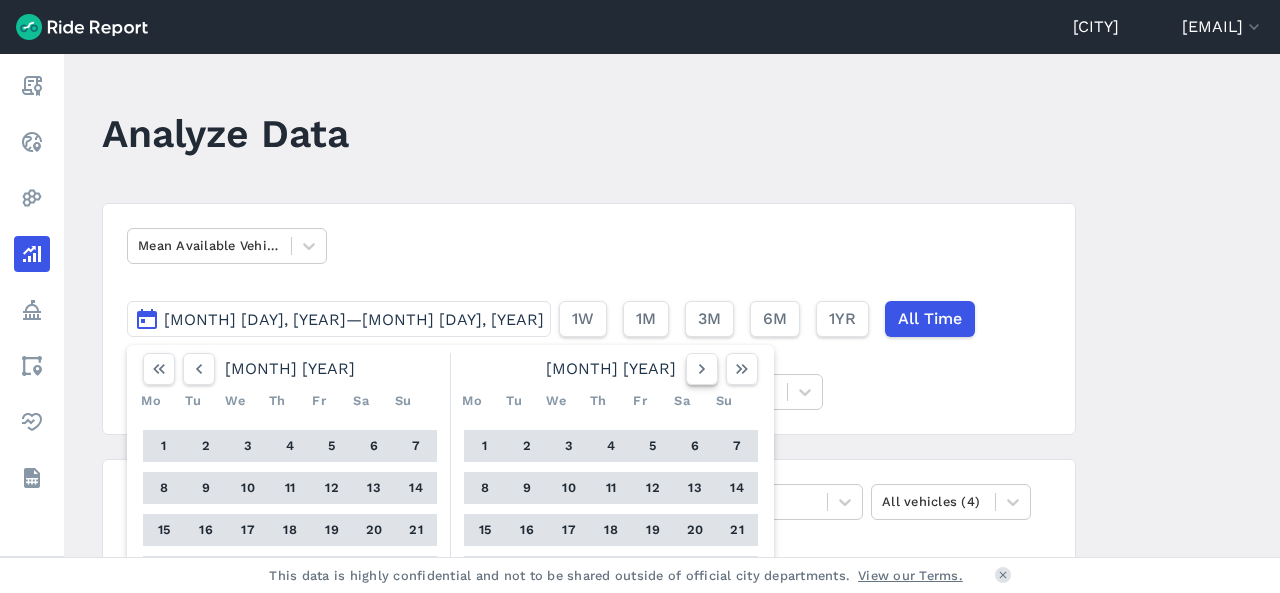 click 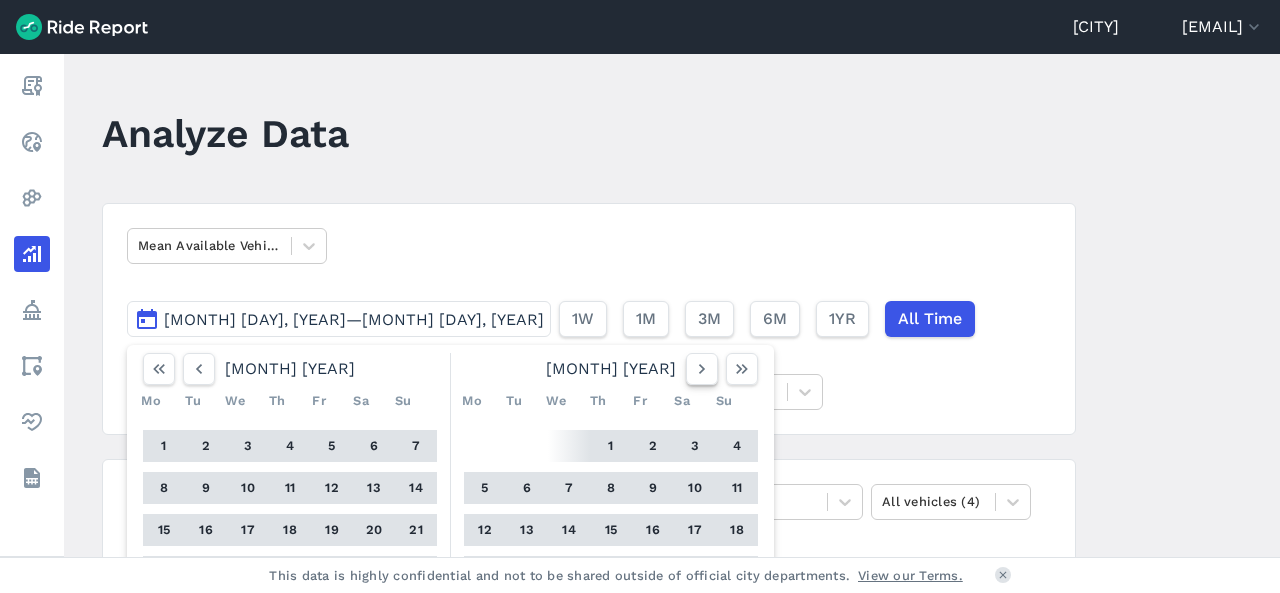click 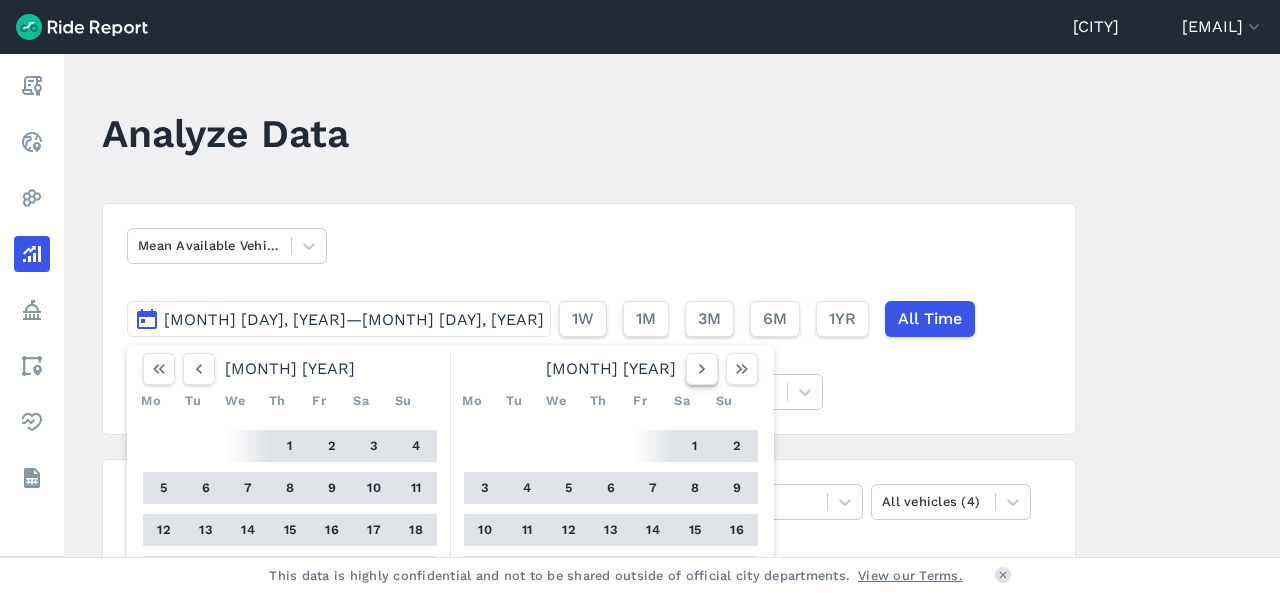 click 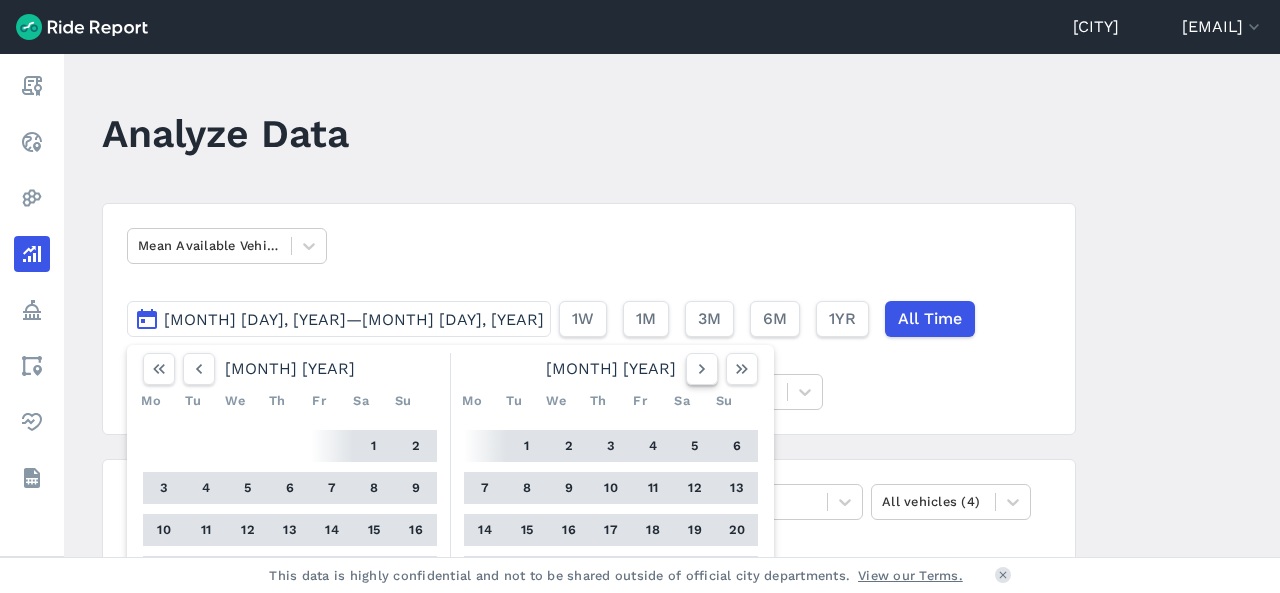 click 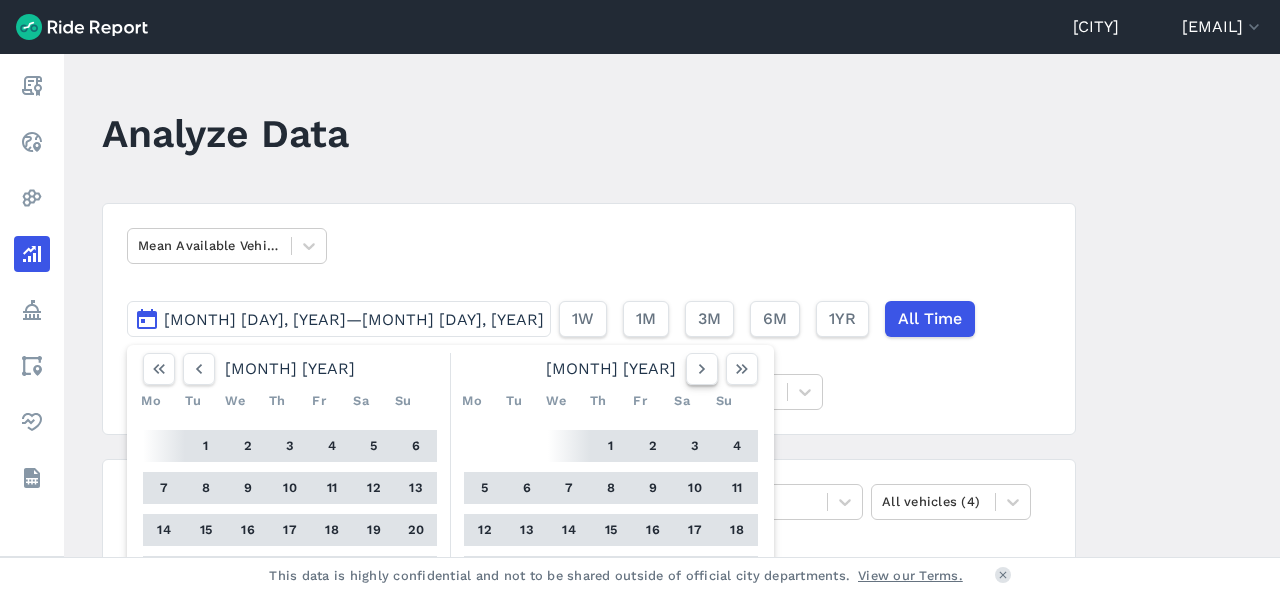 click 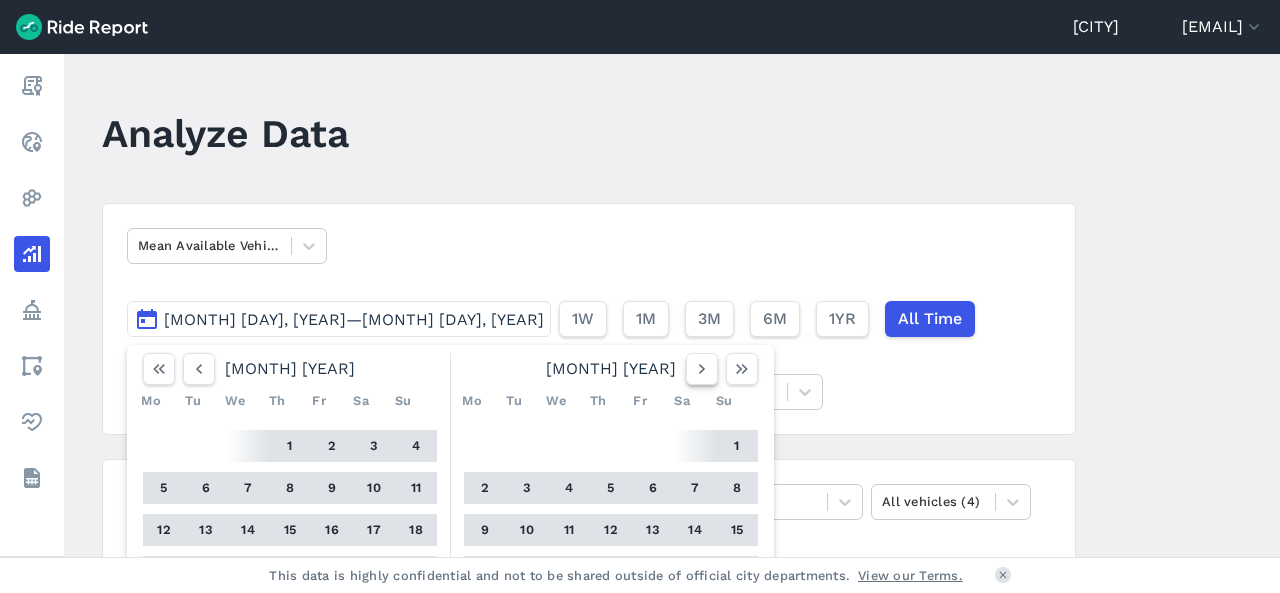 click 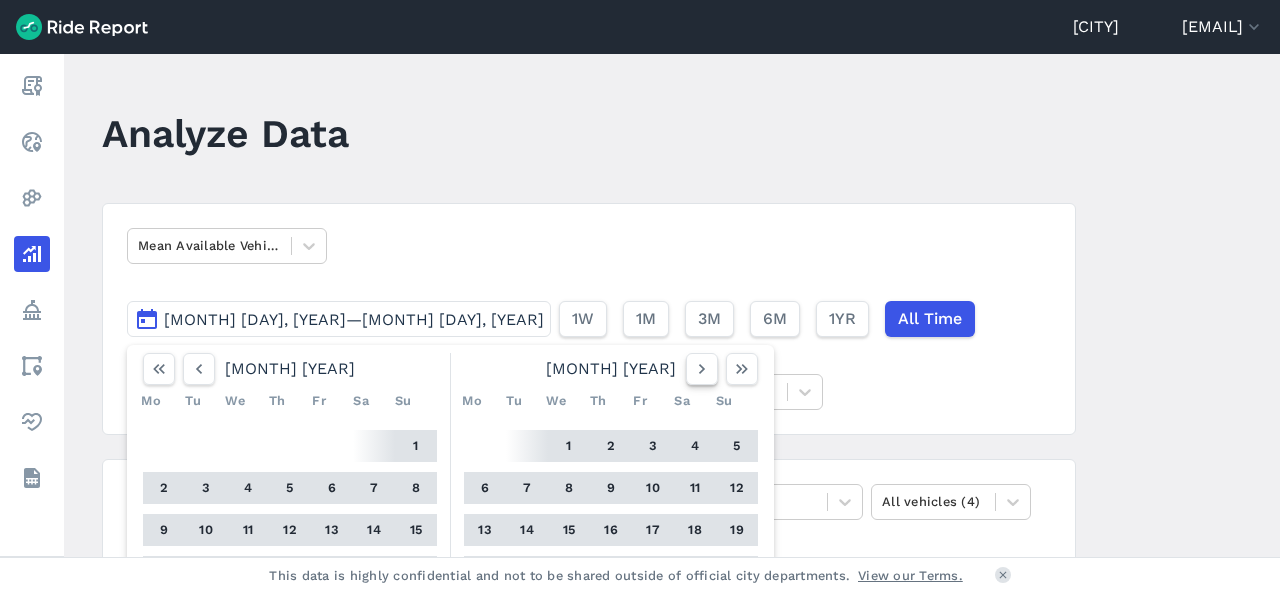 click 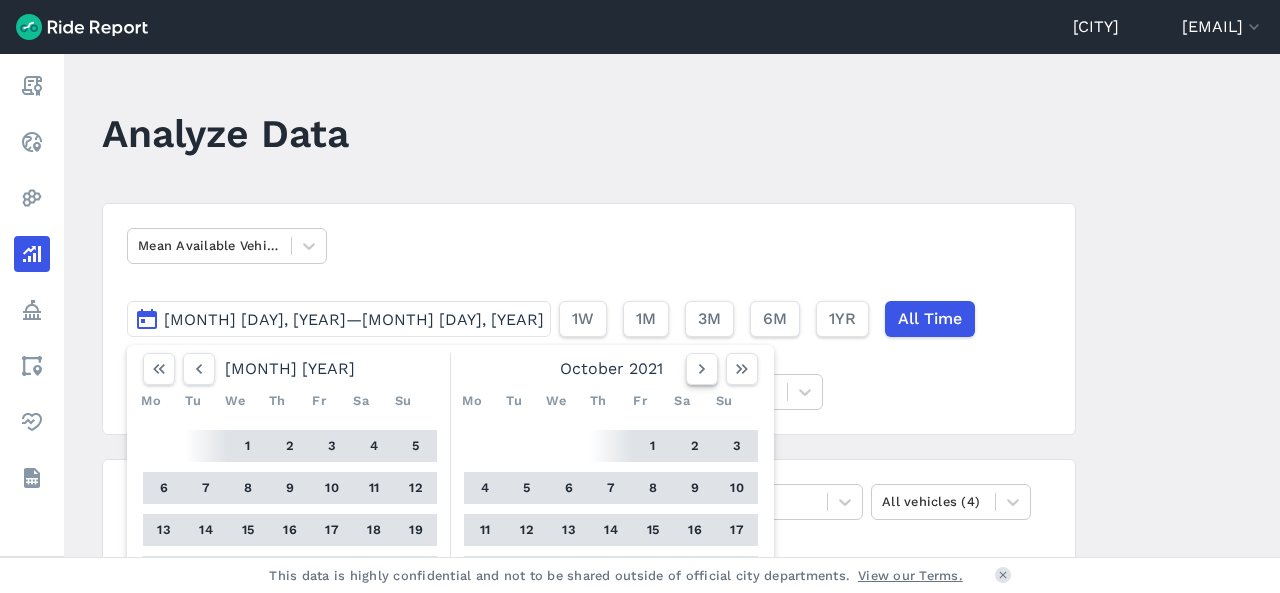 click 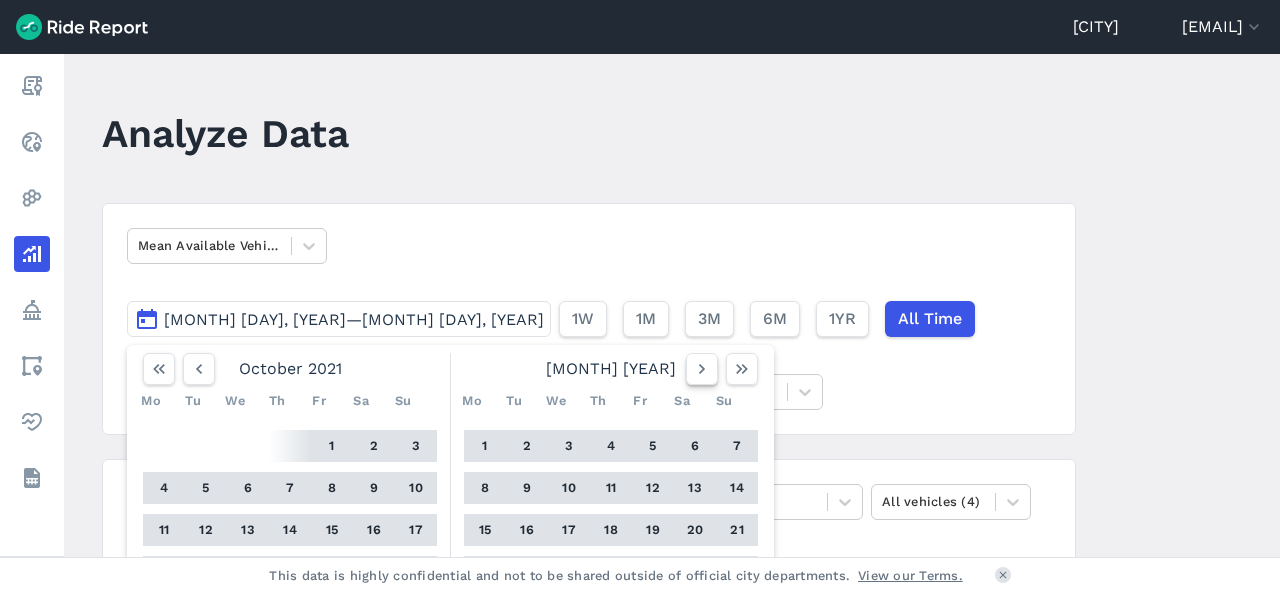 click 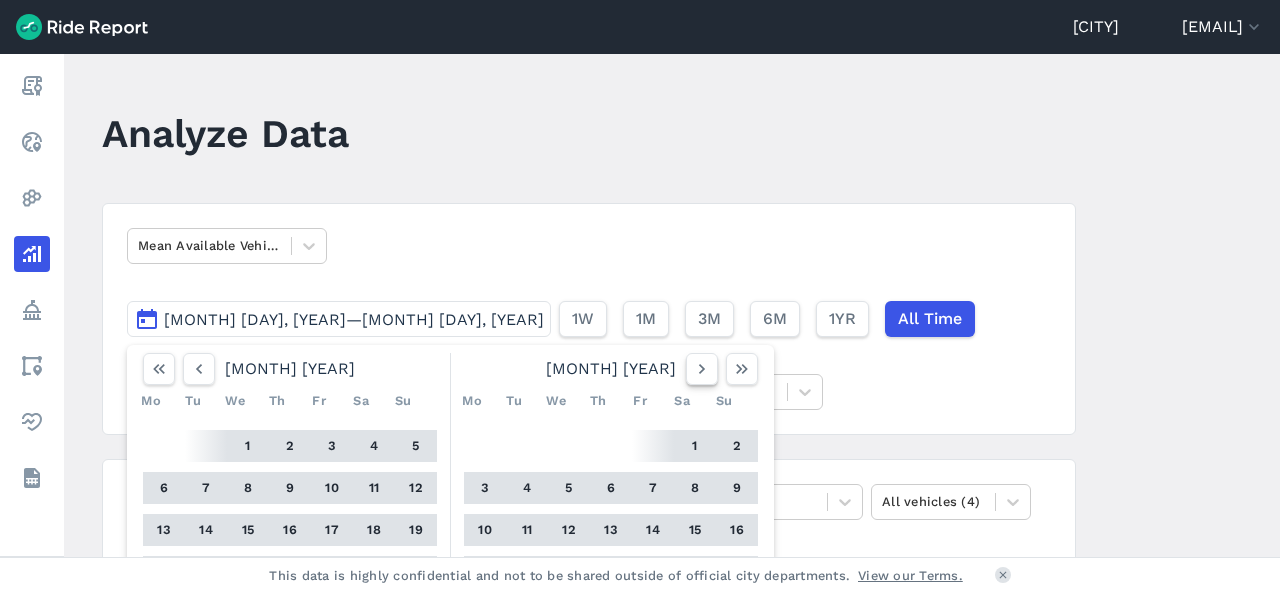 click 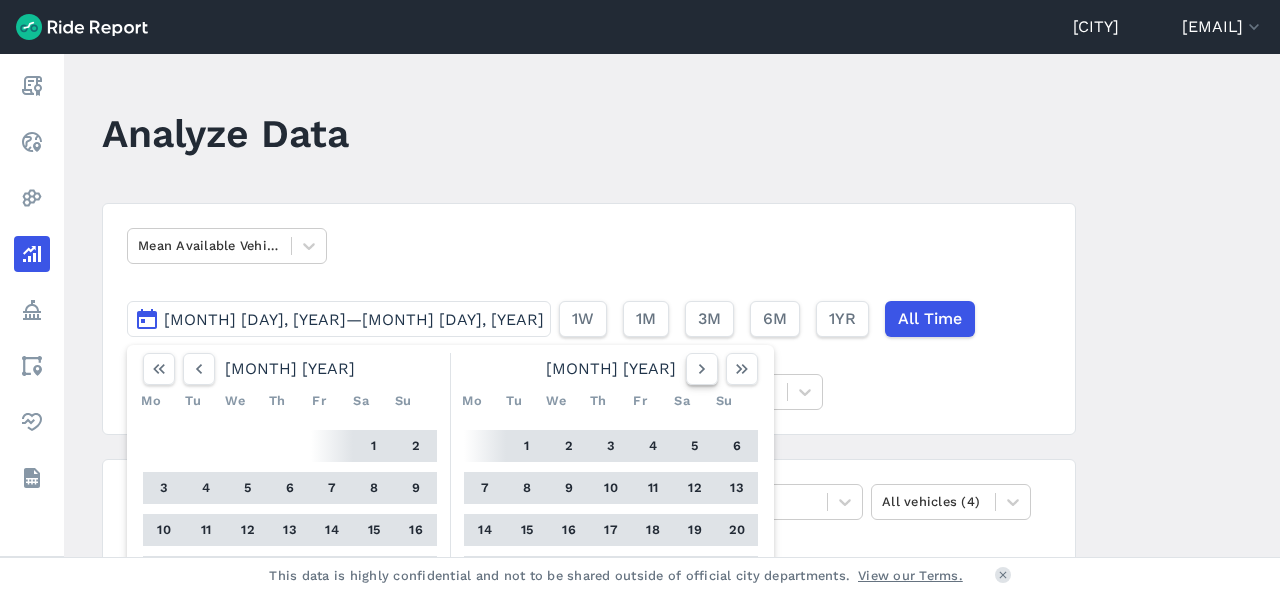 click 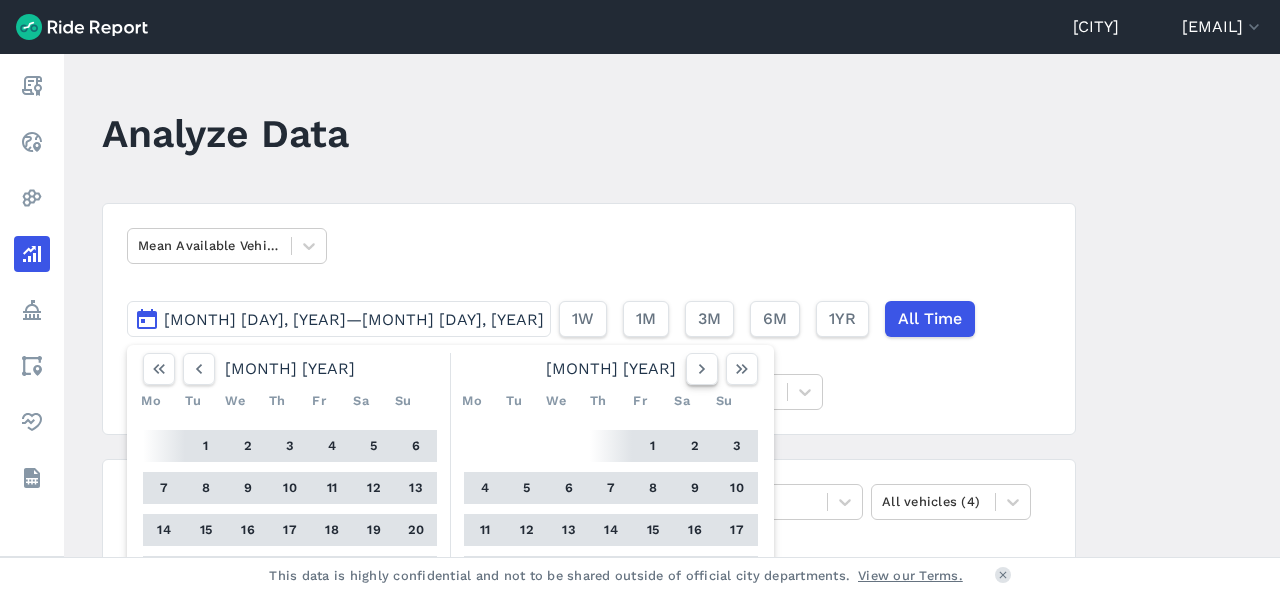 click 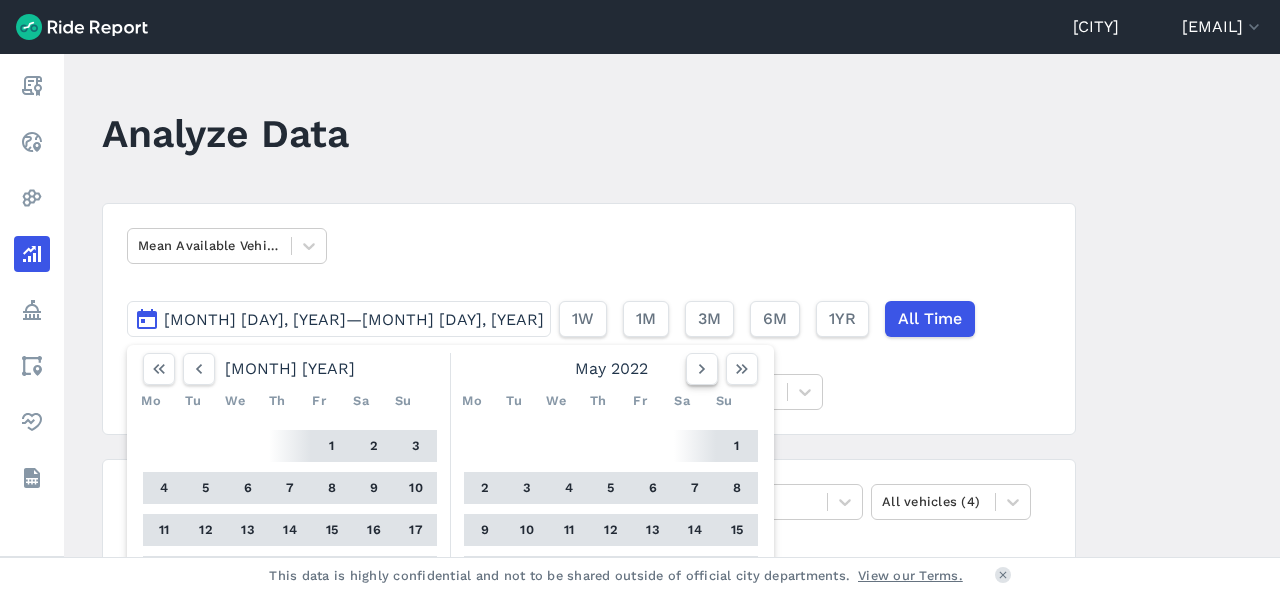 click 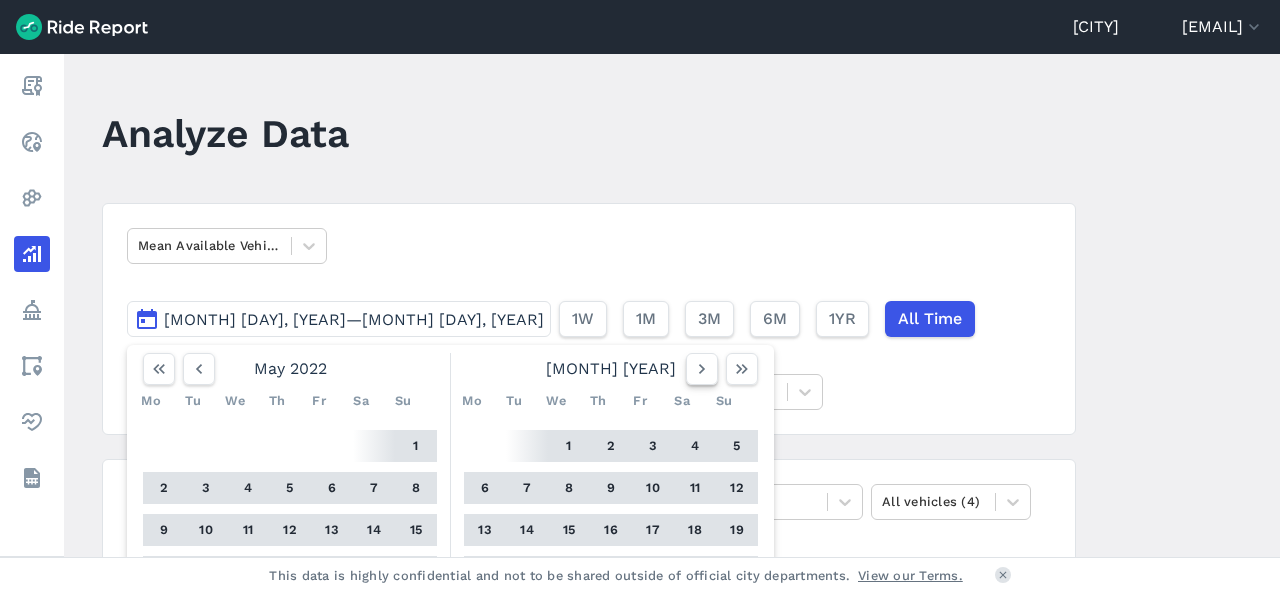 click 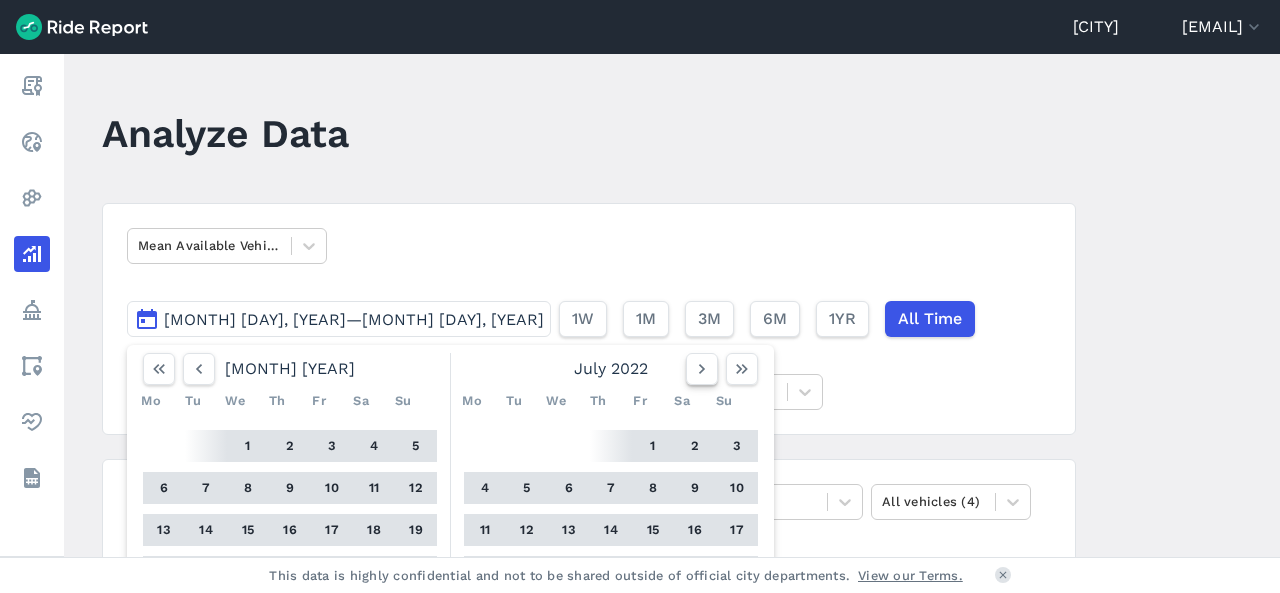 click 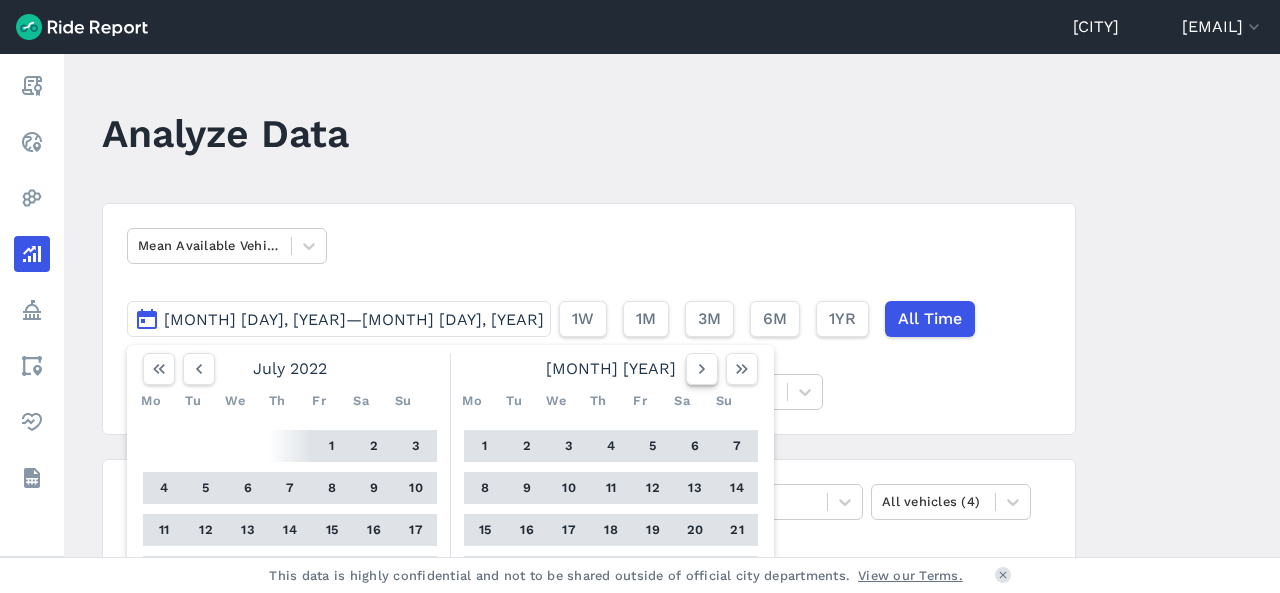 click 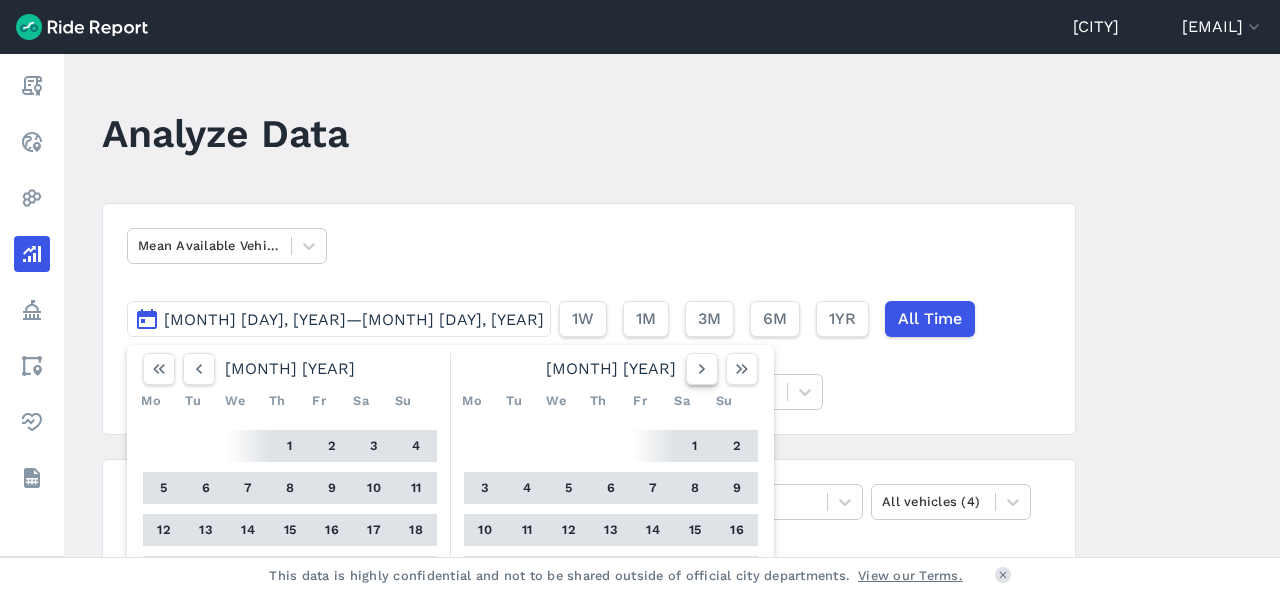 click 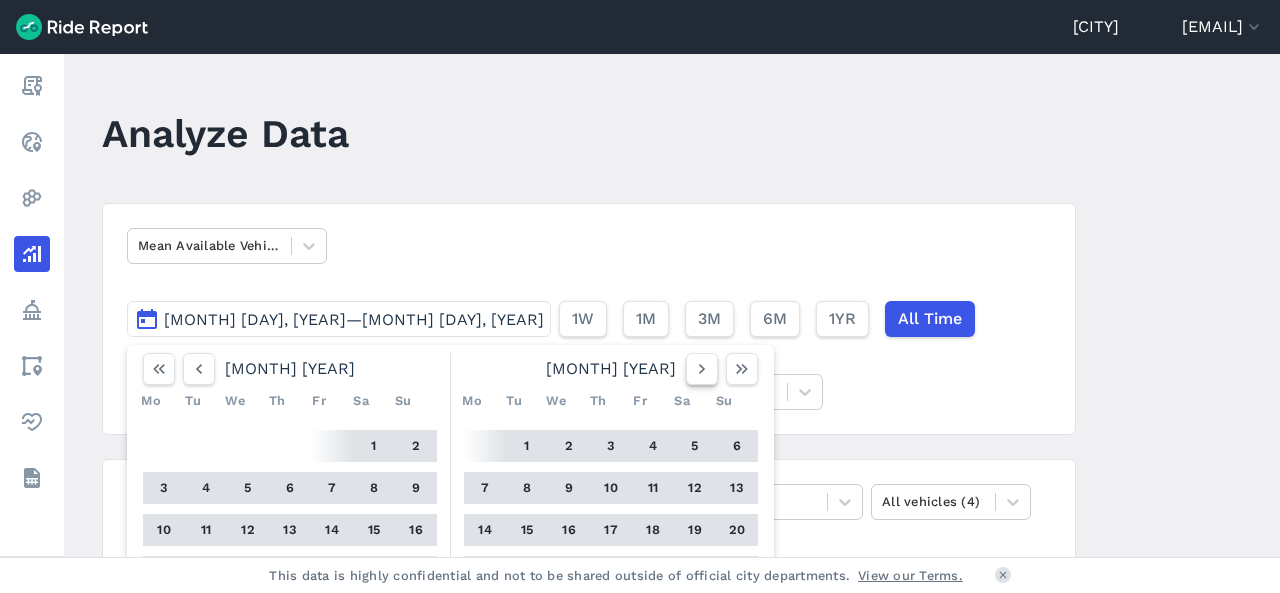 click 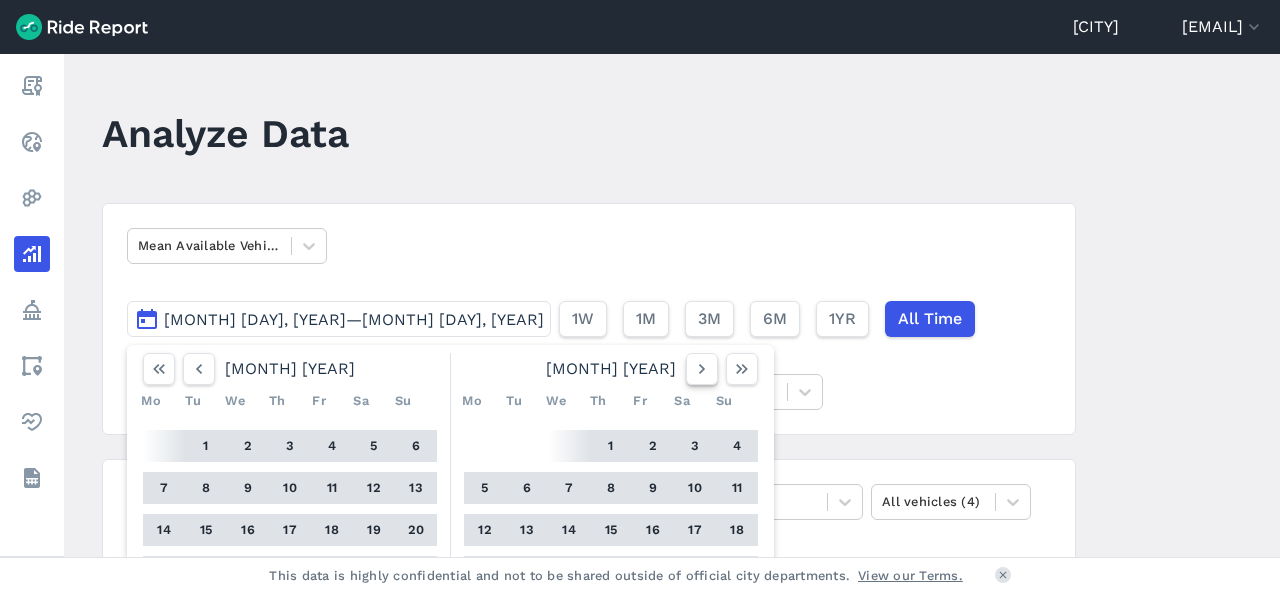 click 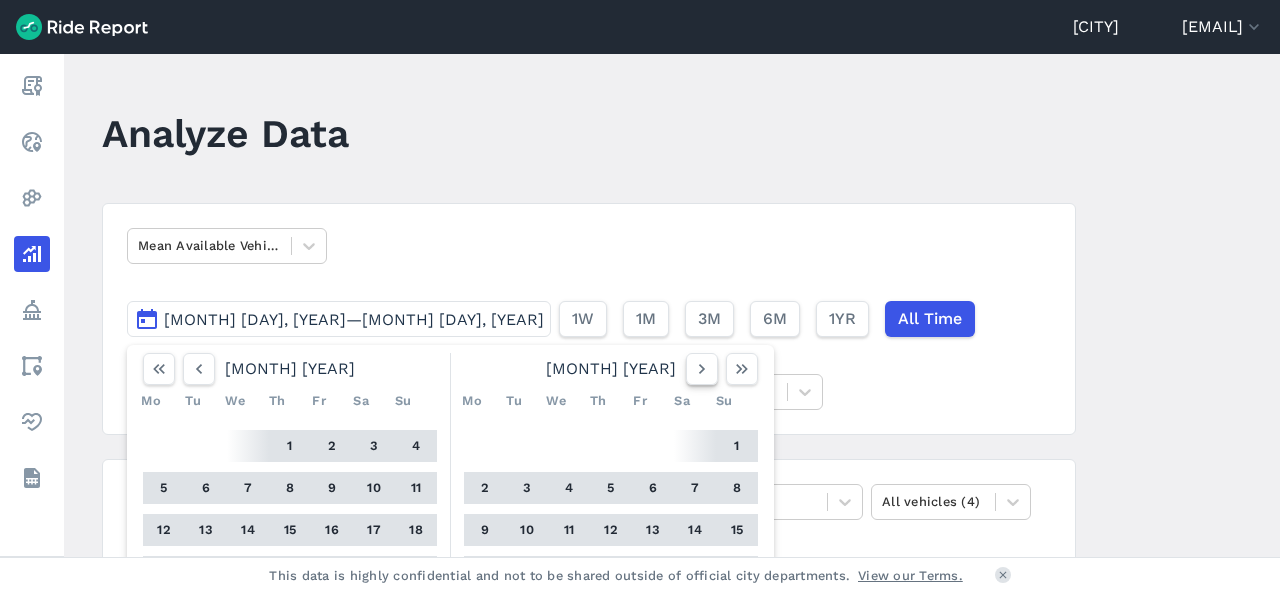 click 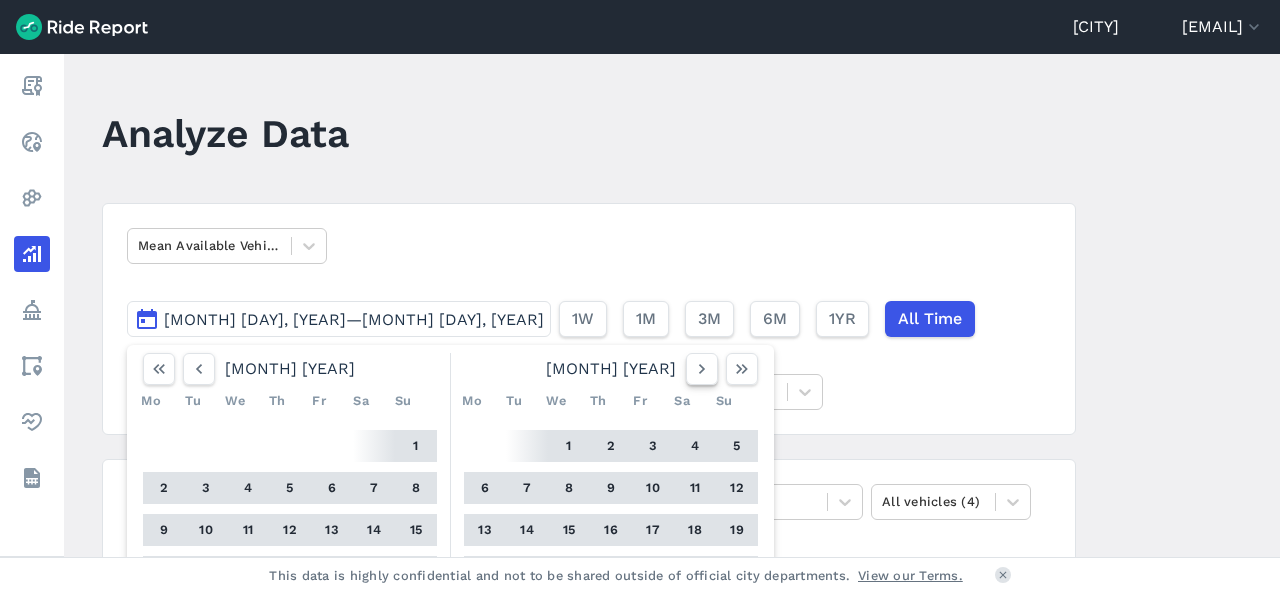 click 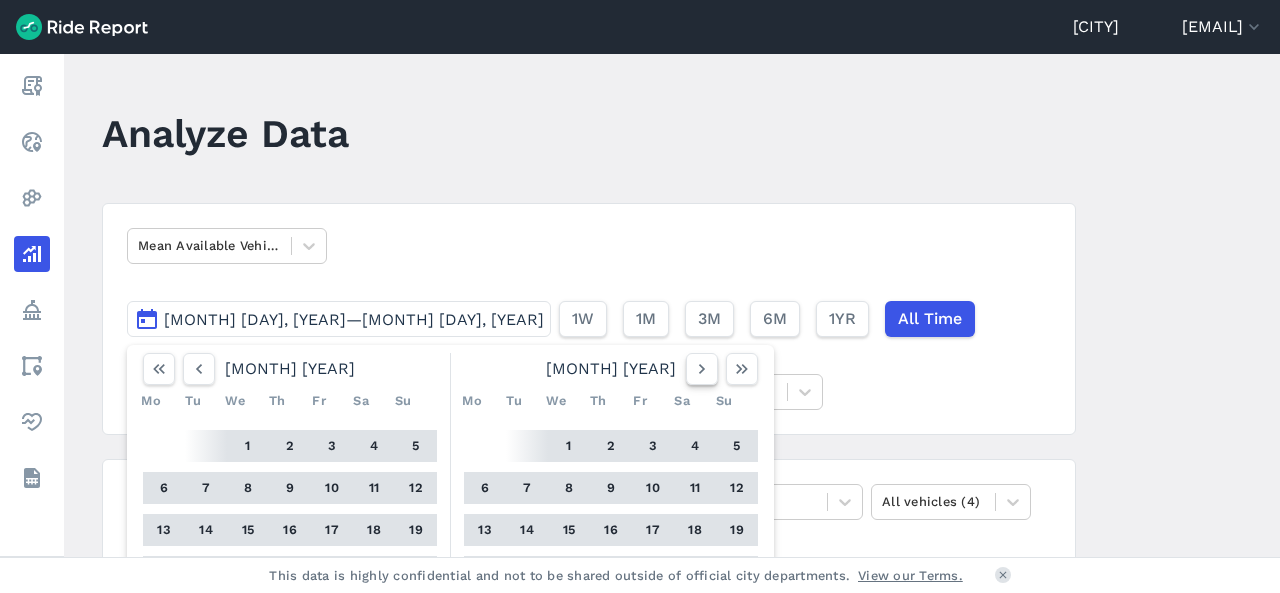 click 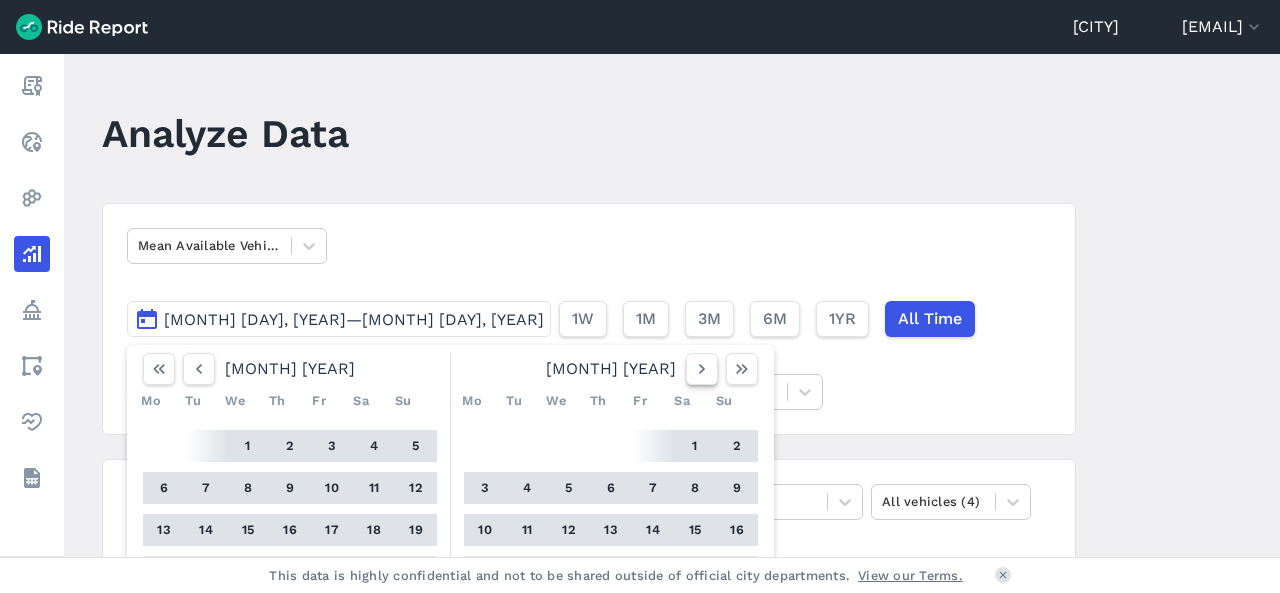 click 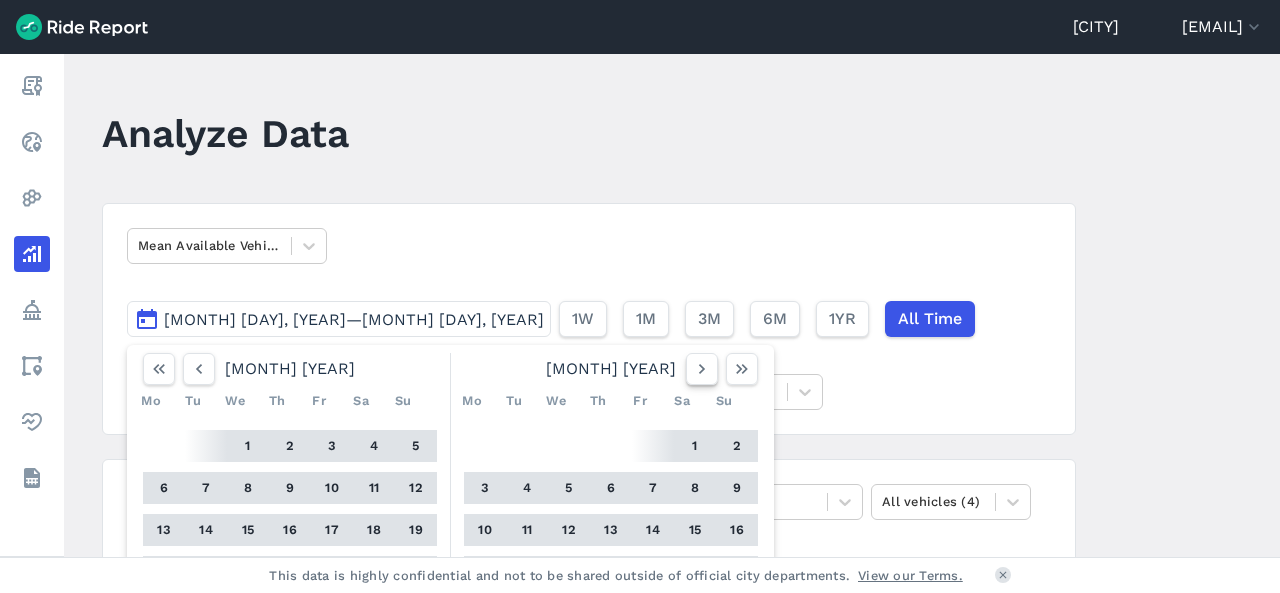 click 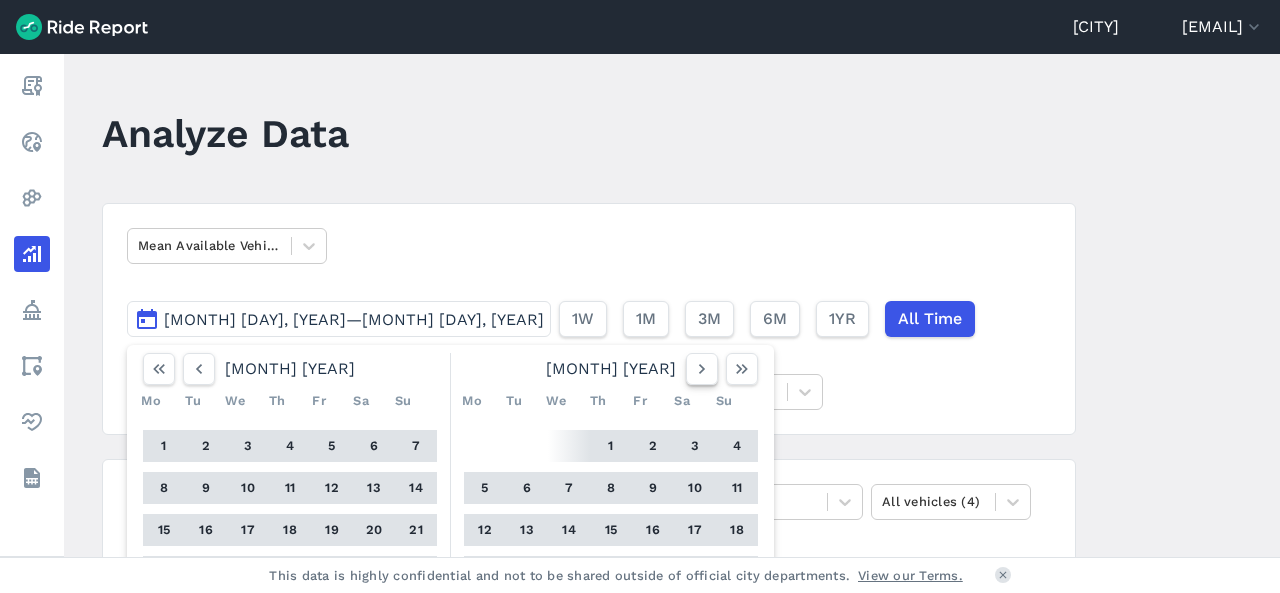 click 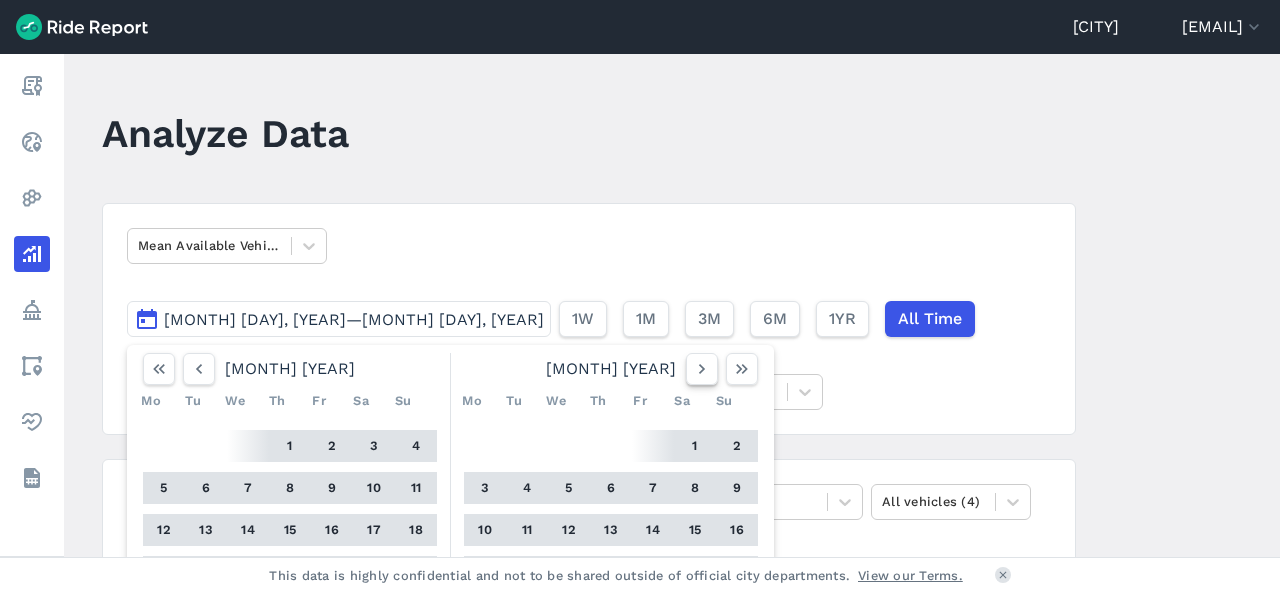 click 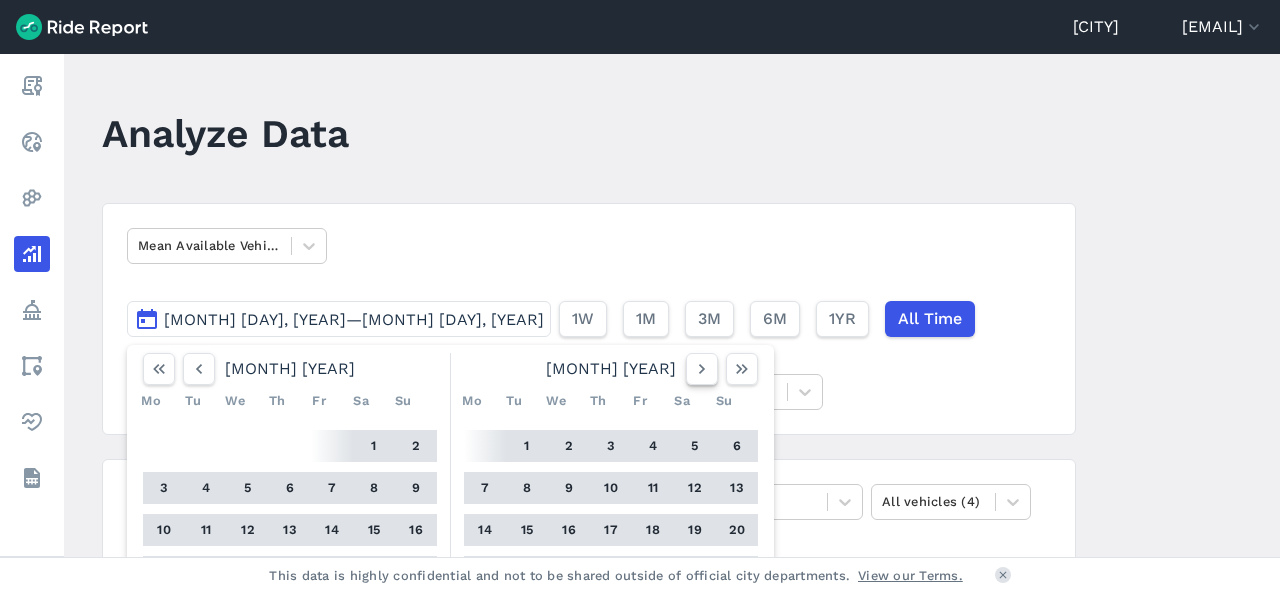 click 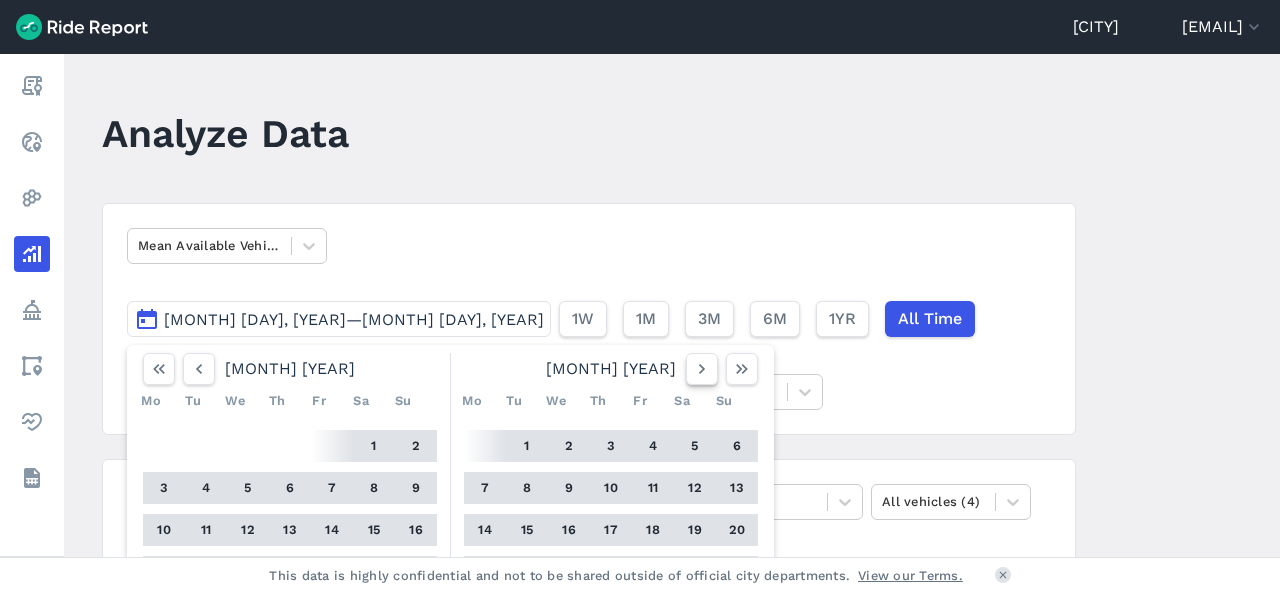 click 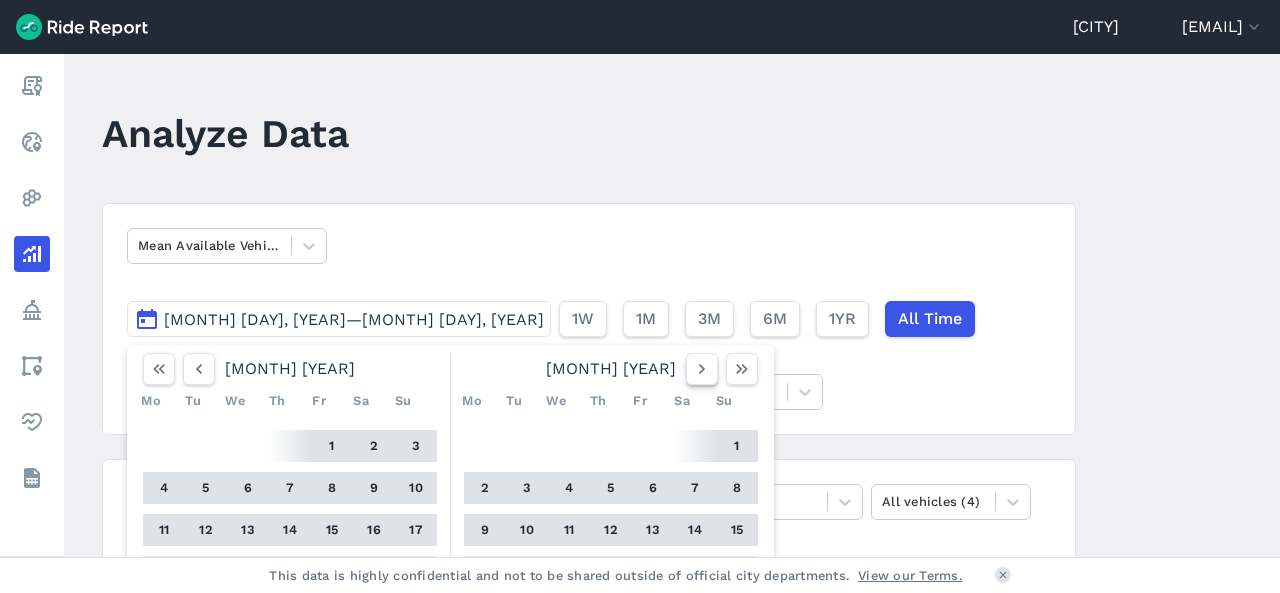 click 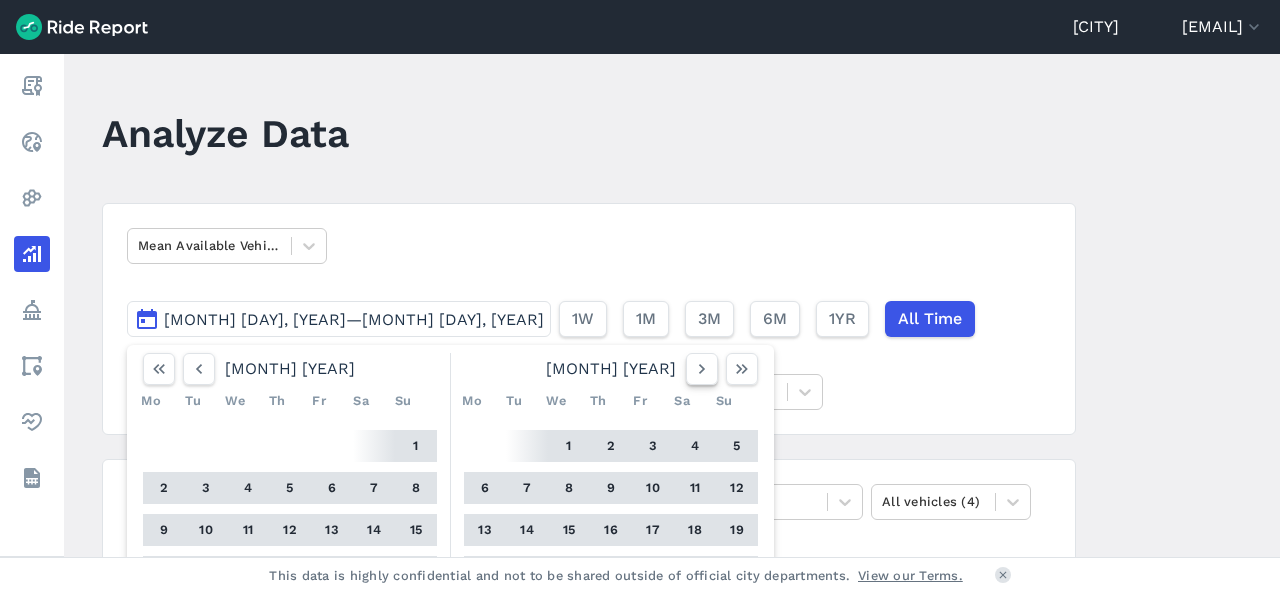 click 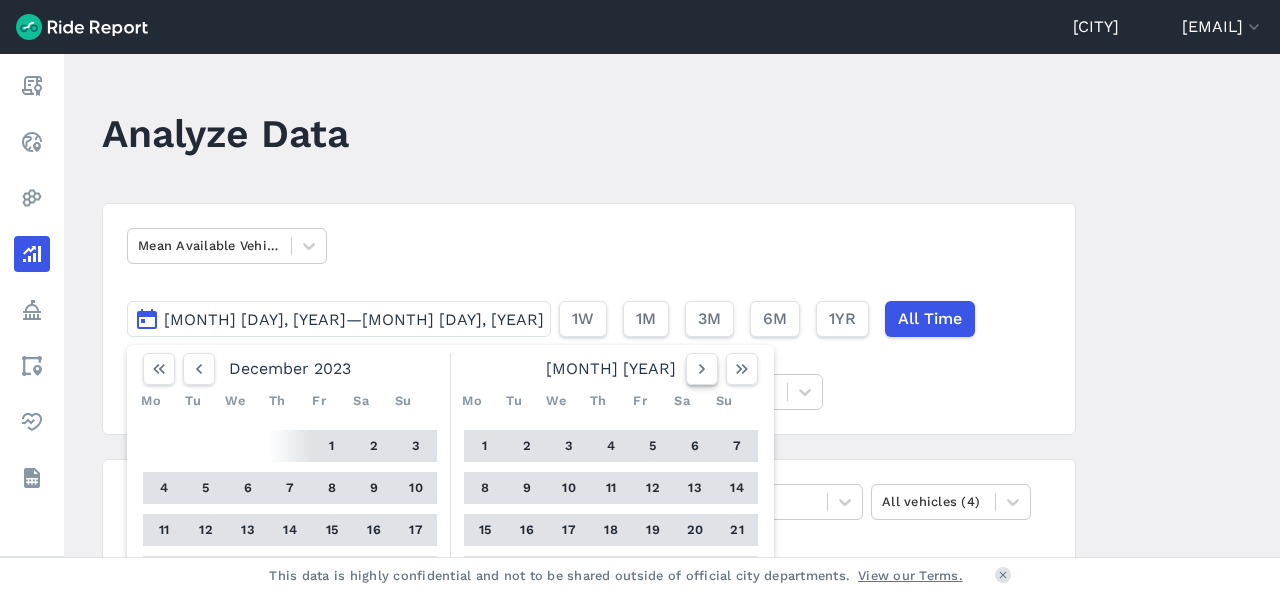 click 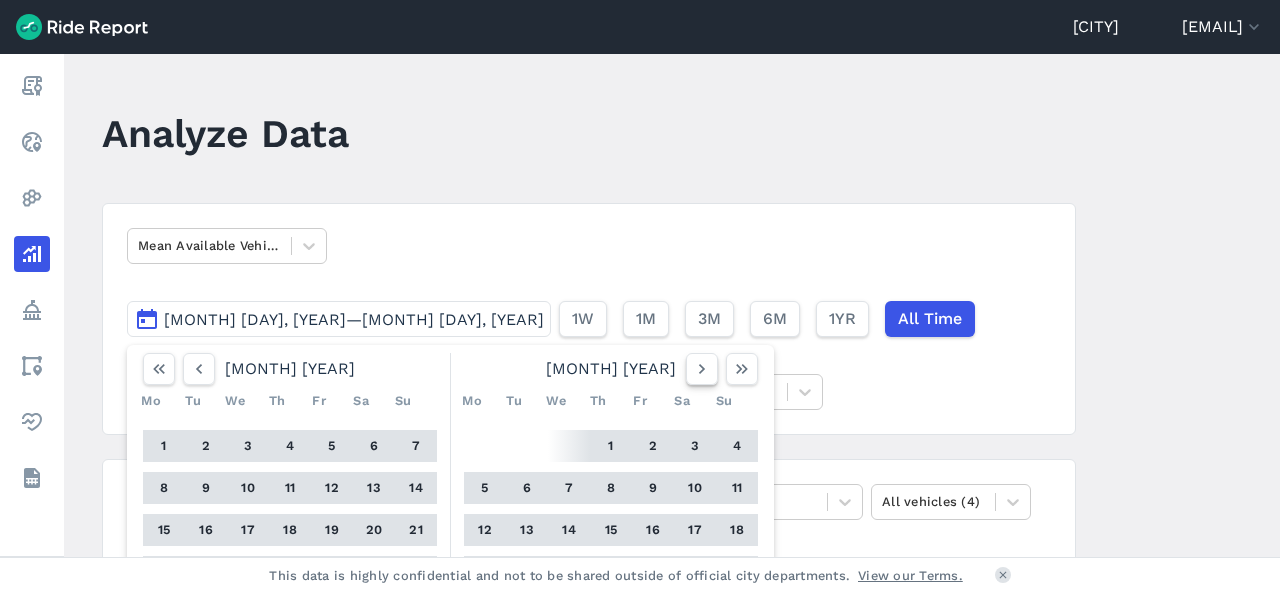 click 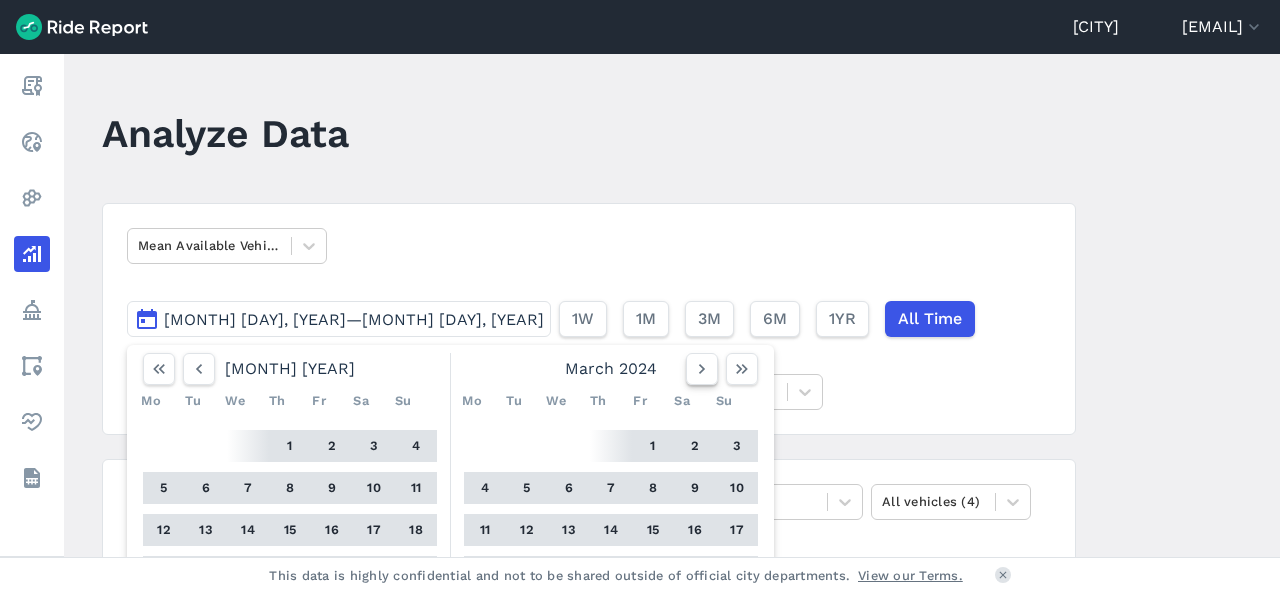 click 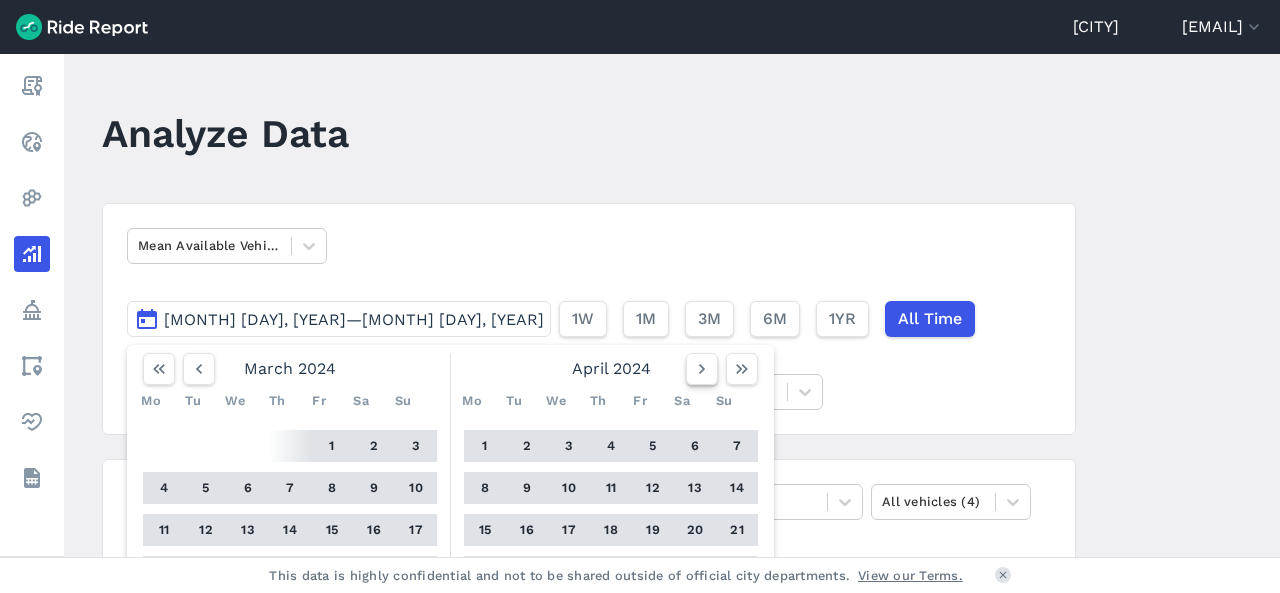 click 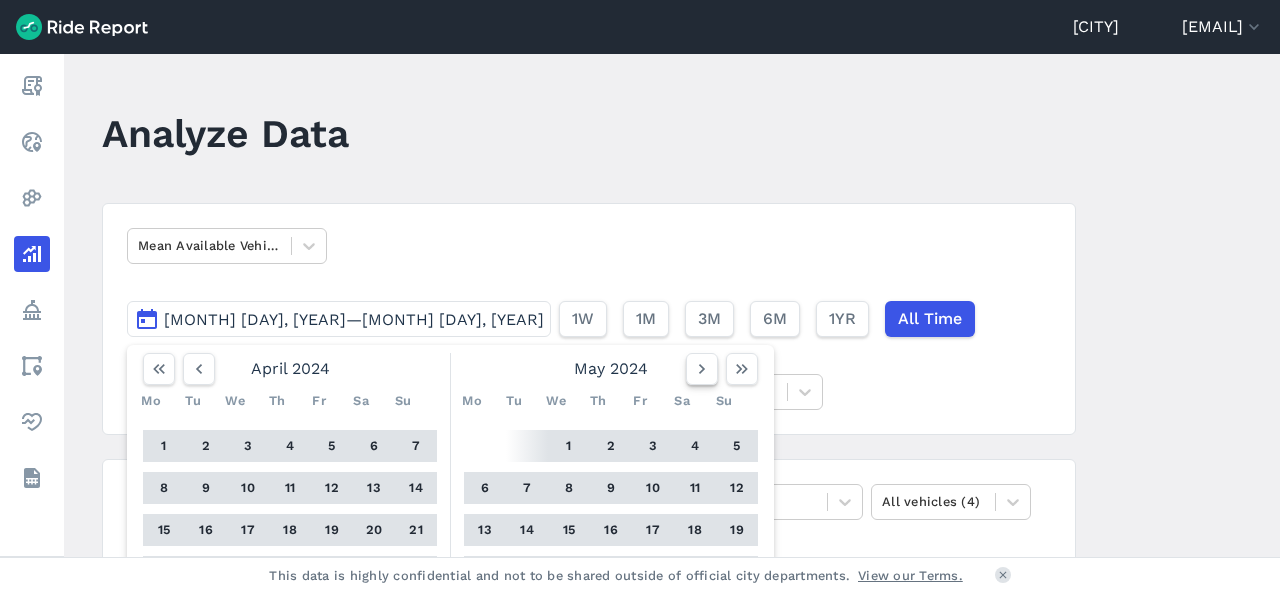 click 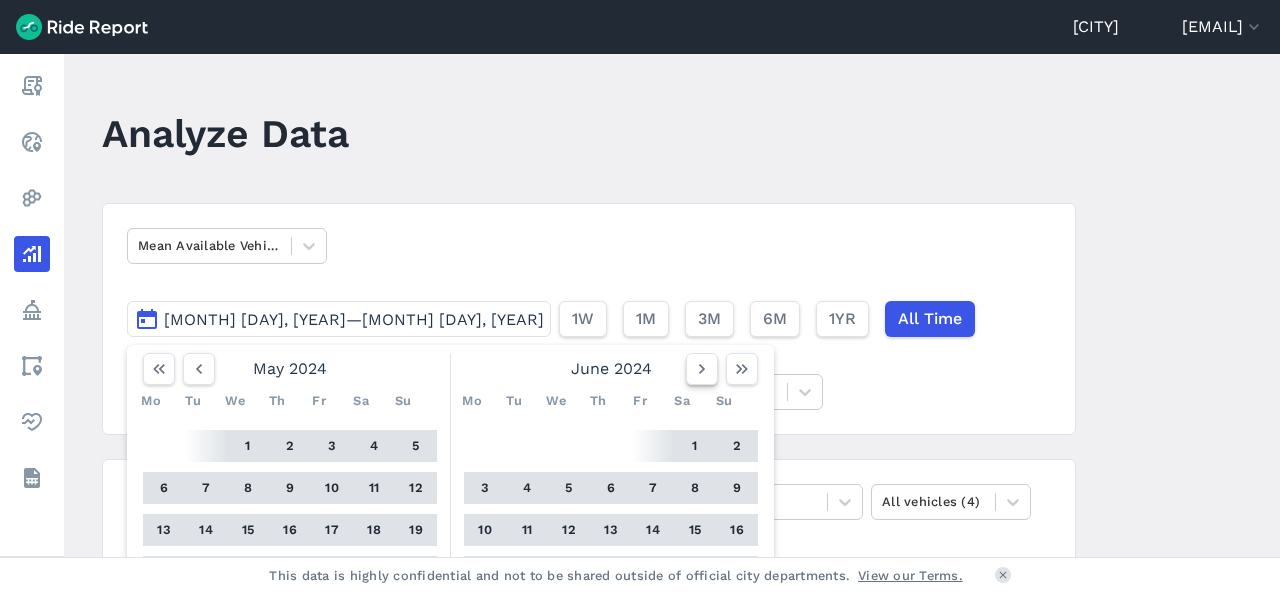 click 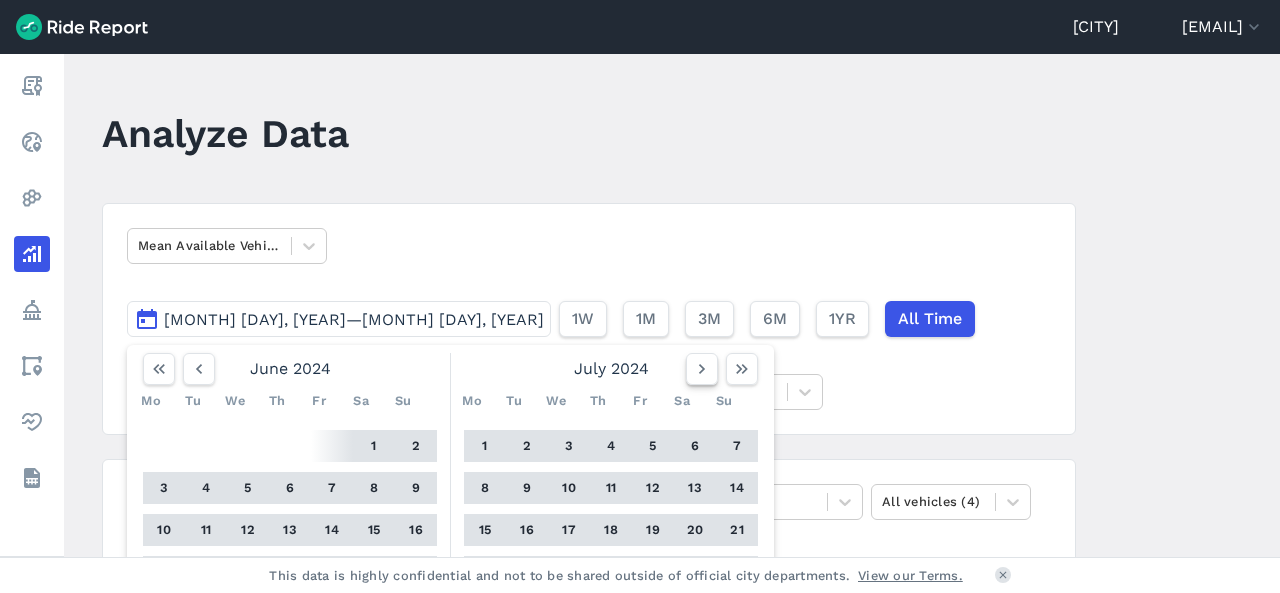 click 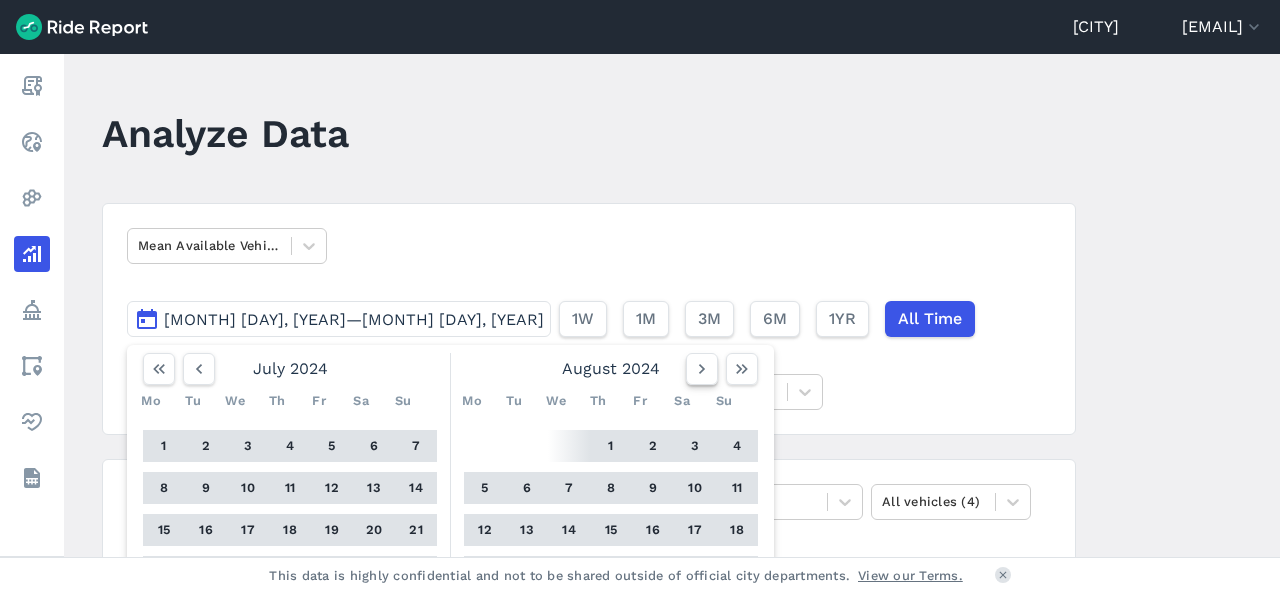 click 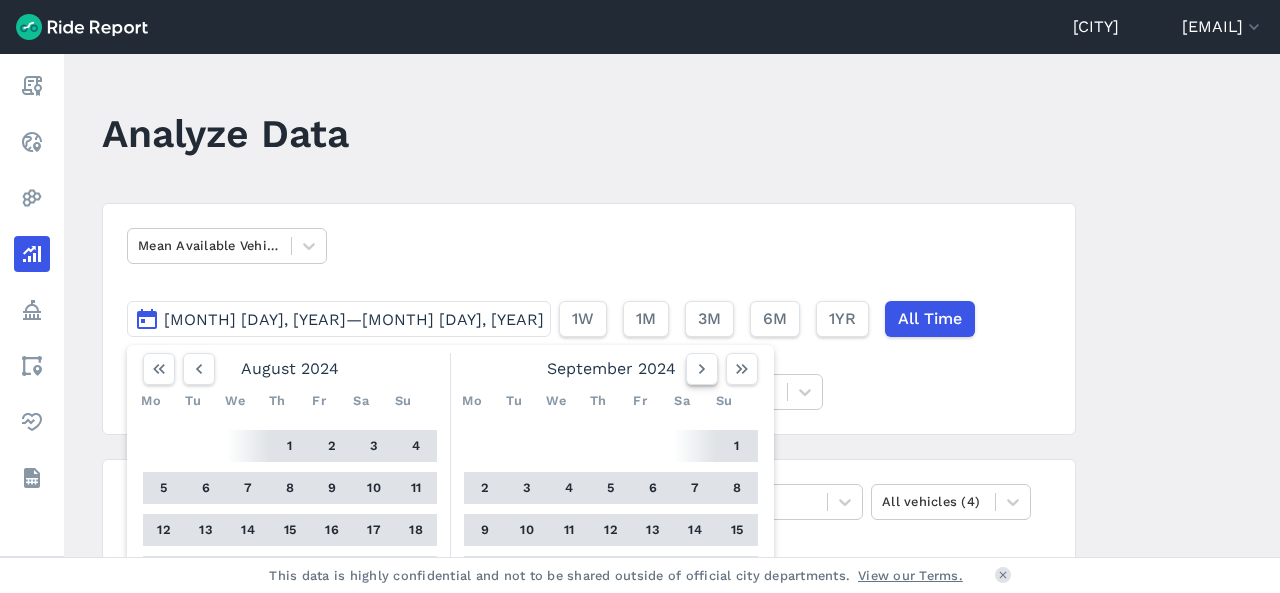 click 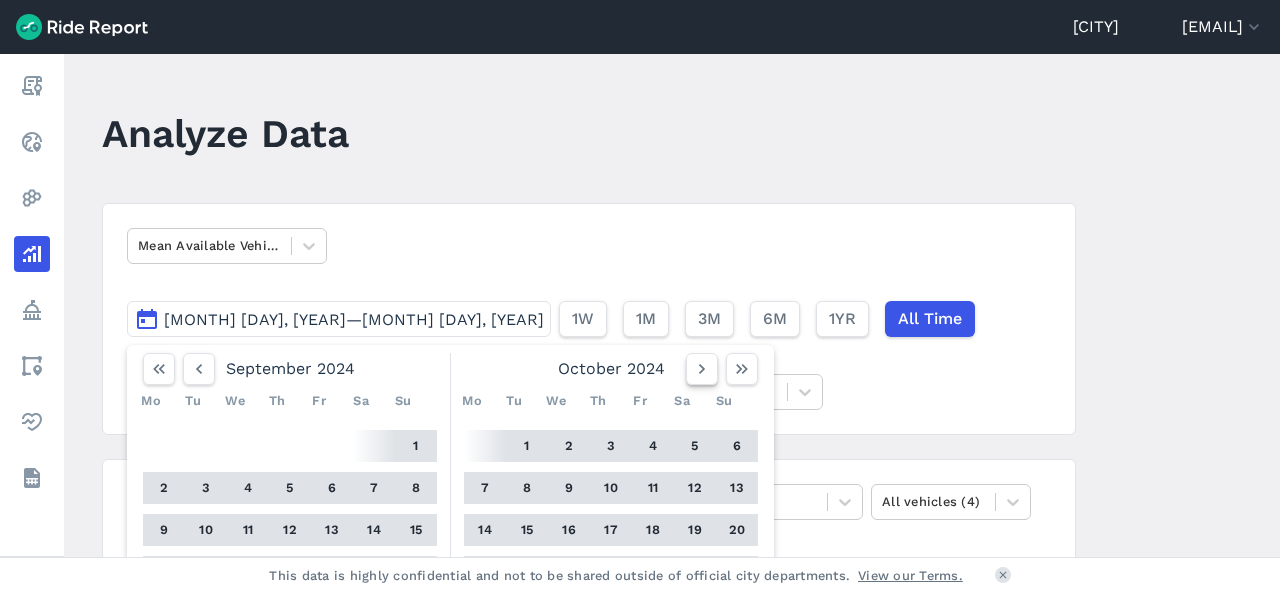 click 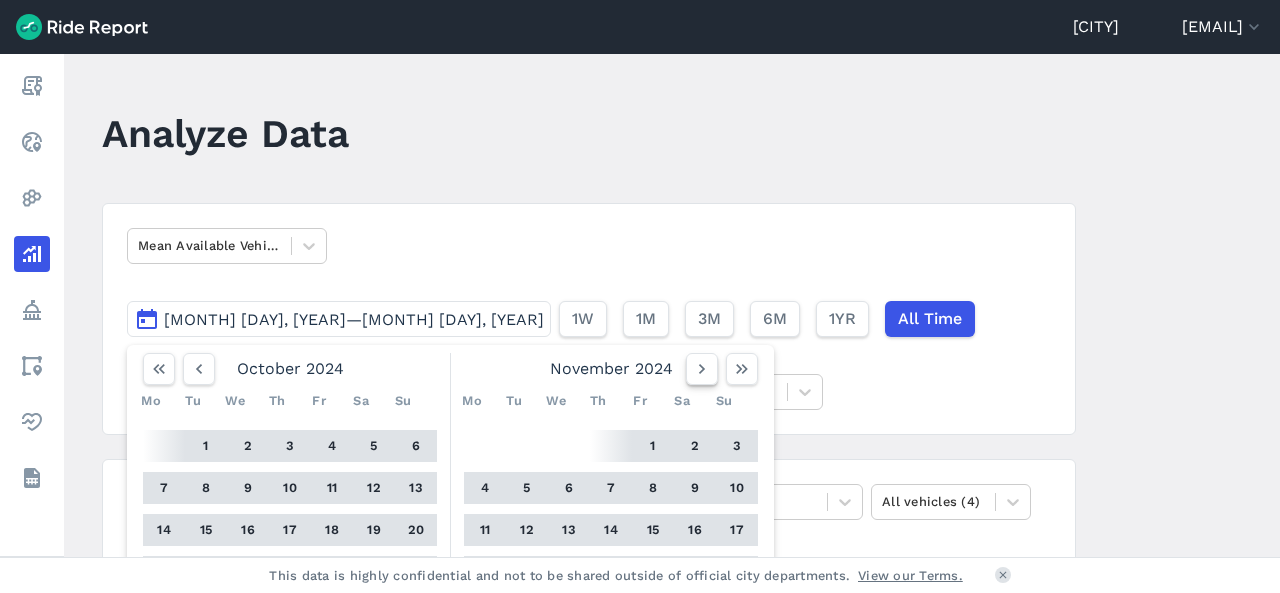 click 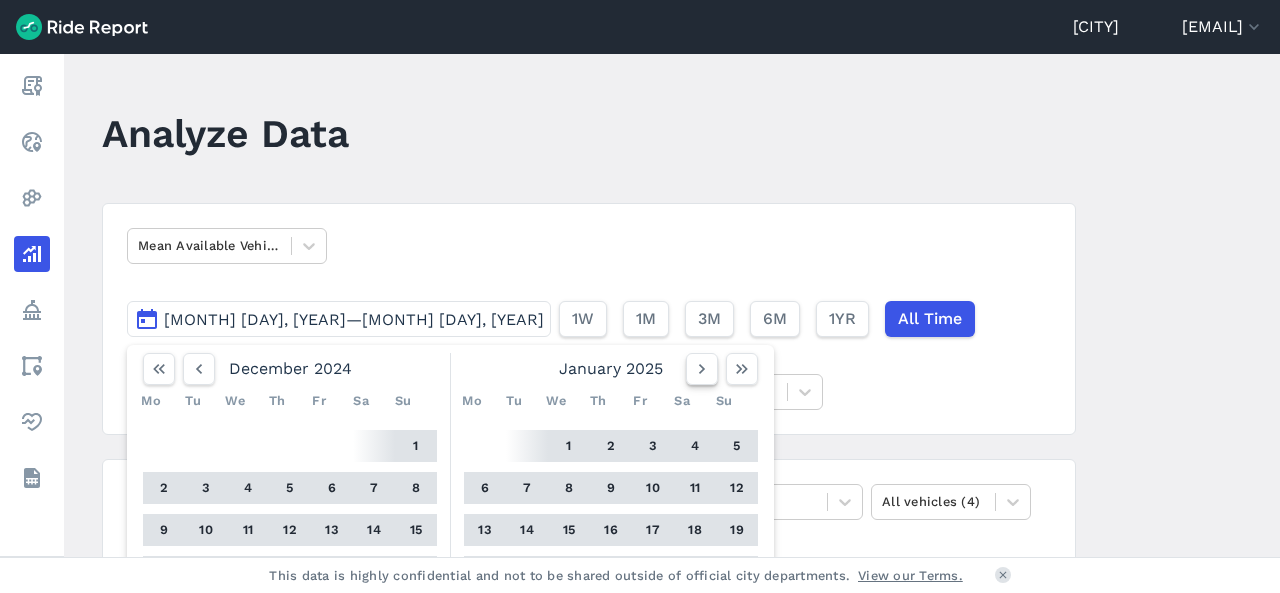 click 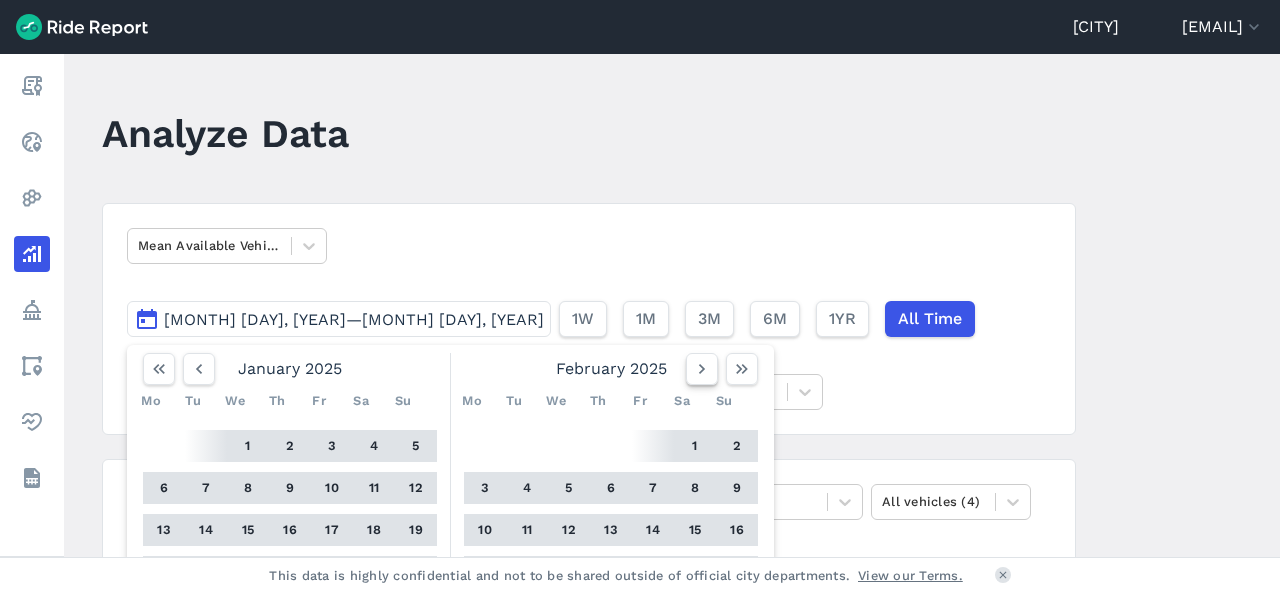 click 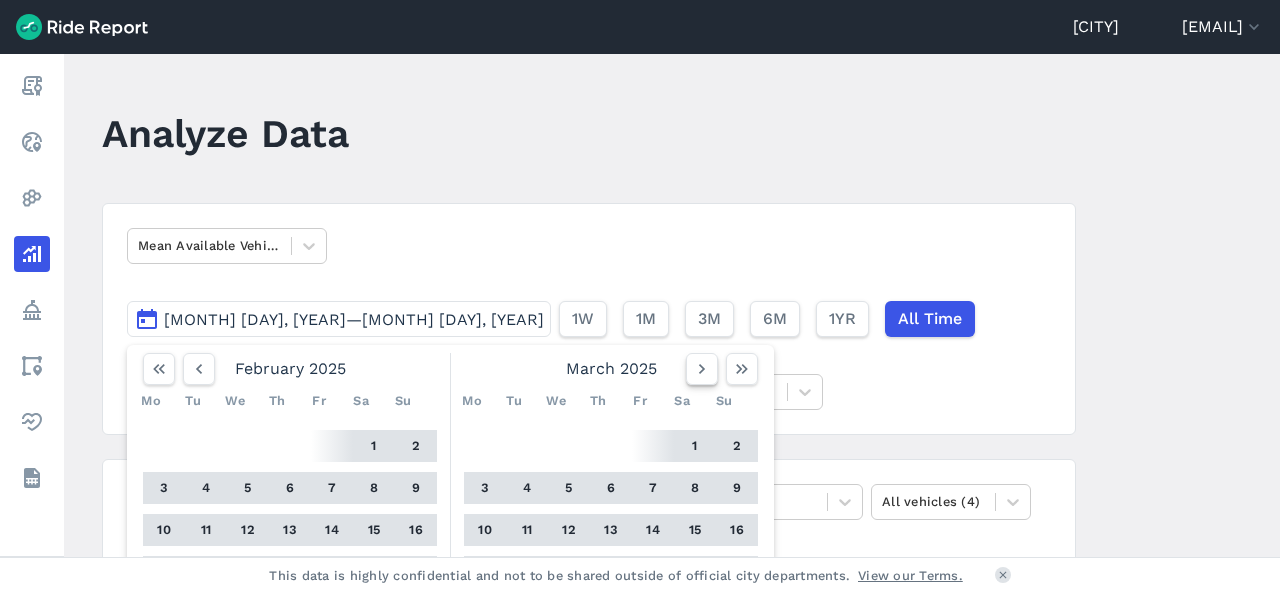 click 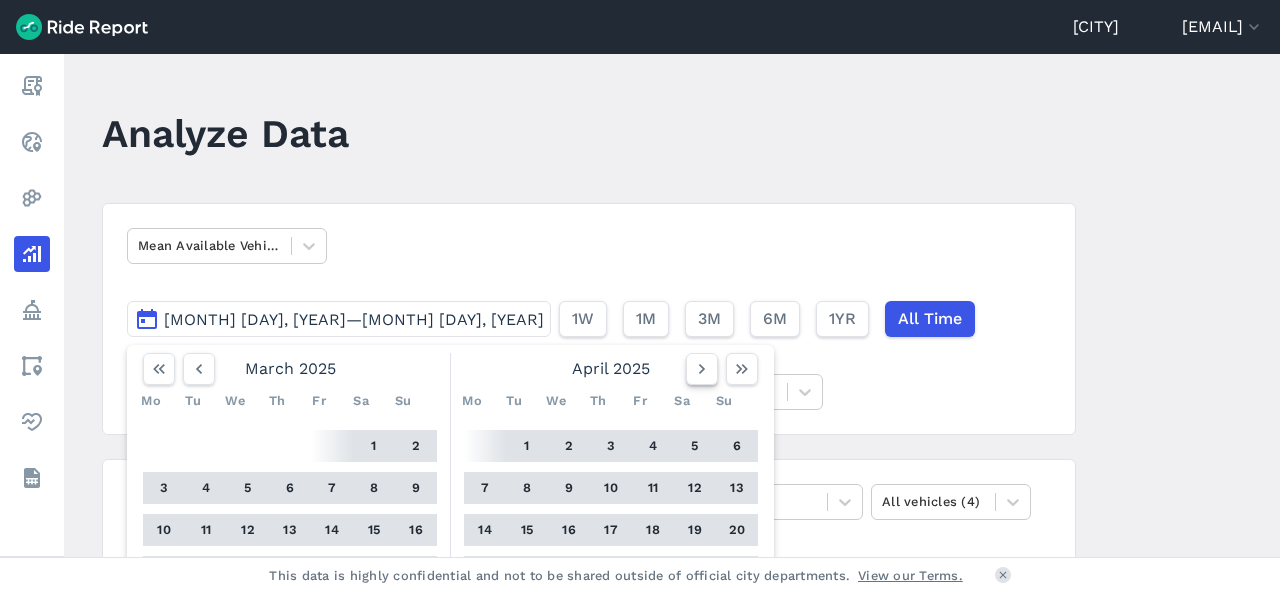 click 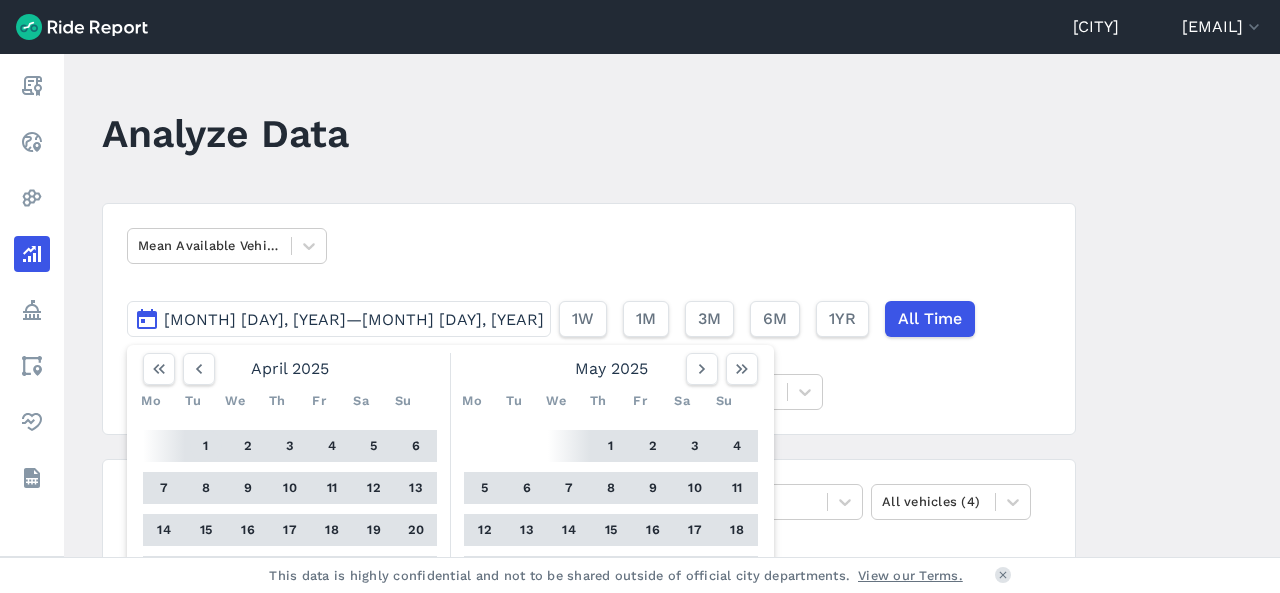 click on "1" at bounding box center (206, 446) 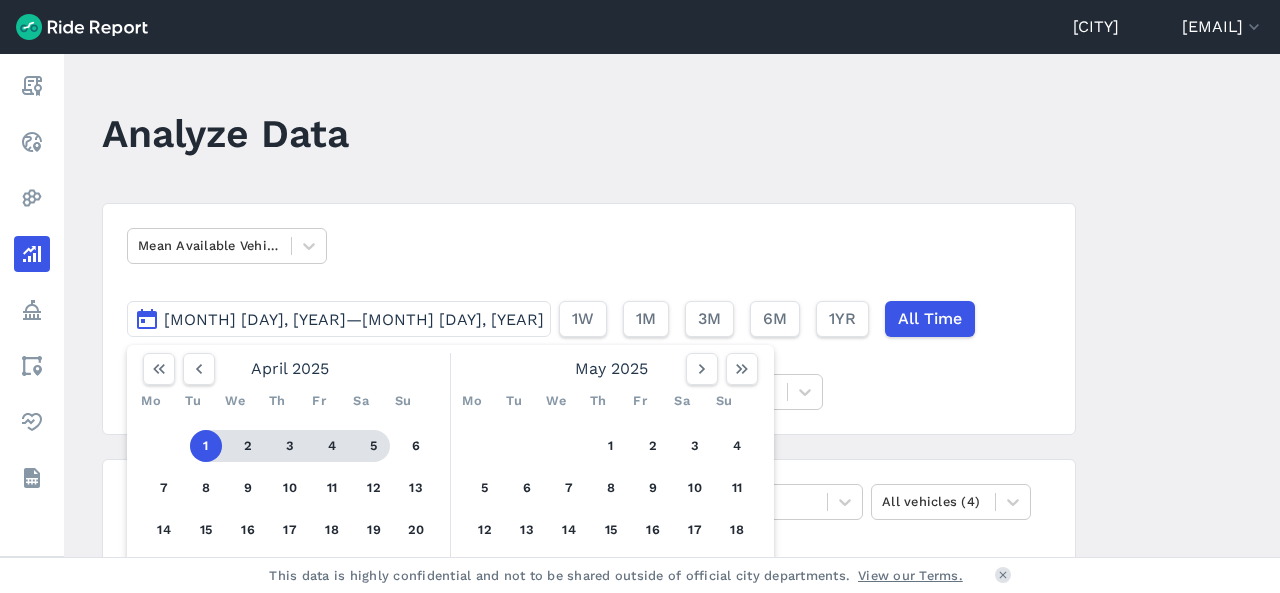 click on "[MONTH] [DAY], [YEAR]—[MONTH] [DAY], [YEAR]" at bounding box center [354, 319] 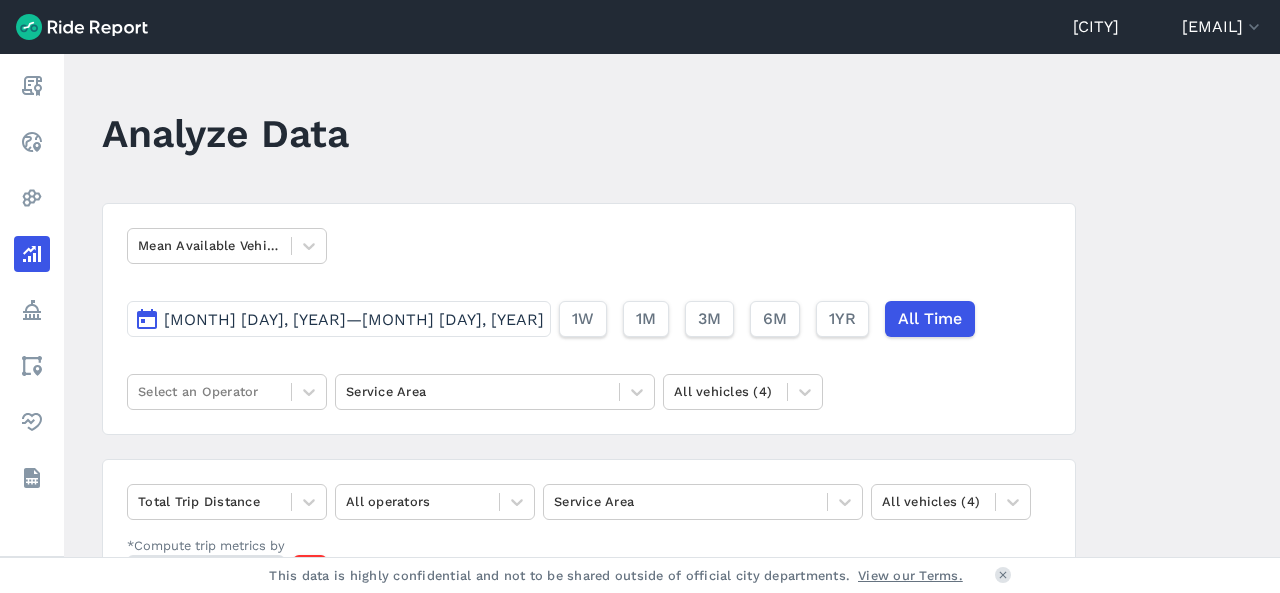 click on "[MONTH] [DAY], [YEAR]—[MONTH] [DAY], [YEAR]" at bounding box center (354, 319) 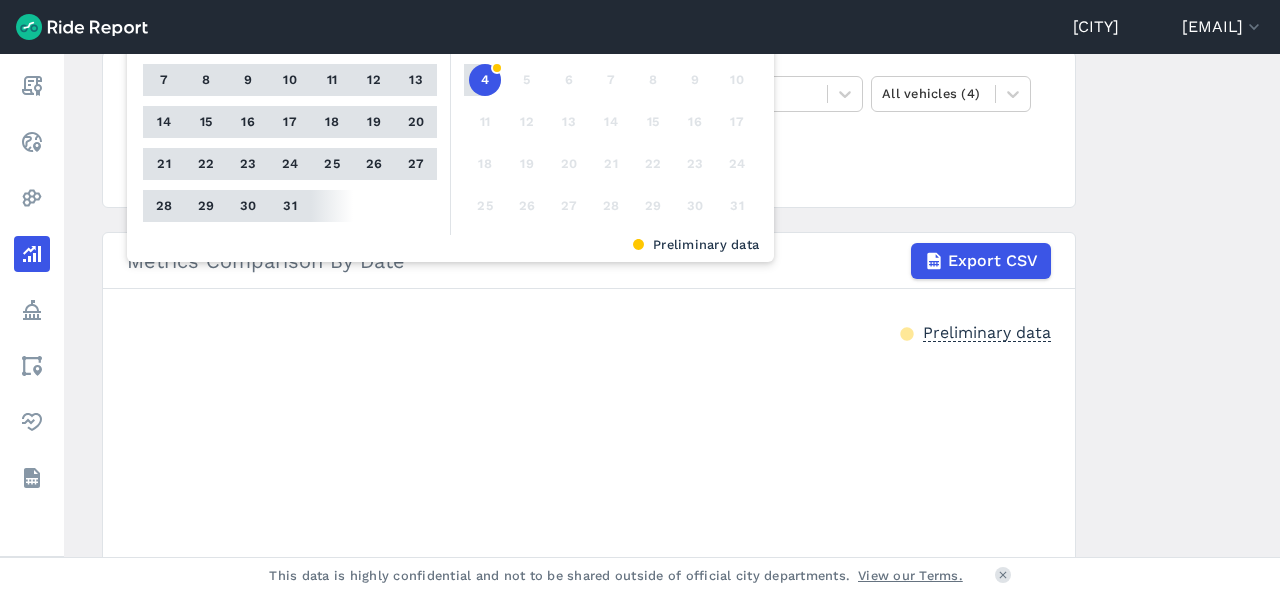 scroll, scrollTop: 200, scrollLeft: 0, axis: vertical 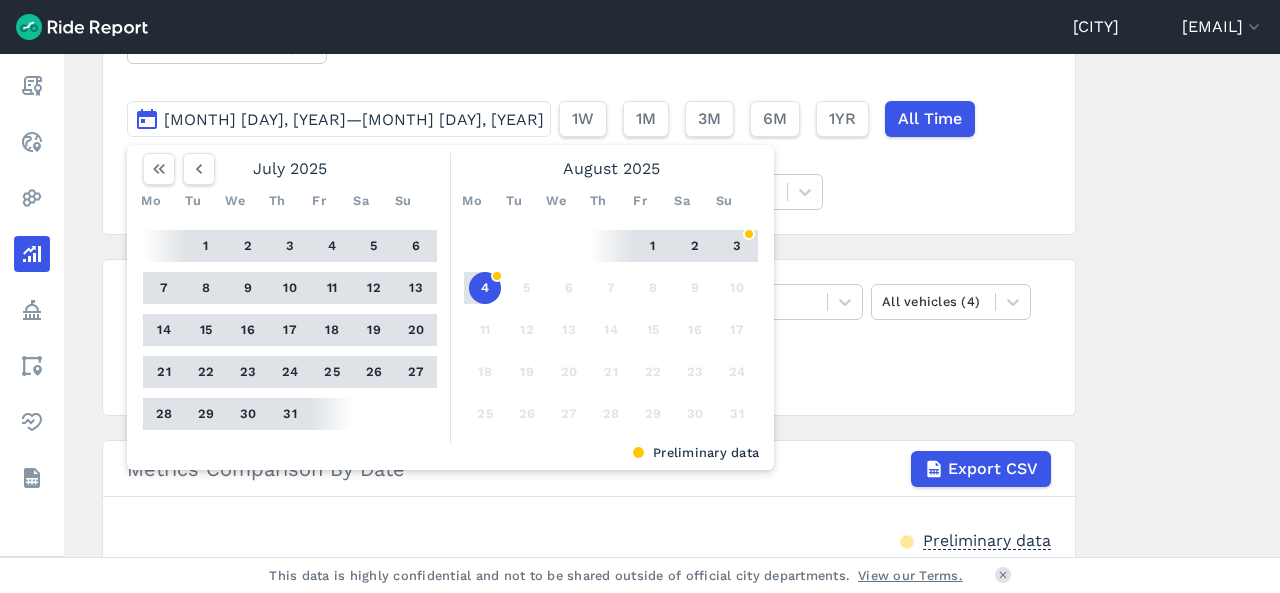 click on "31" at bounding box center [290, 414] 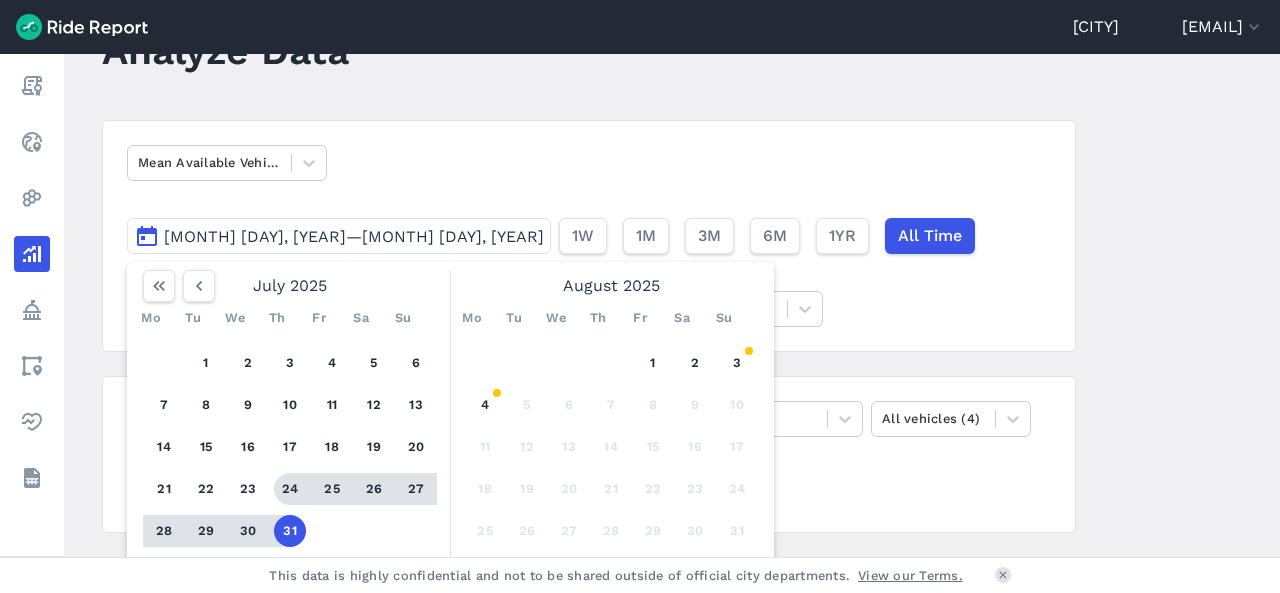 scroll, scrollTop: 0, scrollLeft: 0, axis: both 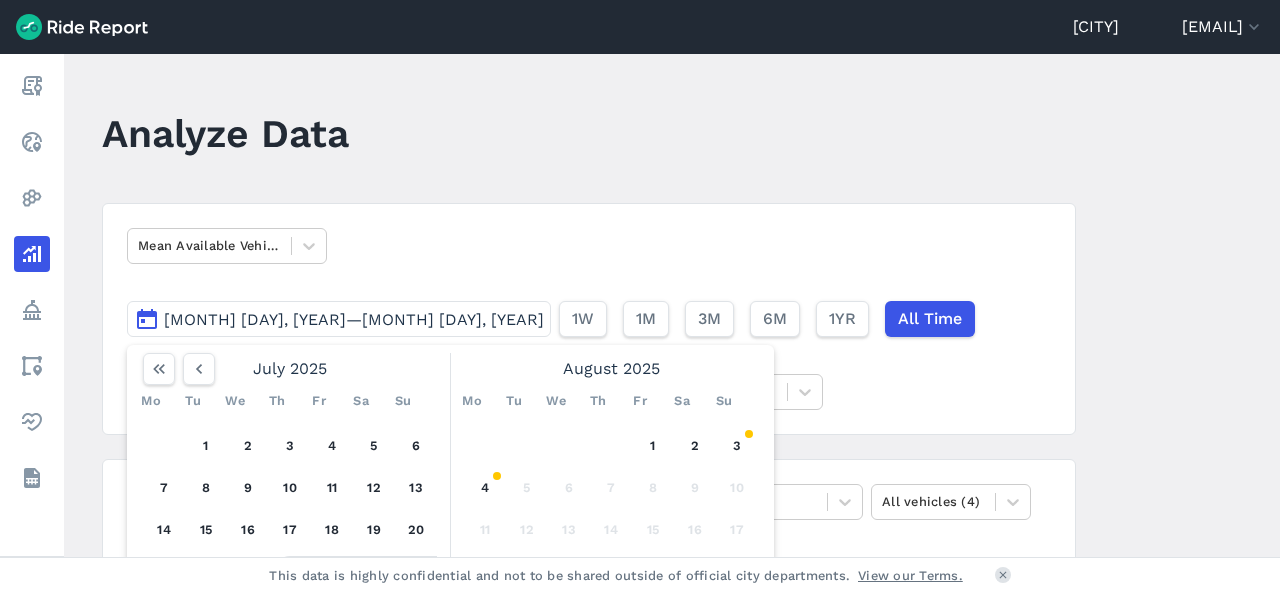 click on "[MONTH] [DAY], [YEAR]—[MONTH] [DAY], [YEAR]" at bounding box center [339, 319] 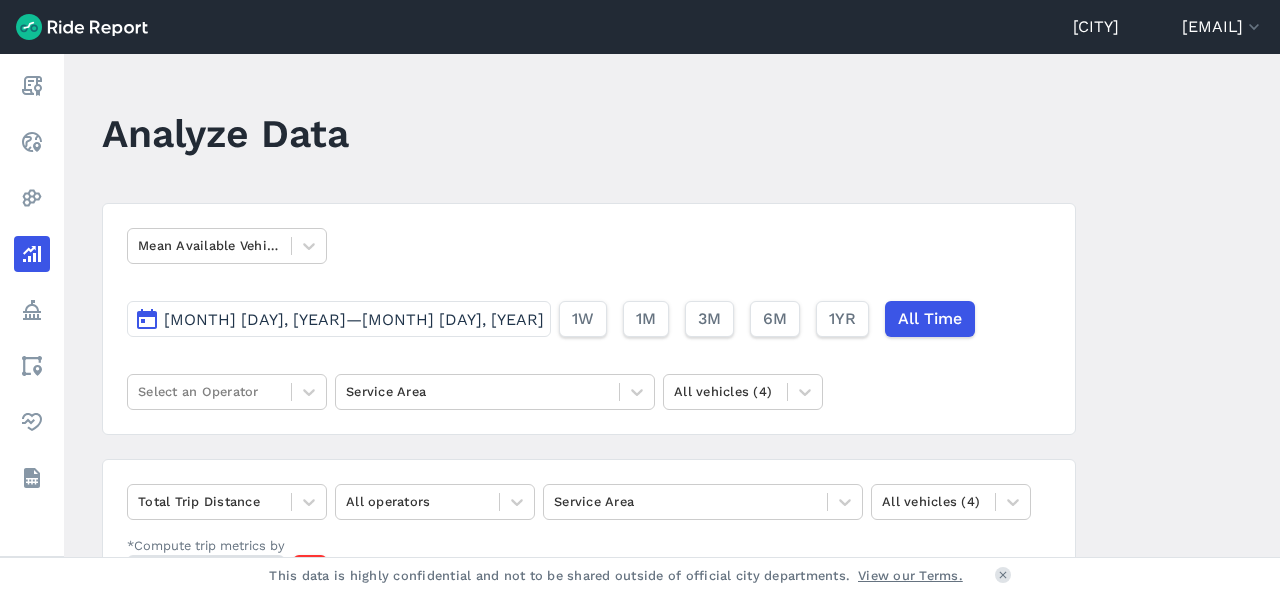 click on "[MONTH] [DAY], [YEAR]—[MONTH] [DAY], [YEAR]" at bounding box center (354, 319) 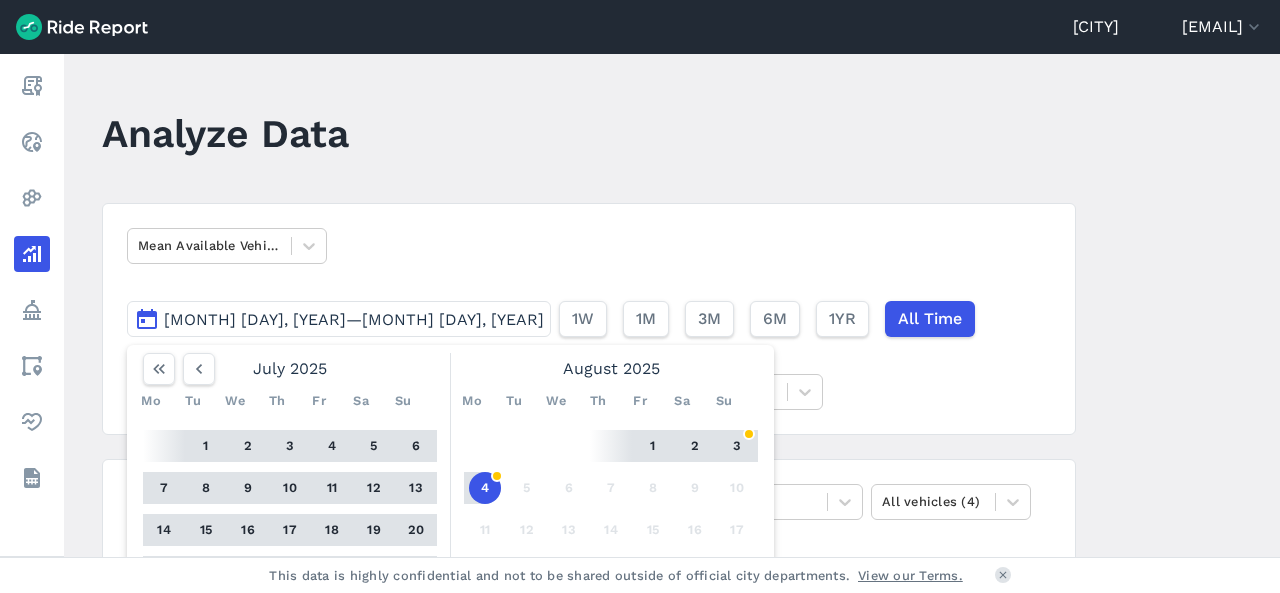drag, startPoint x: 463, startPoint y: 249, endPoint x: 424, endPoint y: 249, distance: 39 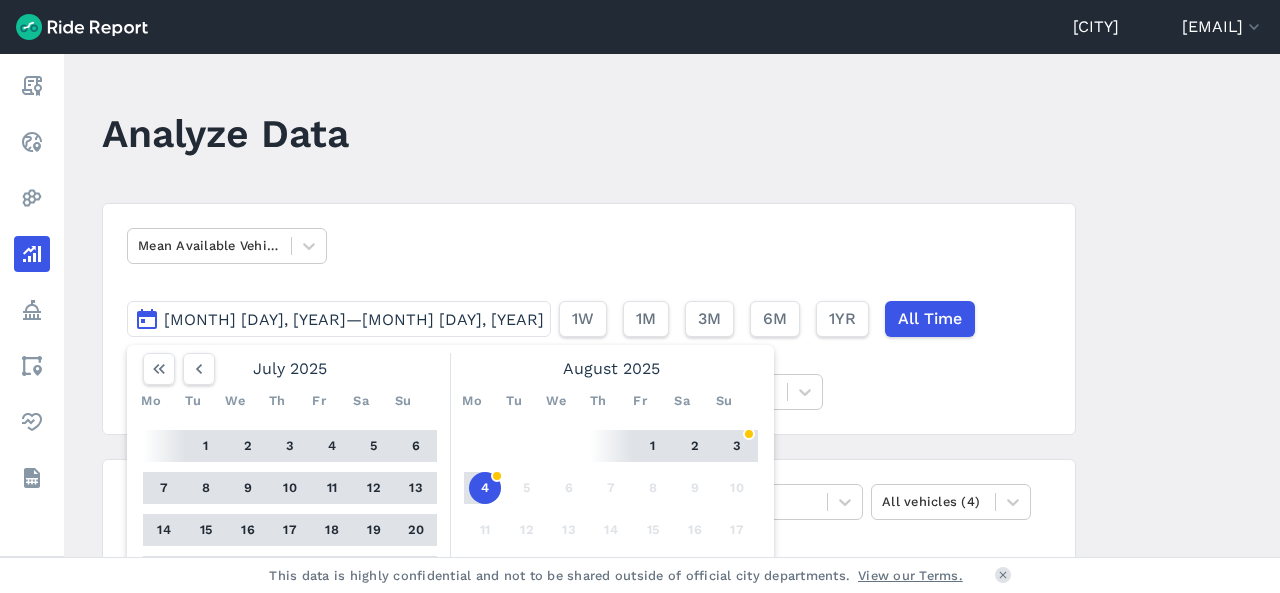 click on "[MONTH] [DAY], [YEAR]—[MONTH] [DAY], [YEAR]" at bounding box center [354, 319] 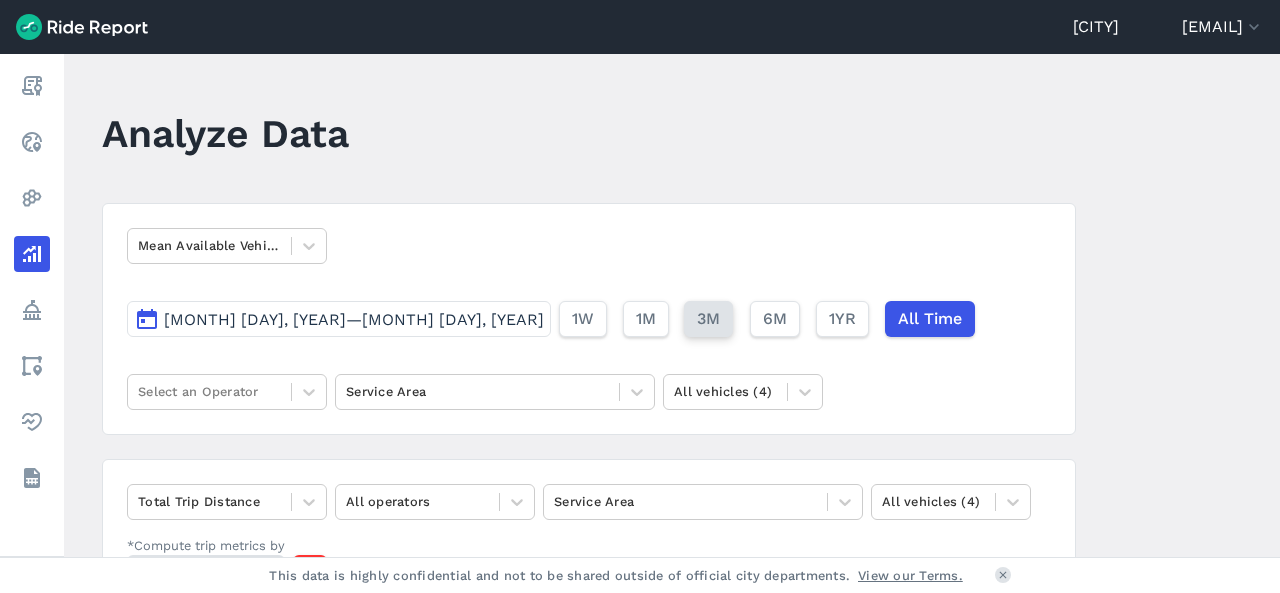 click on "3M" at bounding box center (708, 319) 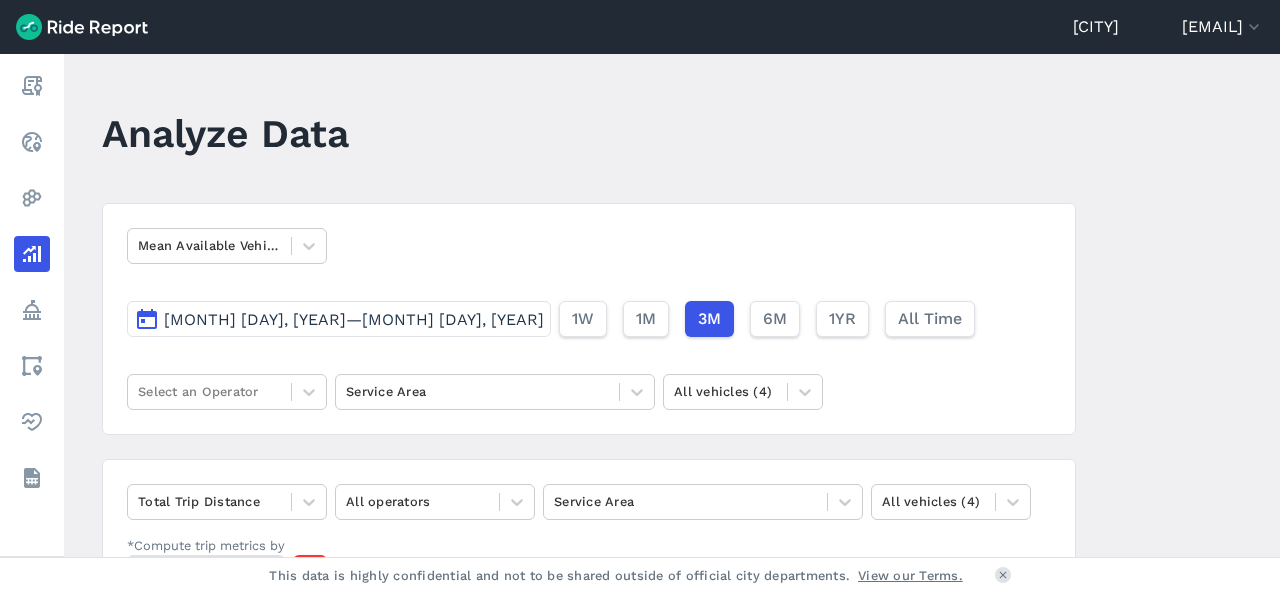 click on "[MONTH] [DAY], [YEAR]—[MONTH] [DAY], [YEAR]" at bounding box center [354, 319] 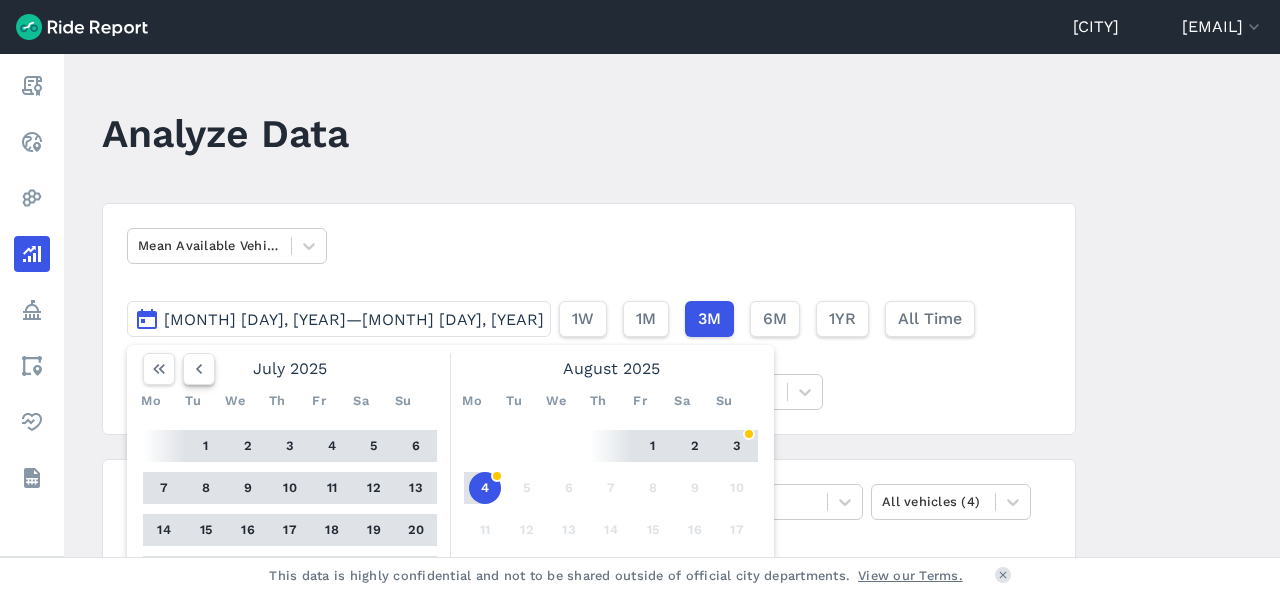 click 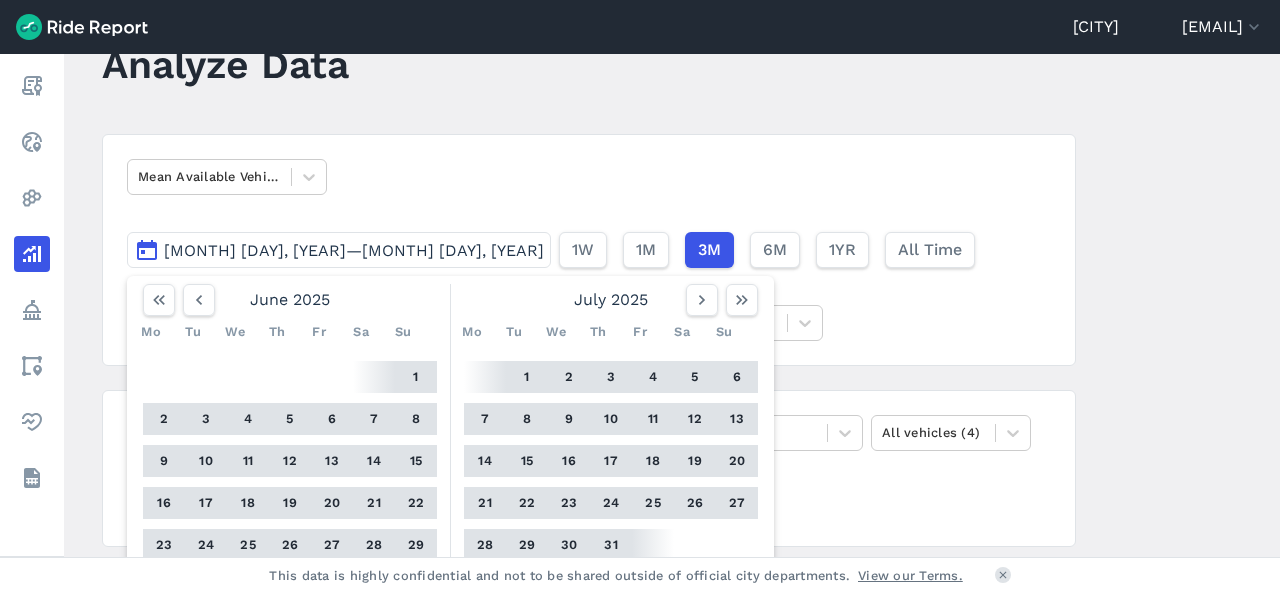 scroll, scrollTop: 100, scrollLeft: 0, axis: vertical 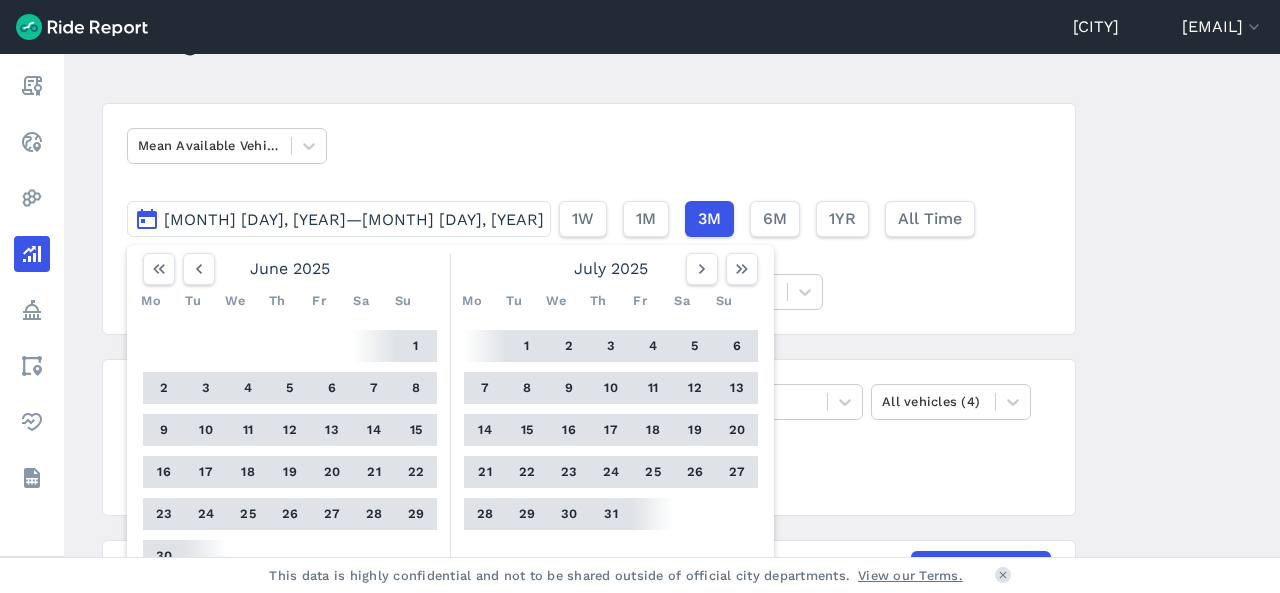 click on "30" at bounding box center (164, 556) 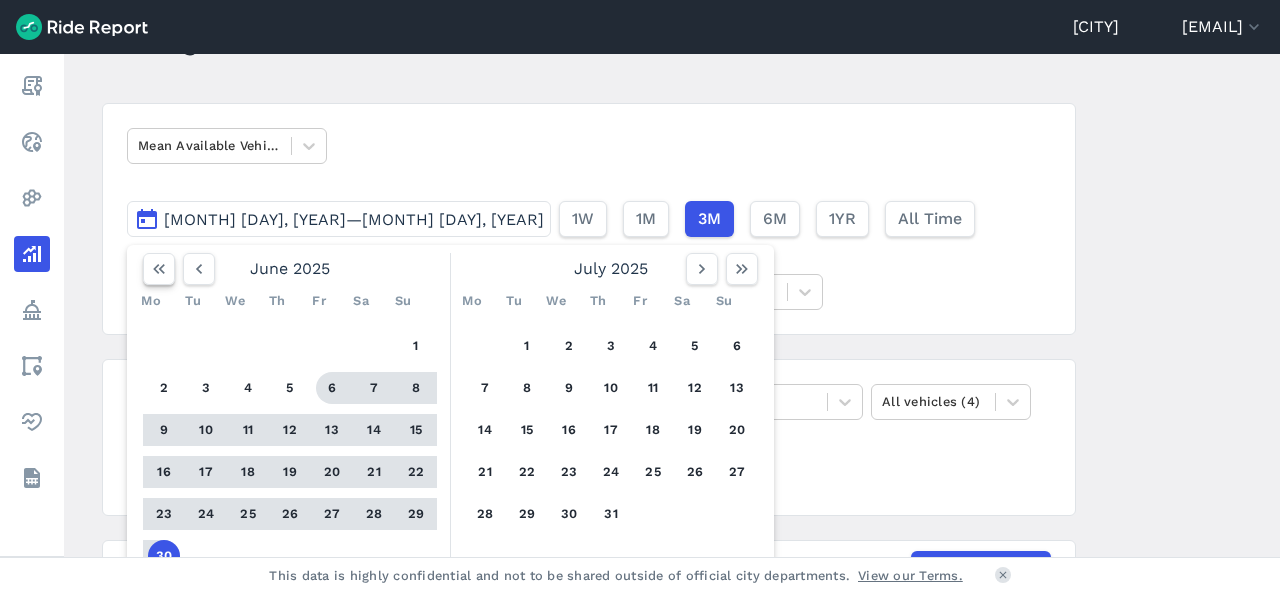 click 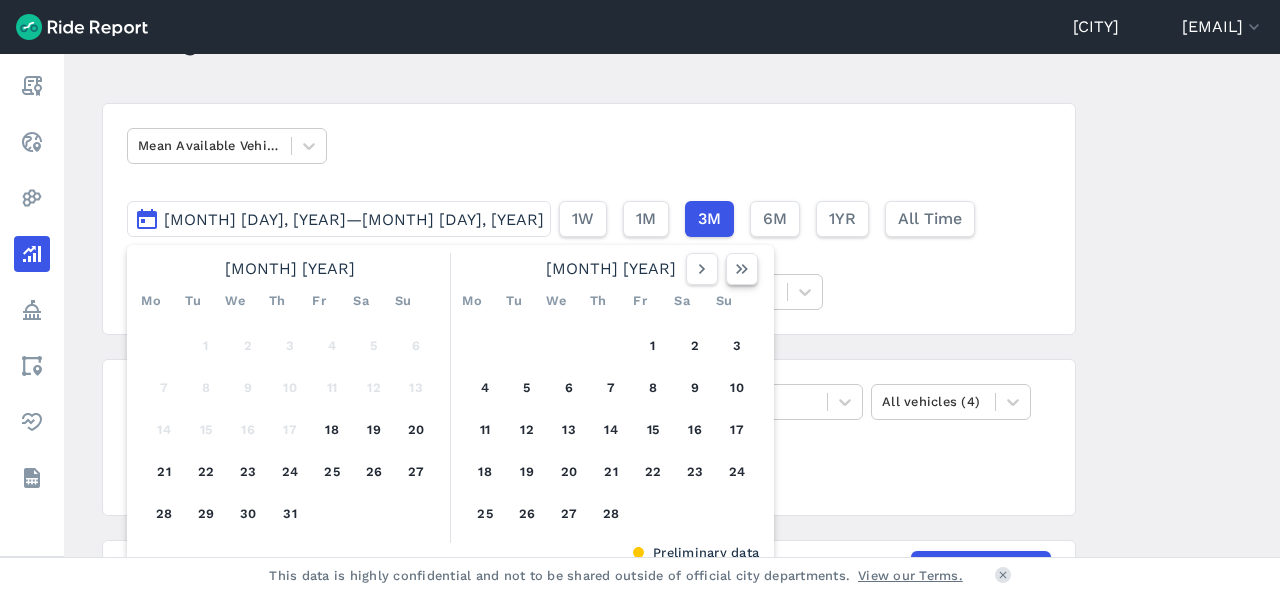 click 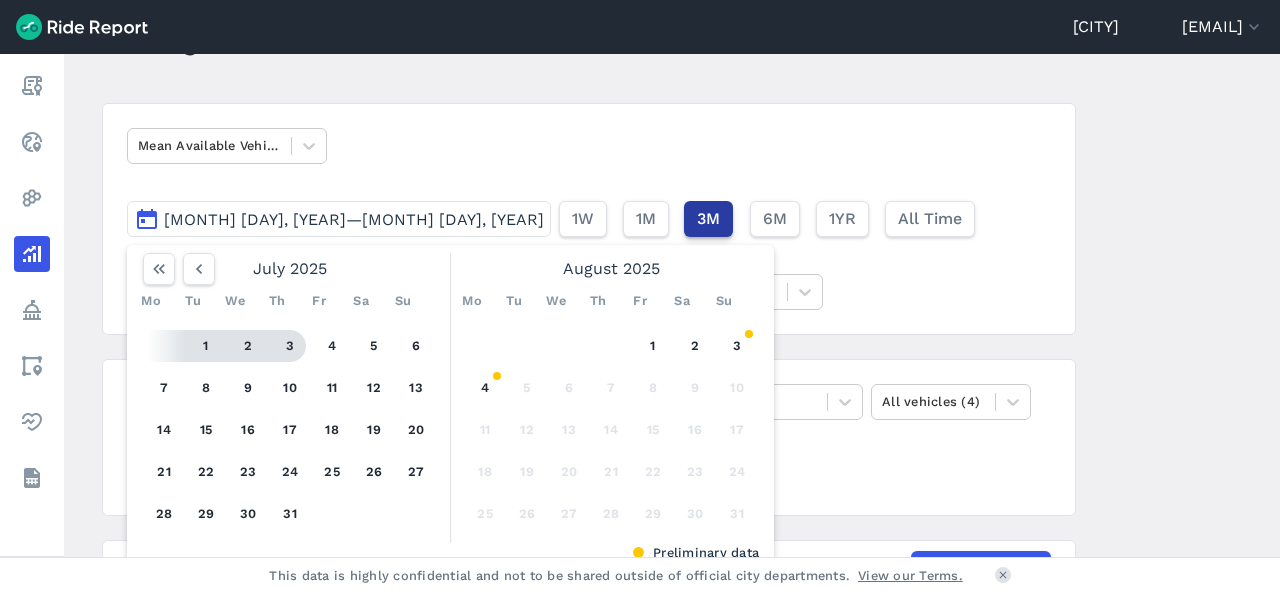 click on "3M" at bounding box center [708, 219] 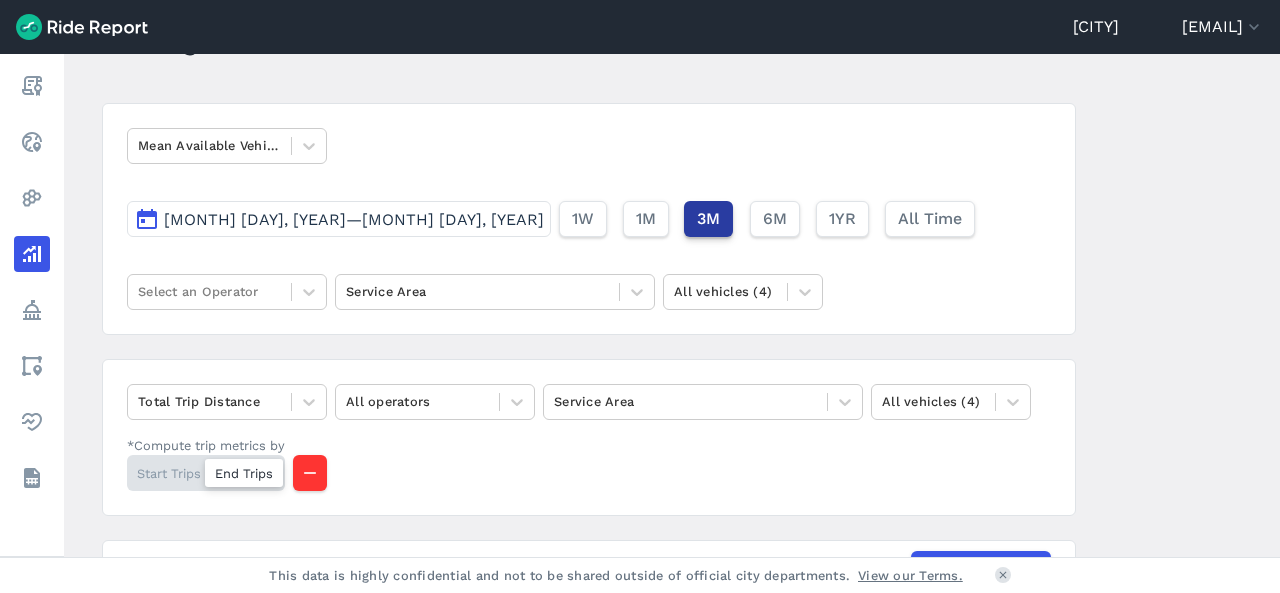click on "3M" at bounding box center [708, 219] 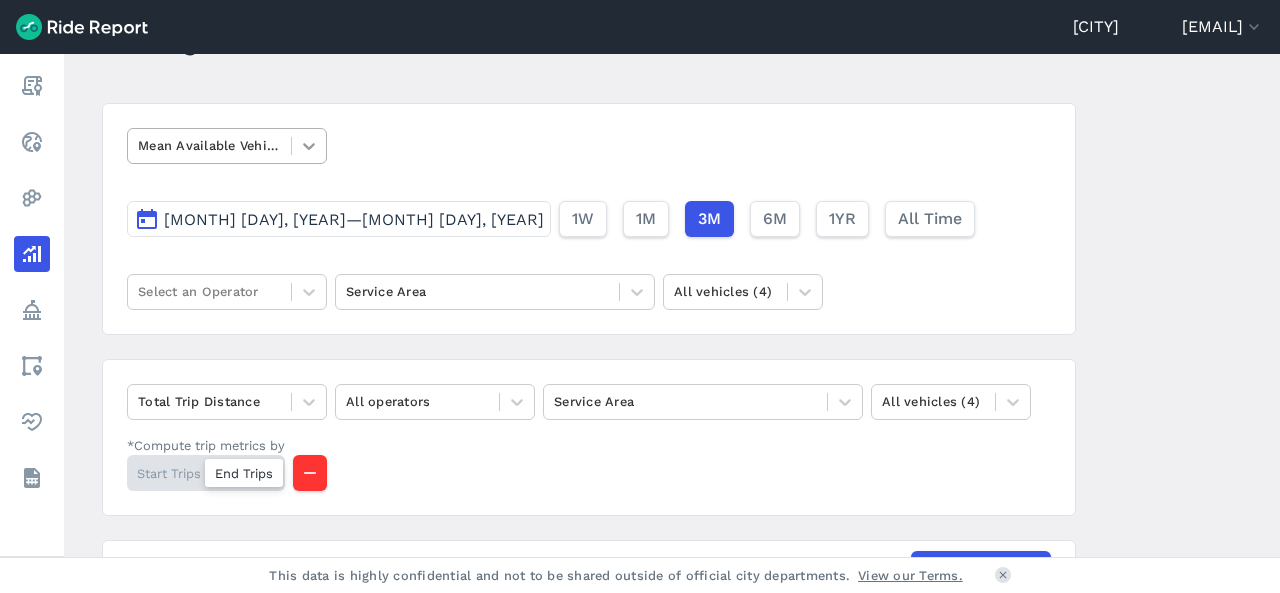 click 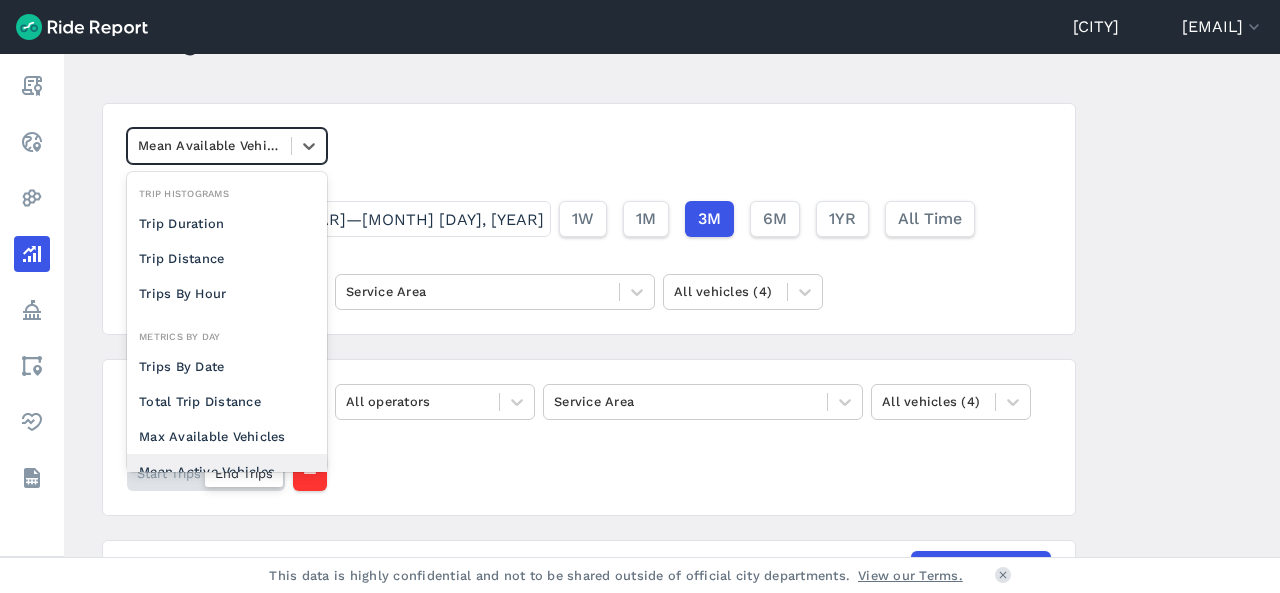 click on "Mean Active Vehicles" at bounding box center [227, 471] 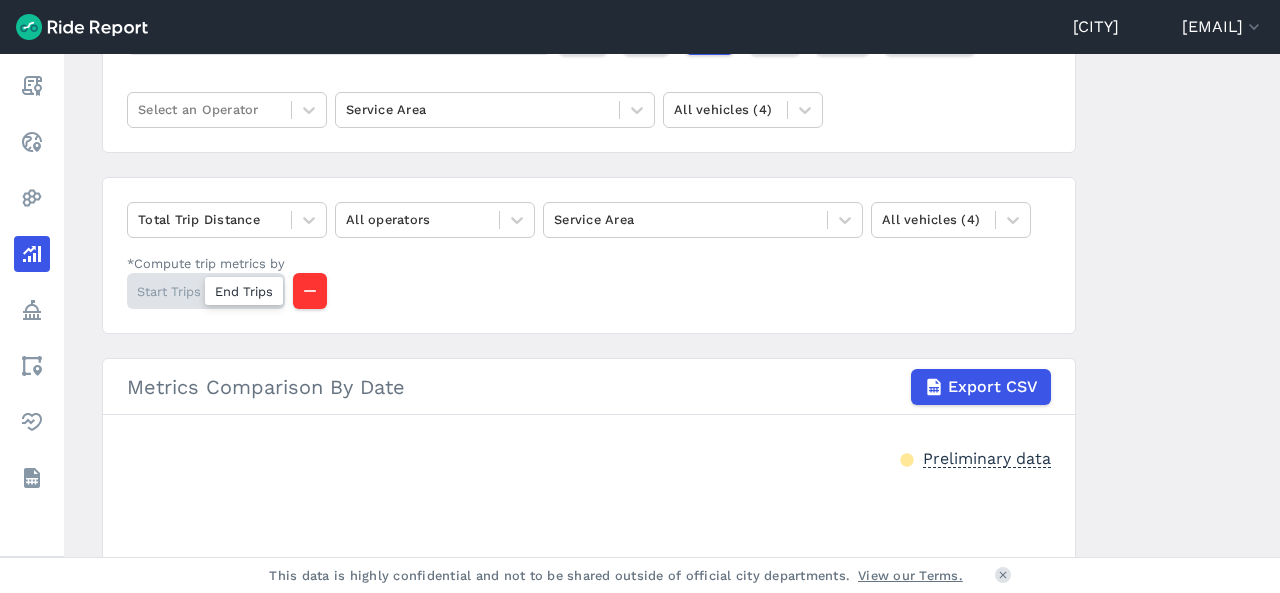 scroll, scrollTop: 100, scrollLeft: 0, axis: vertical 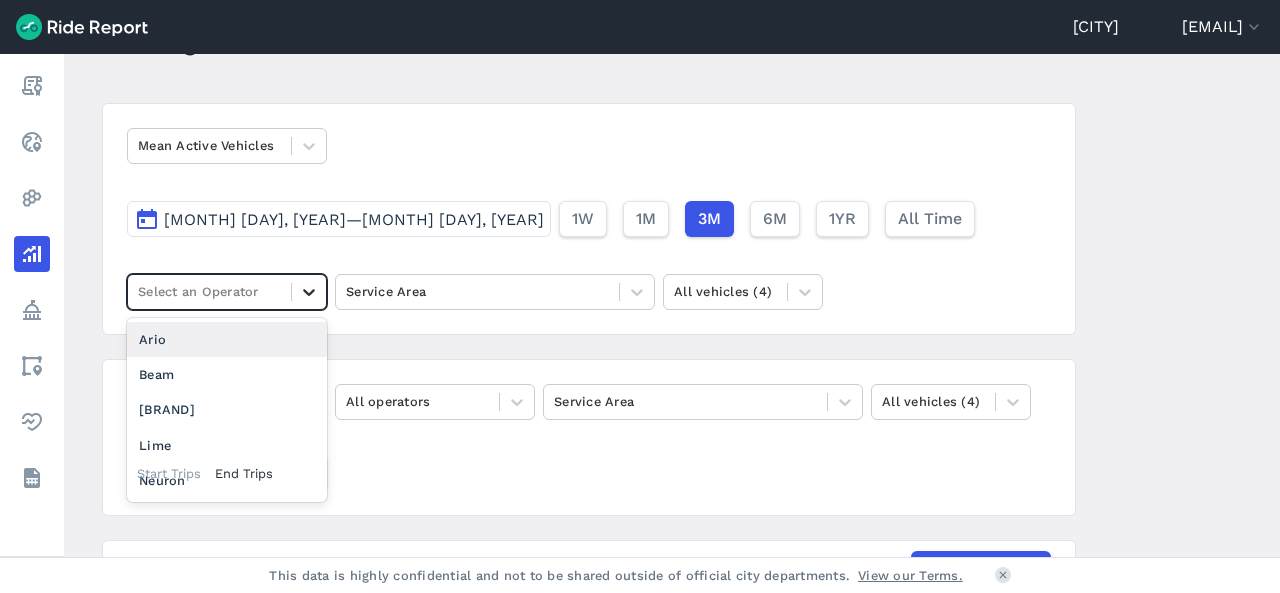 click 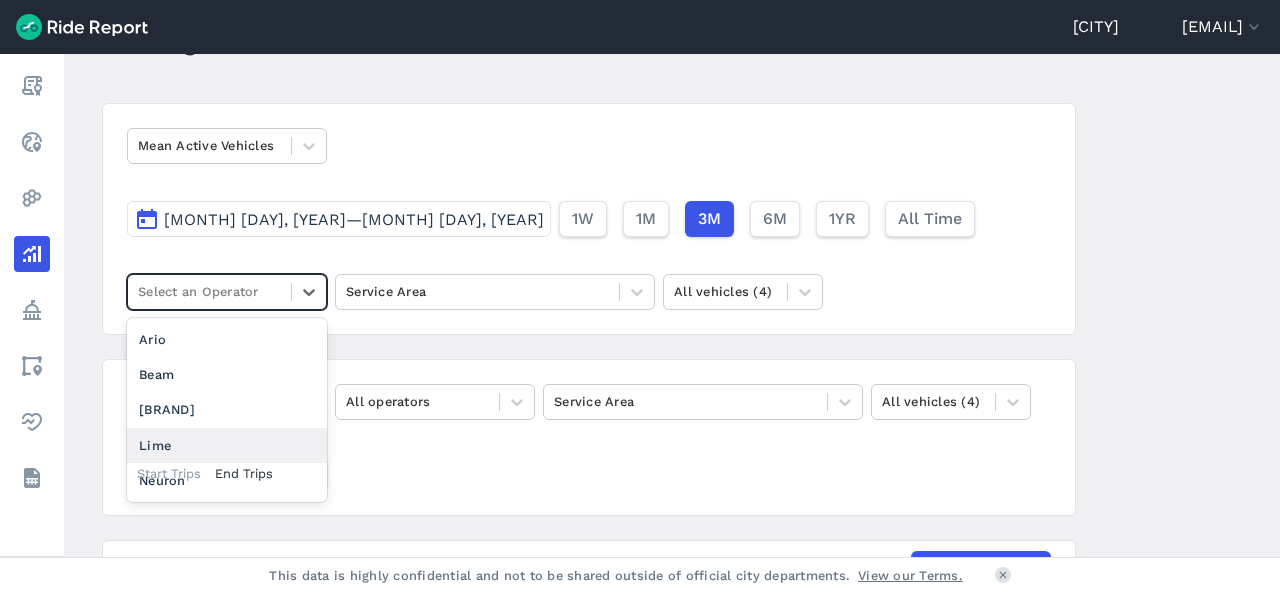 click on "Lime" at bounding box center [227, 445] 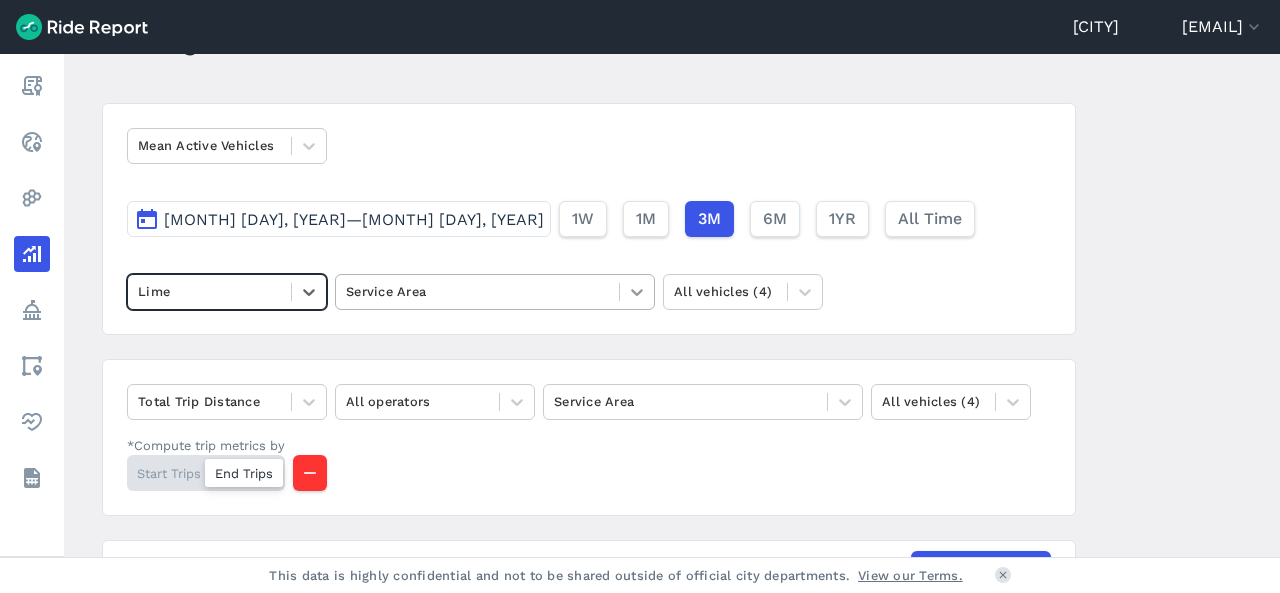 click 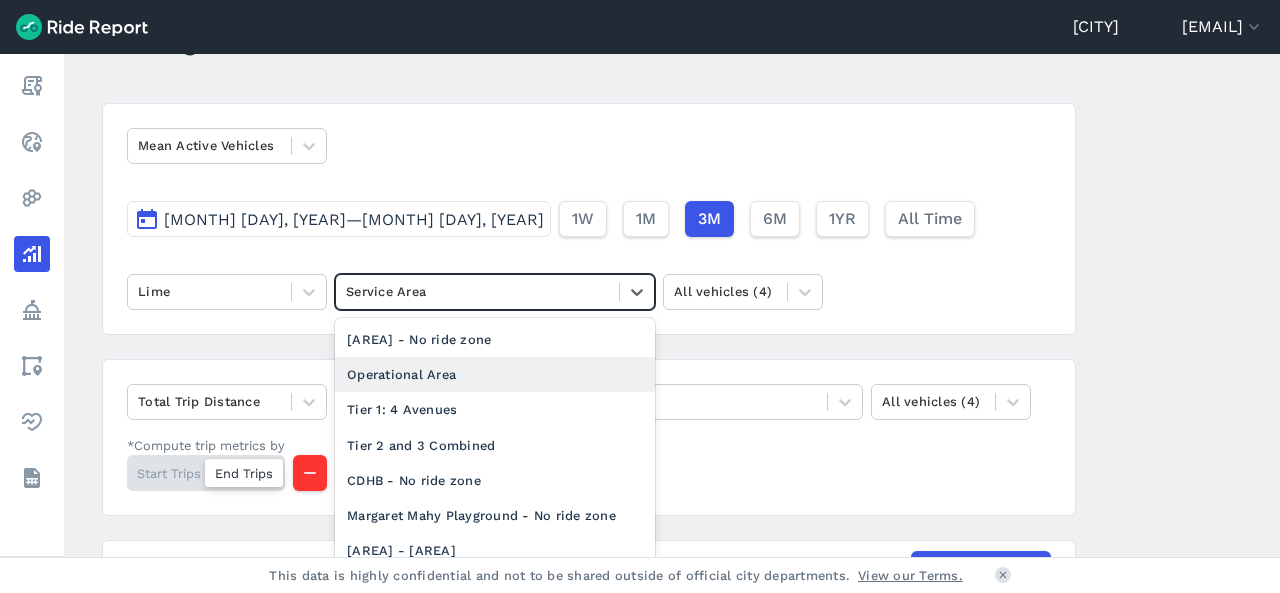 click on "Operational Area" at bounding box center (495, 374) 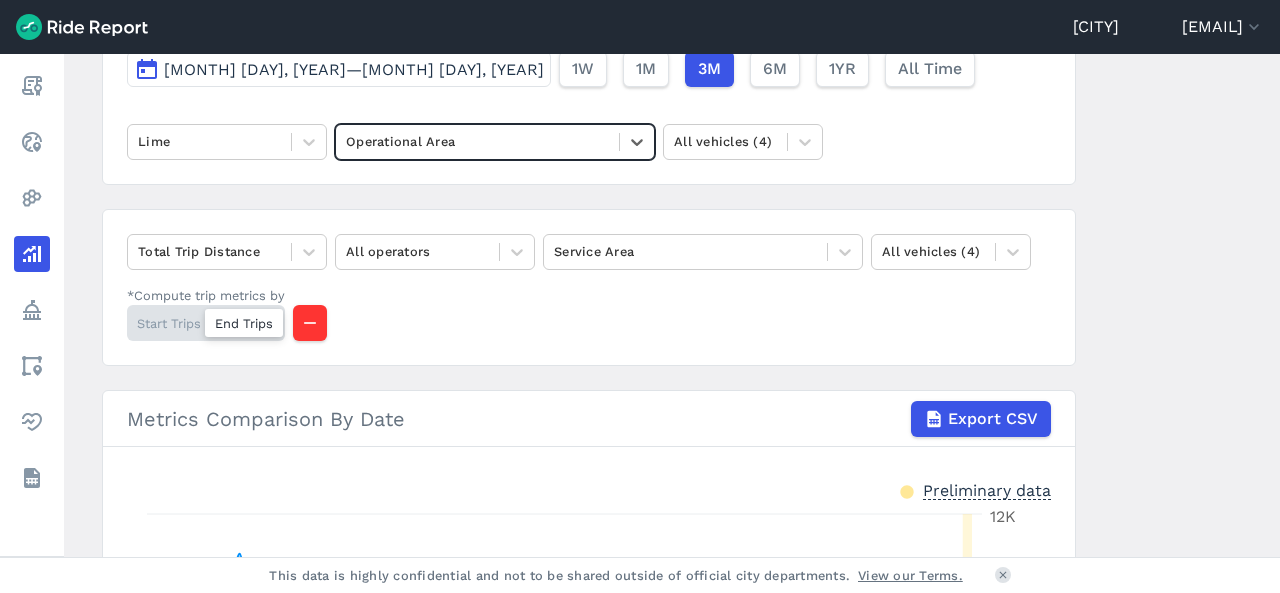 scroll, scrollTop: 100, scrollLeft: 0, axis: vertical 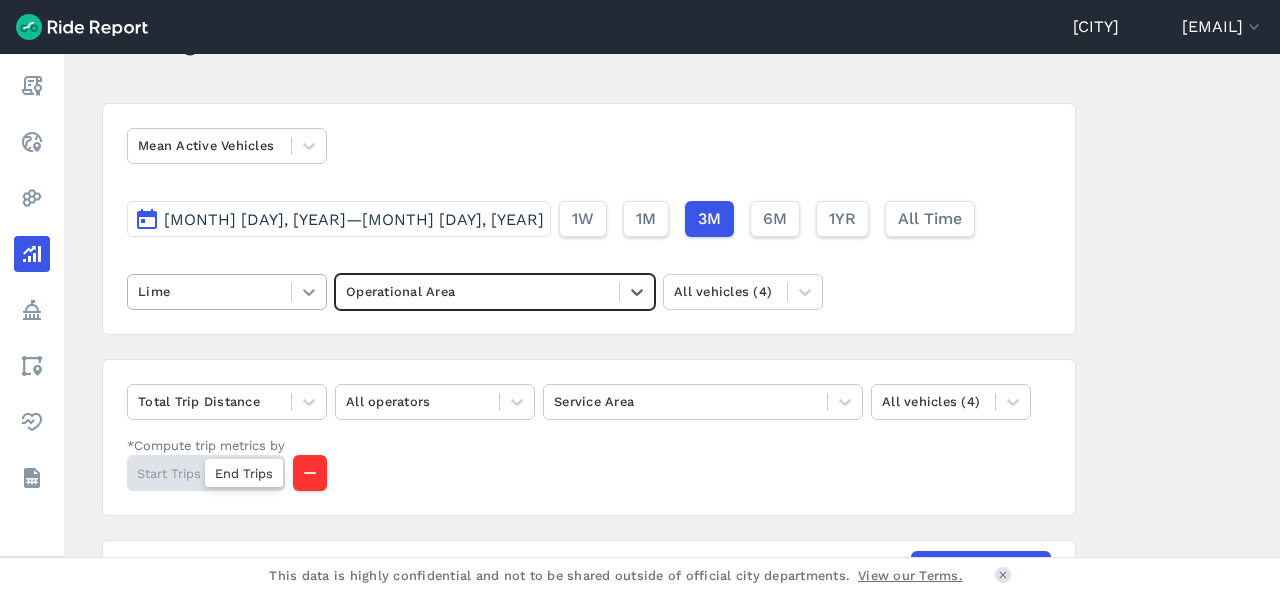 click 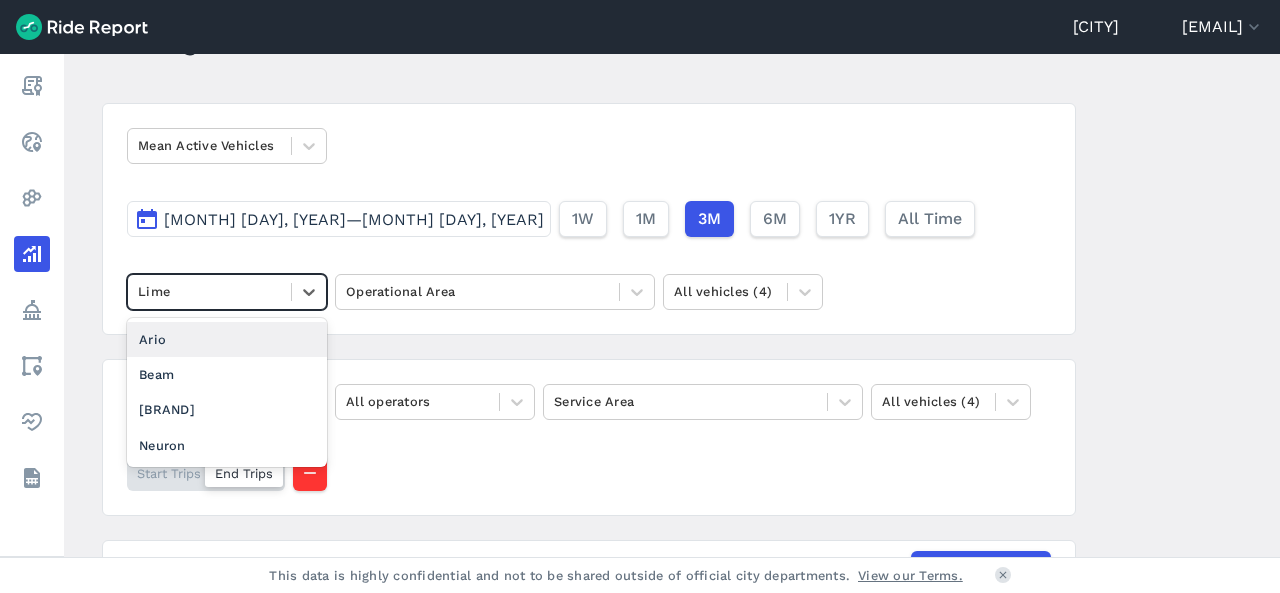 click on "Ario" at bounding box center (227, 339) 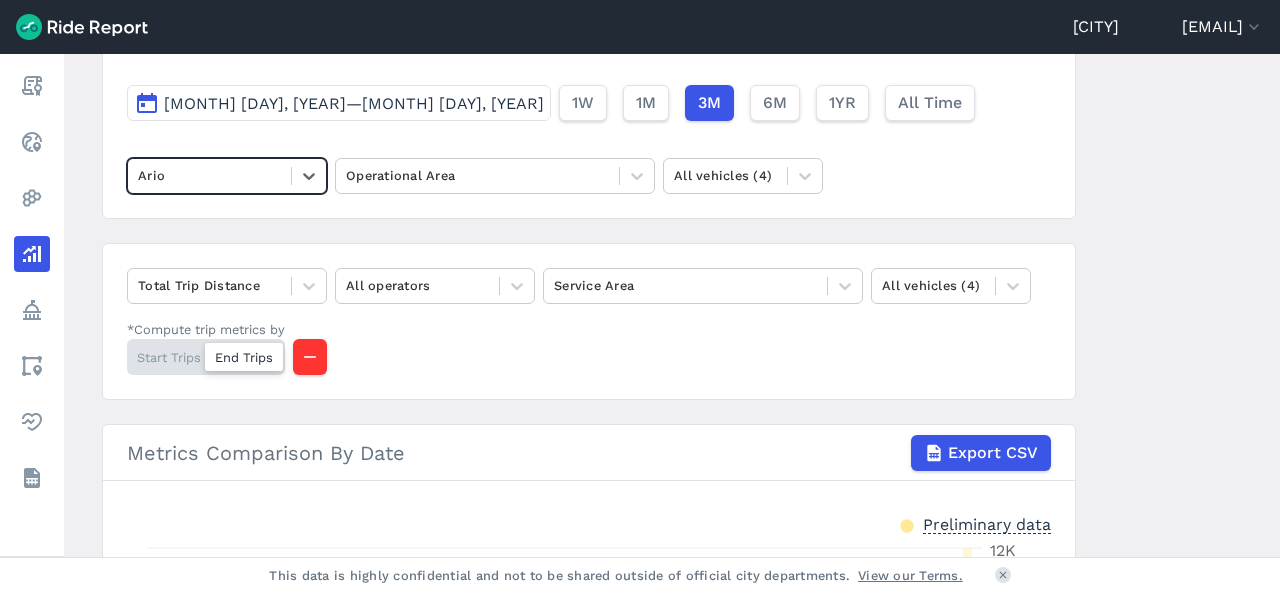 scroll, scrollTop: 200, scrollLeft: 0, axis: vertical 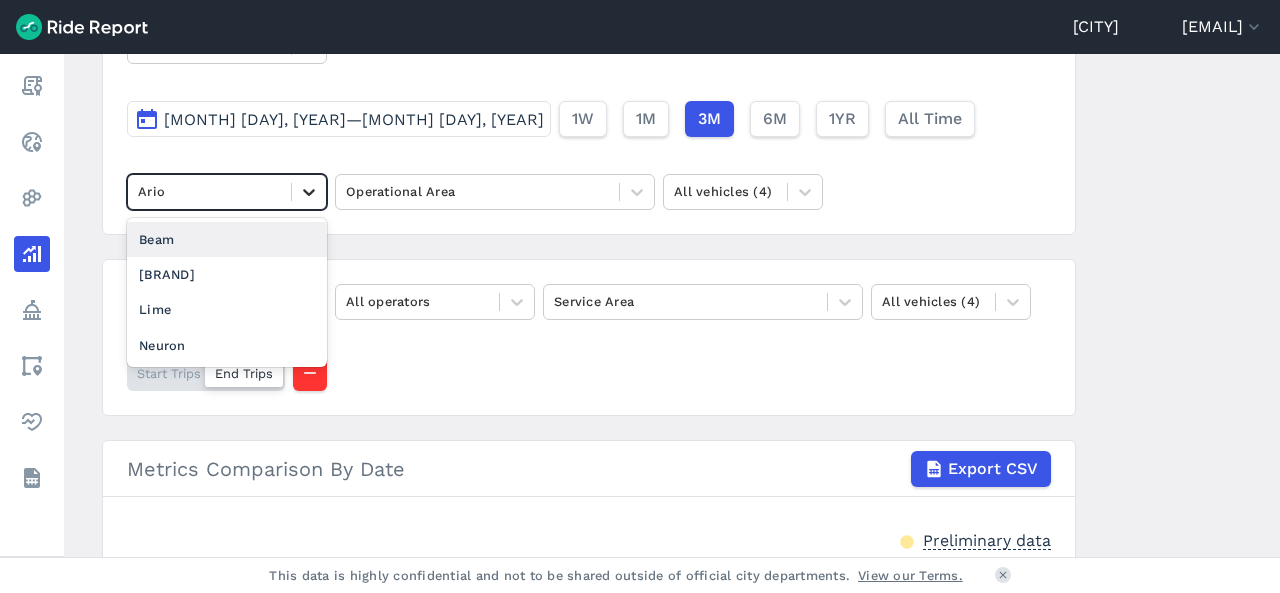 click 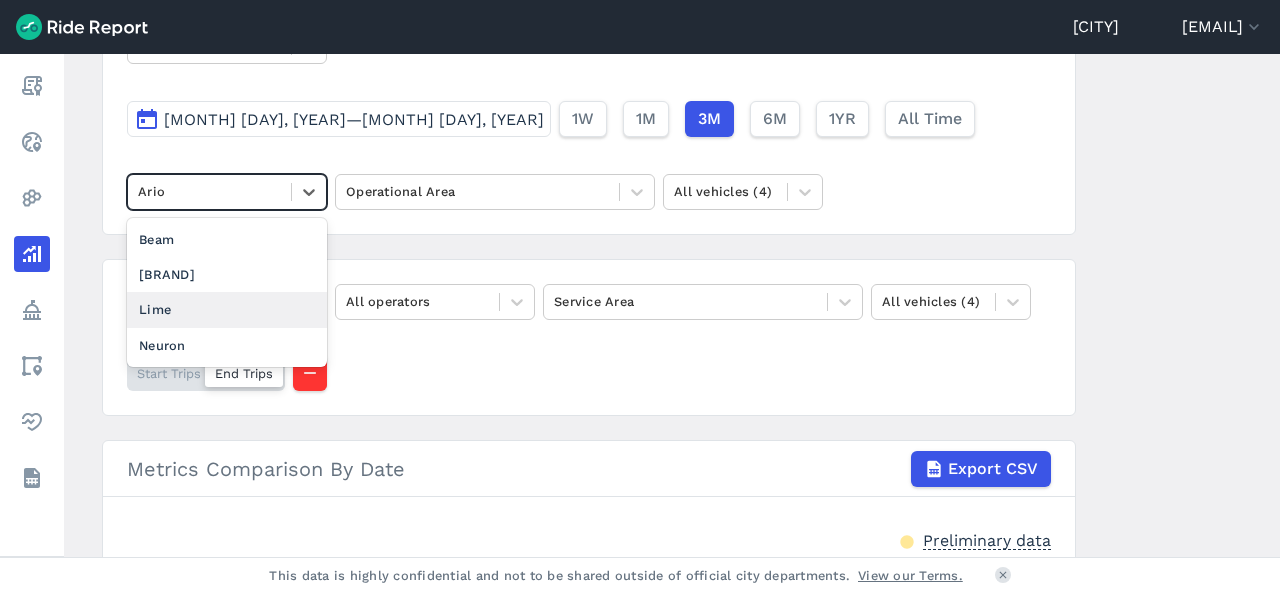 click on "Lime" at bounding box center [227, 309] 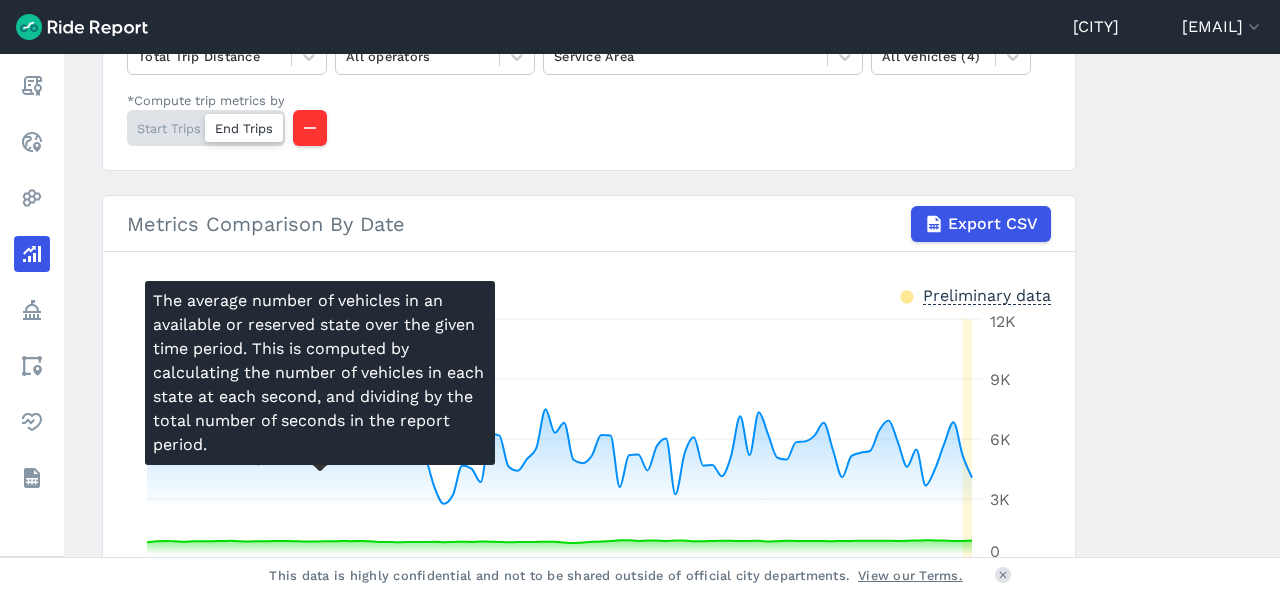 scroll, scrollTop: 220, scrollLeft: 0, axis: vertical 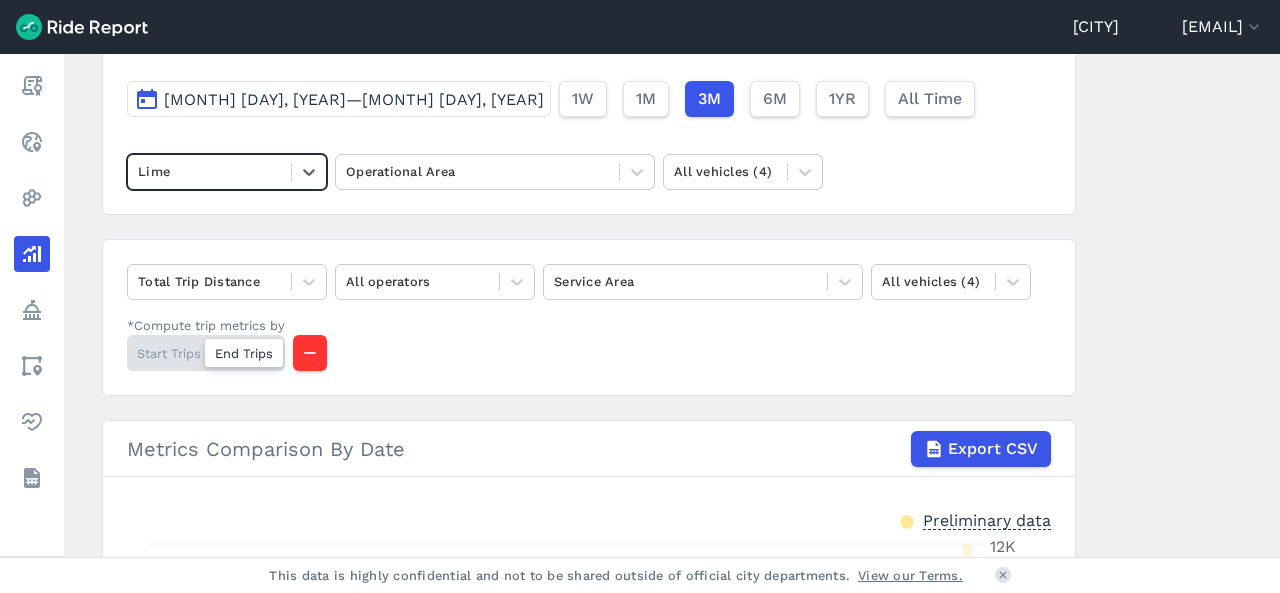 click at bounding box center (244, 353) 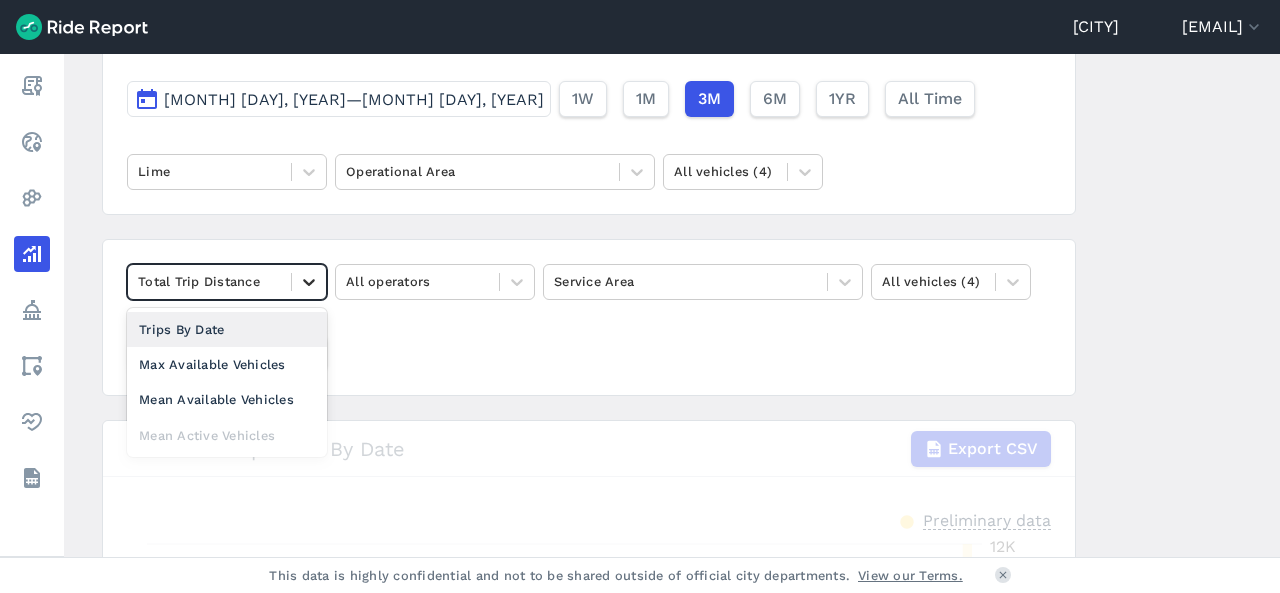 click 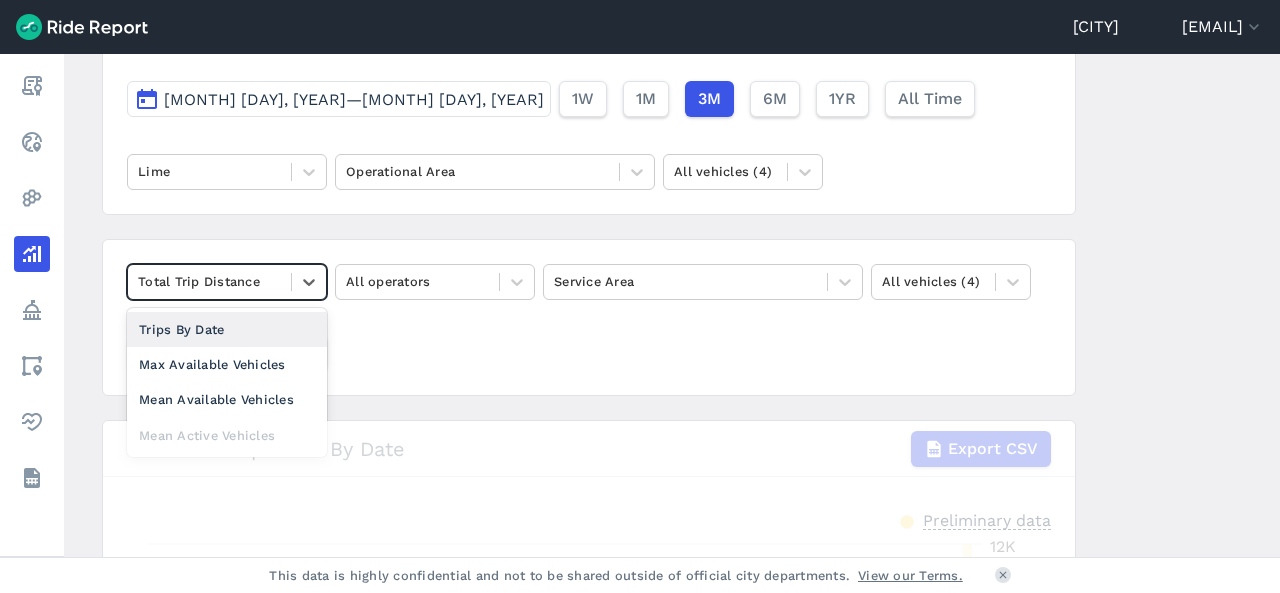 click on "Trips By Date" at bounding box center (227, 329) 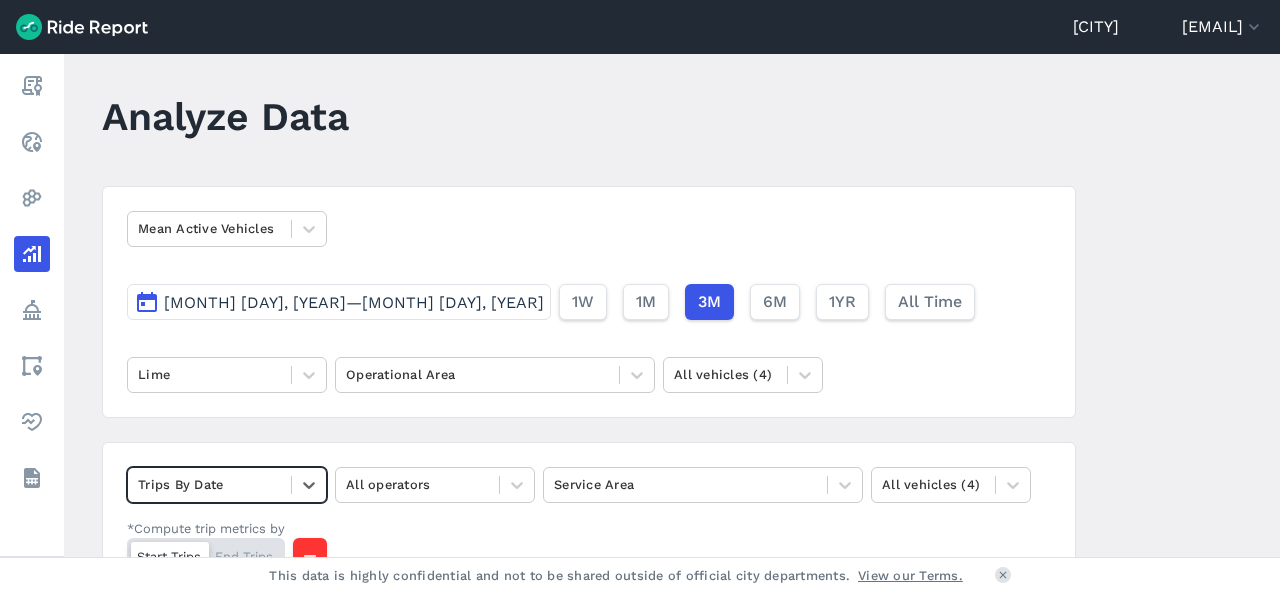 scroll, scrollTop: 0, scrollLeft: 0, axis: both 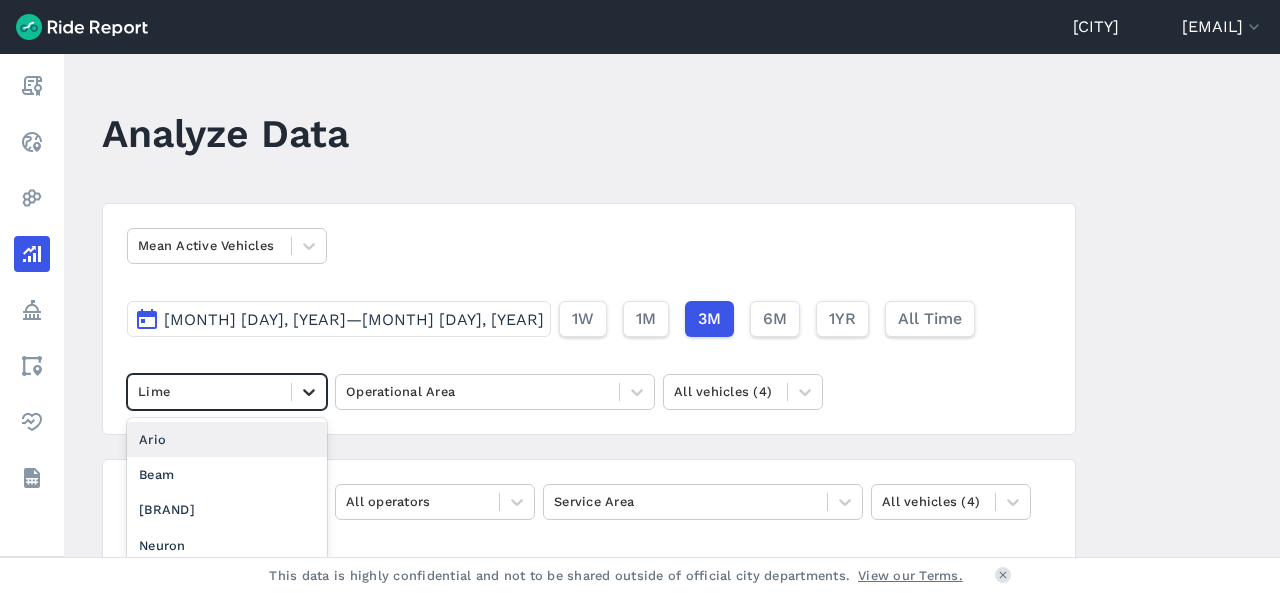 click 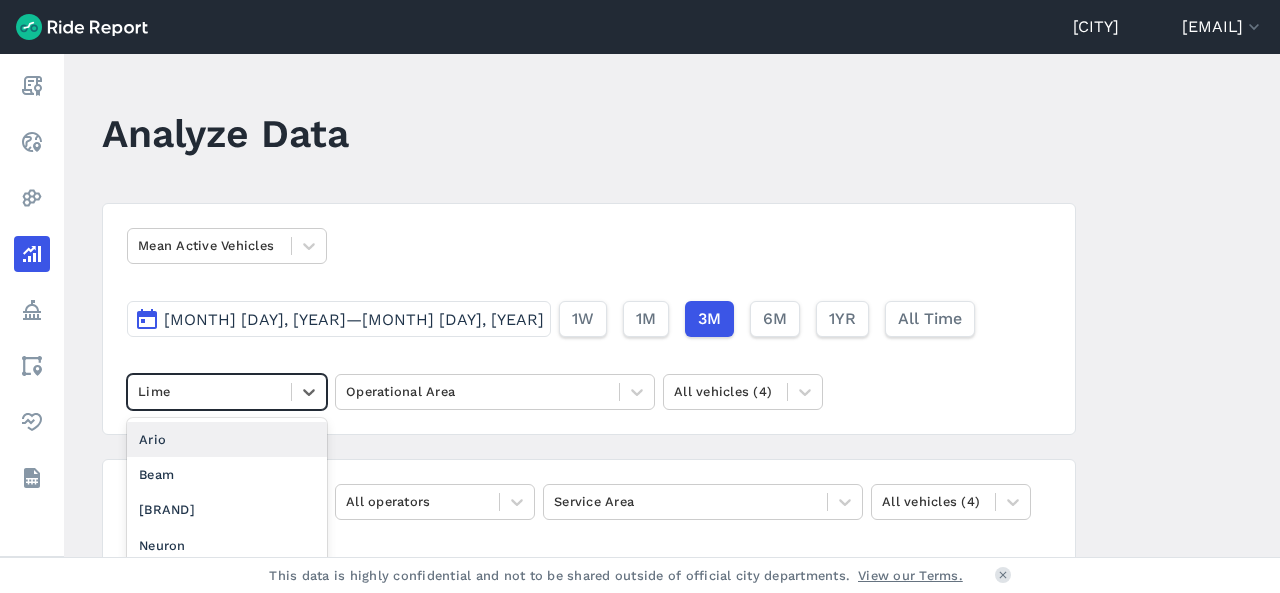 click on "Ario" at bounding box center (227, 439) 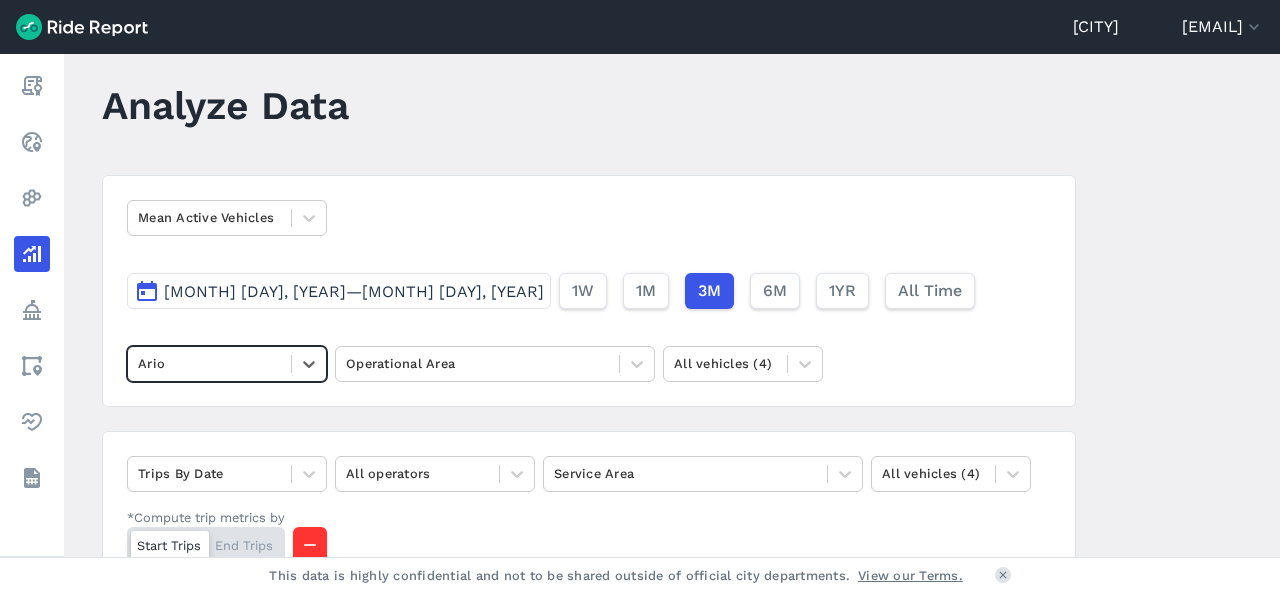 scroll, scrollTop: 0, scrollLeft: 0, axis: both 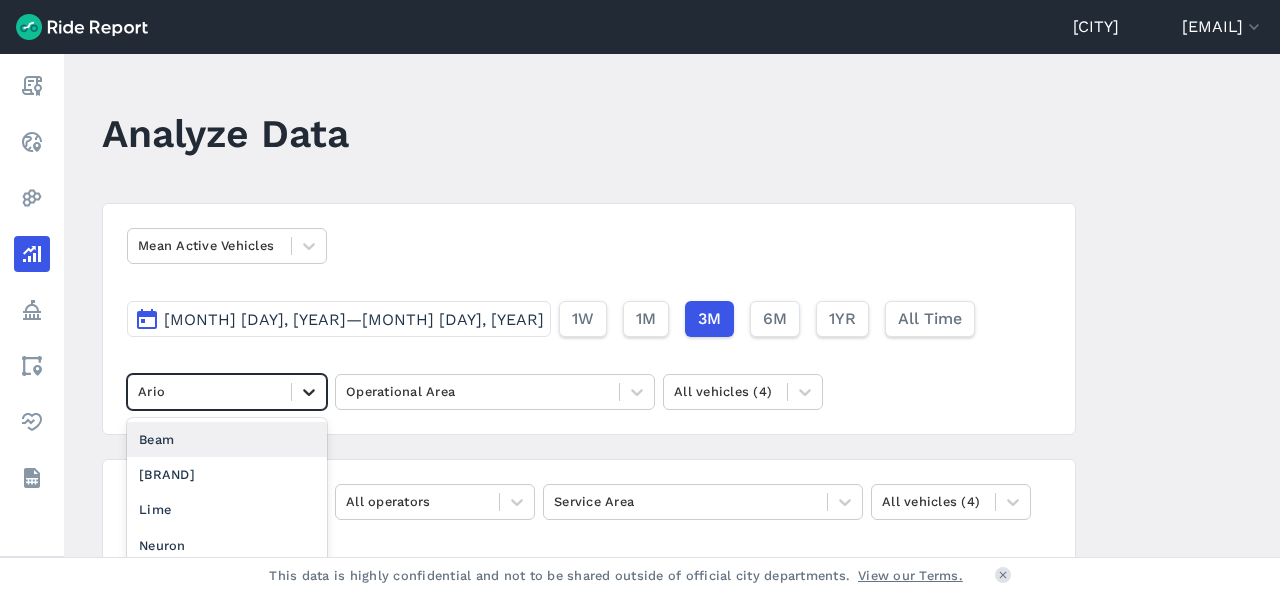 click 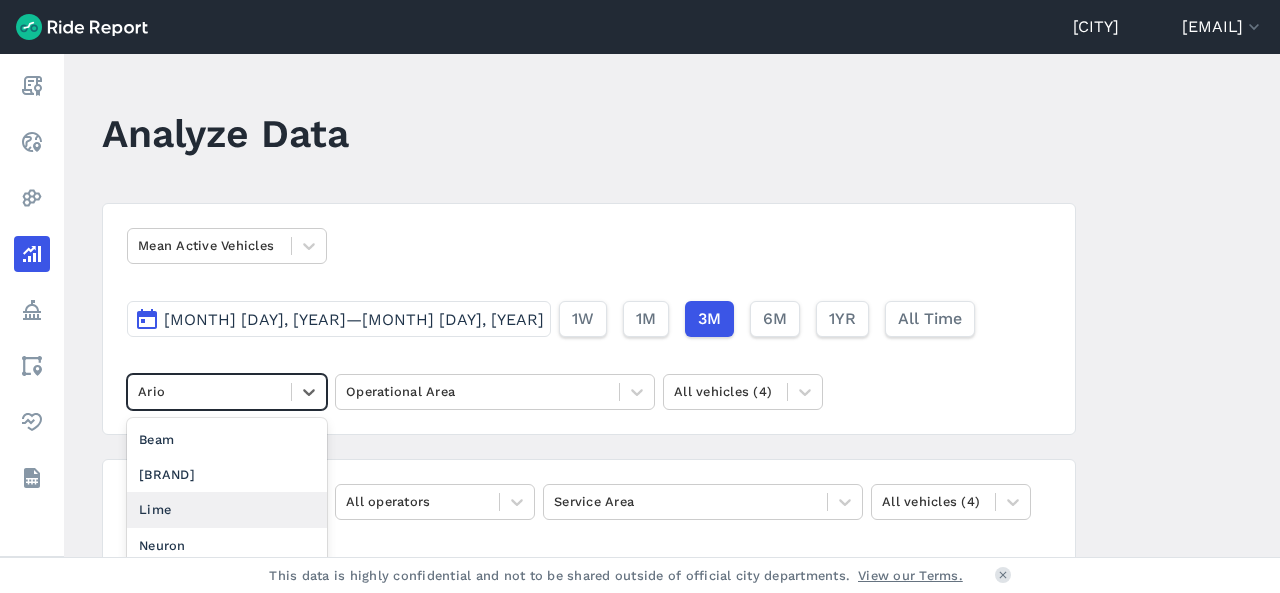 click on "Lime" at bounding box center [227, 509] 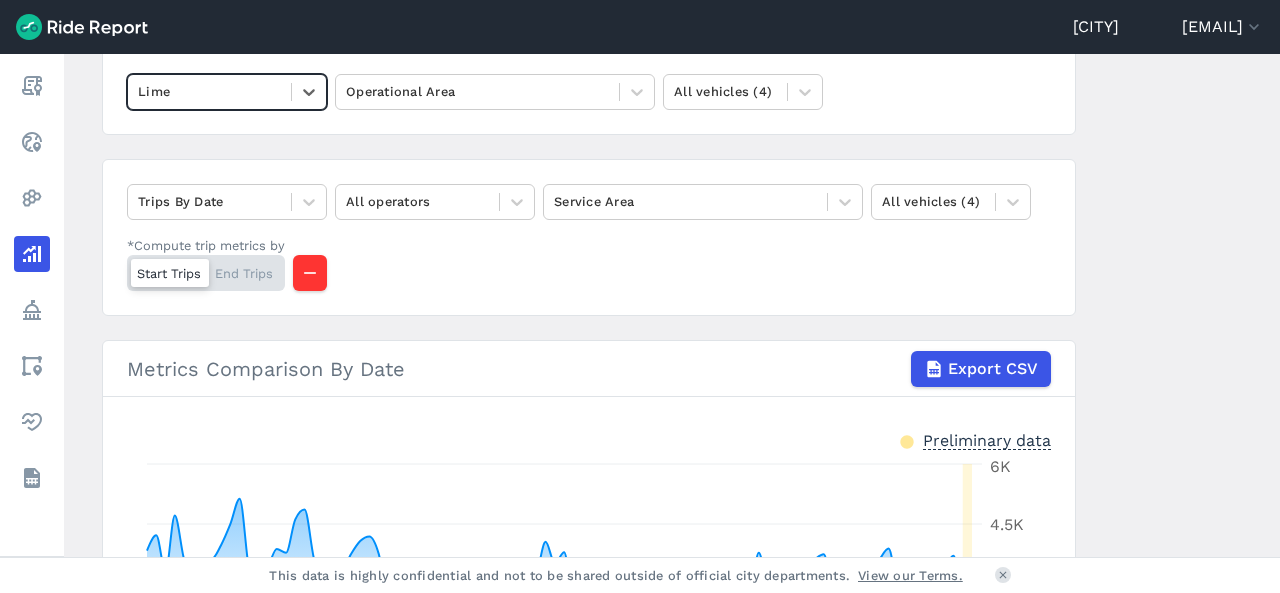 scroll, scrollTop: 596, scrollLeft: 0, axis: vertical 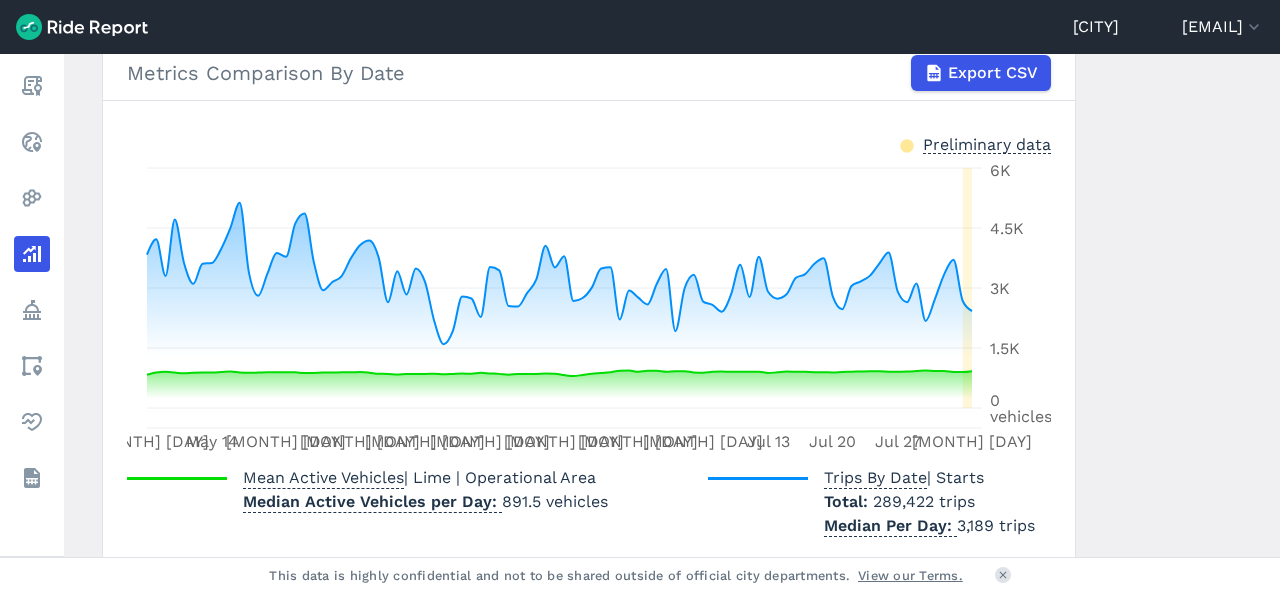 click on "289,422 trips" at bounding box center (924, 501) 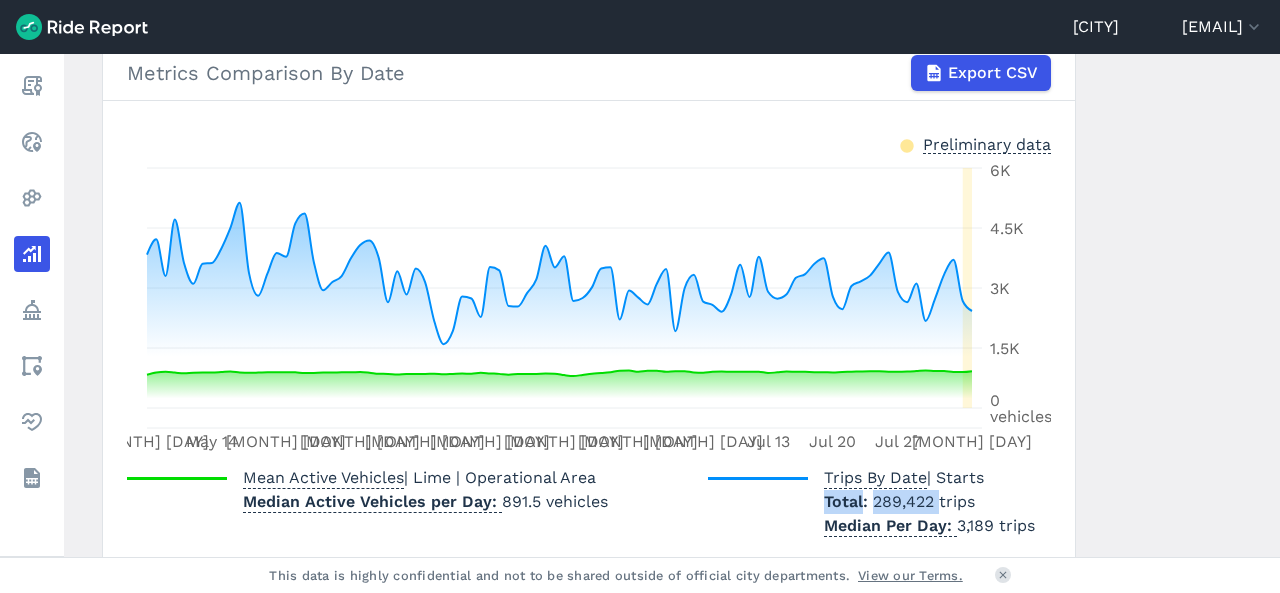 click on "Total" at bounding box center (848, 501) 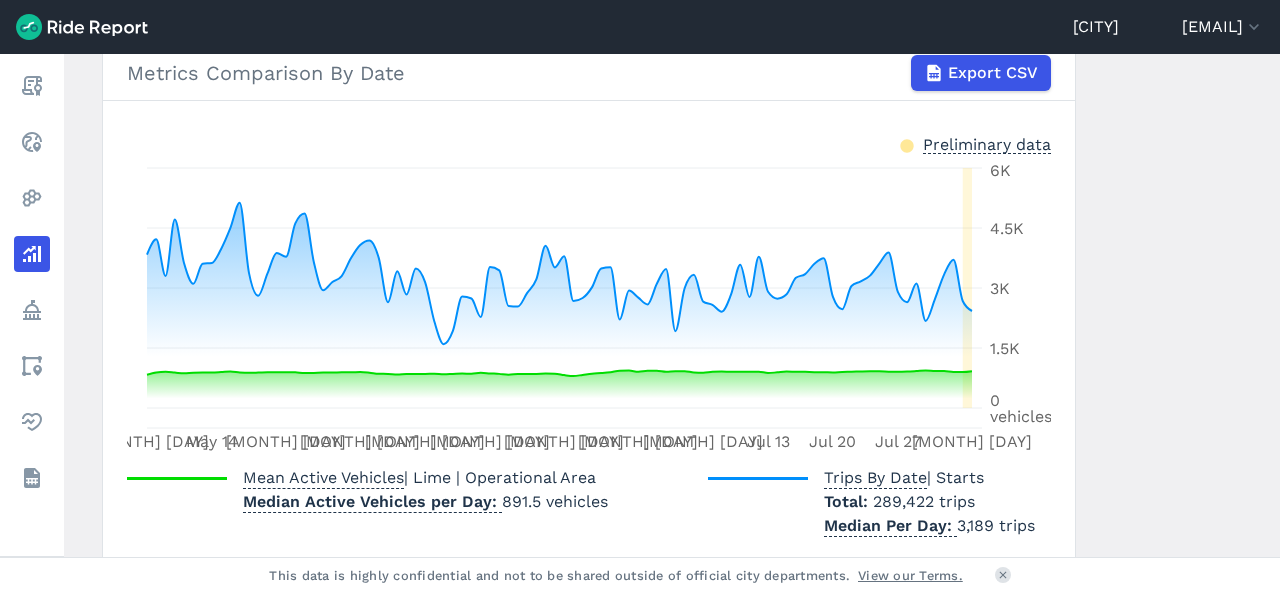 click on "Median Per Day" at bounding box center (890, 523) 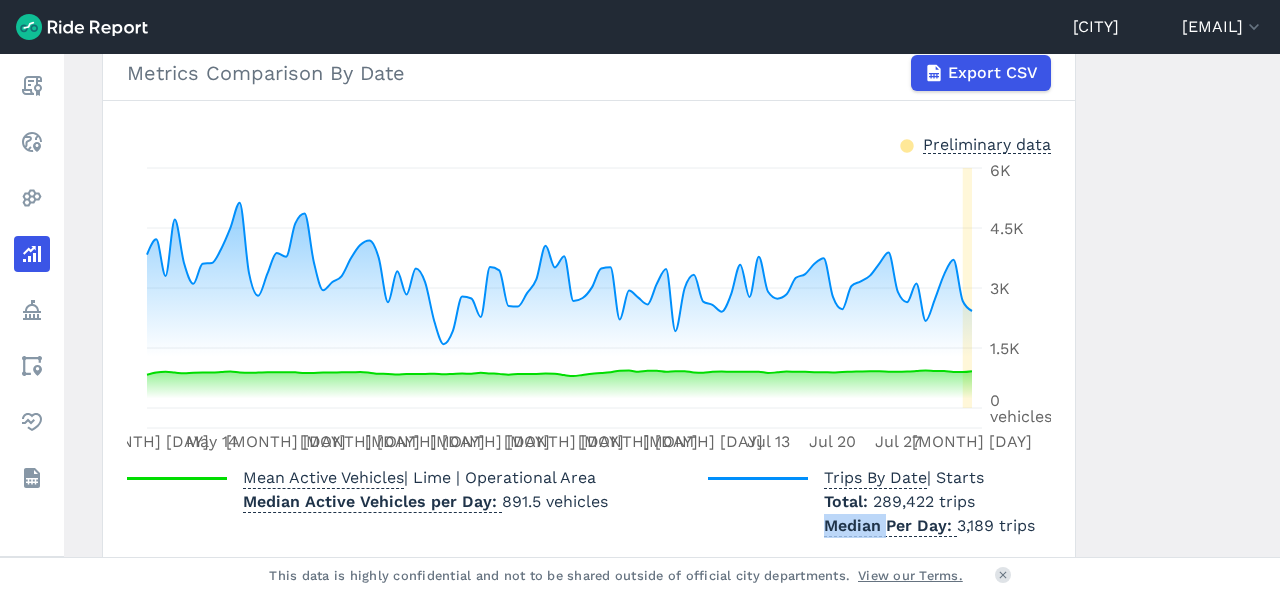 click on "Median Per Day" at bounding box center (890, 523) 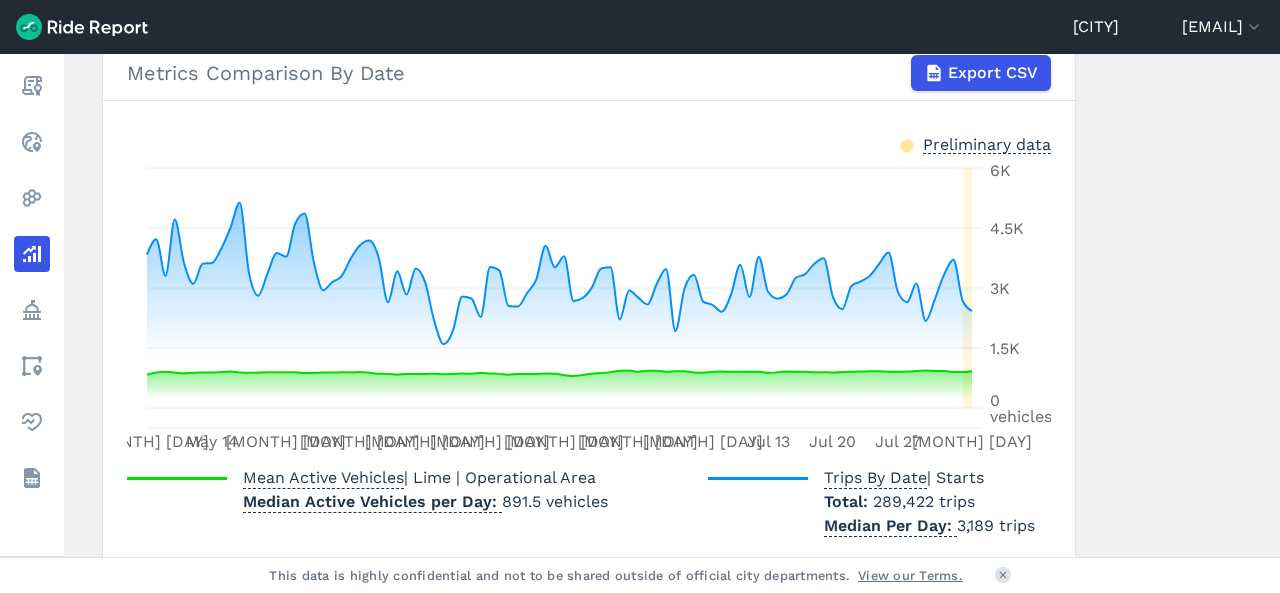 click on "Median Per Day" at bounding box center [890, 523] 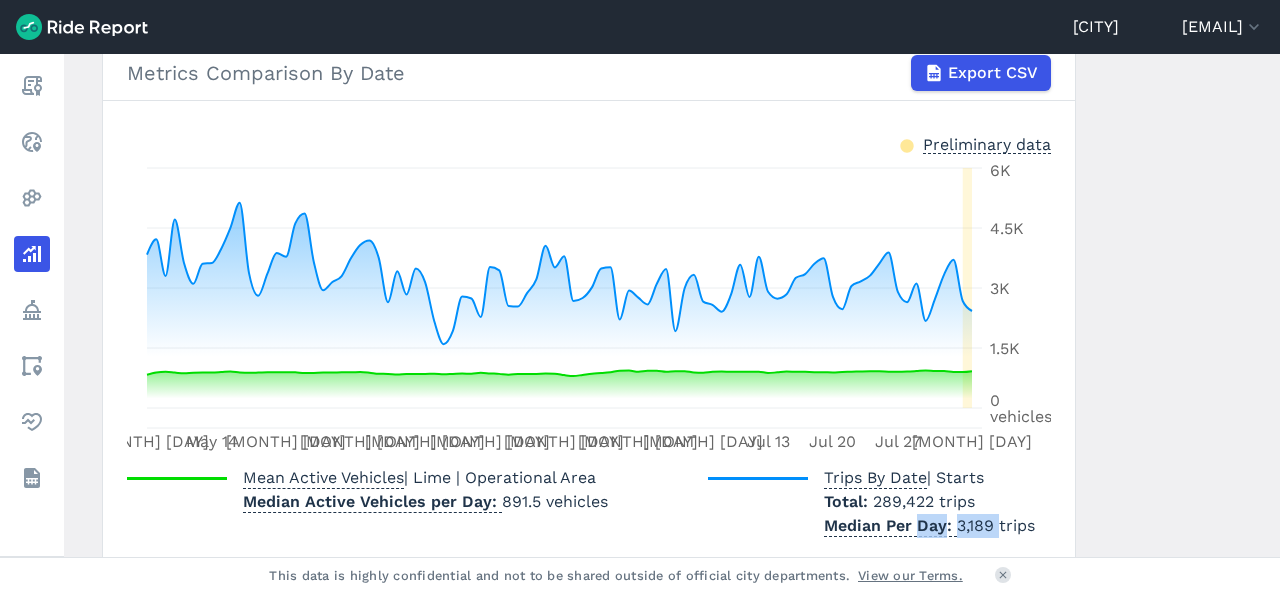 click on "Median Per Day" at bounding box center (890, 523) 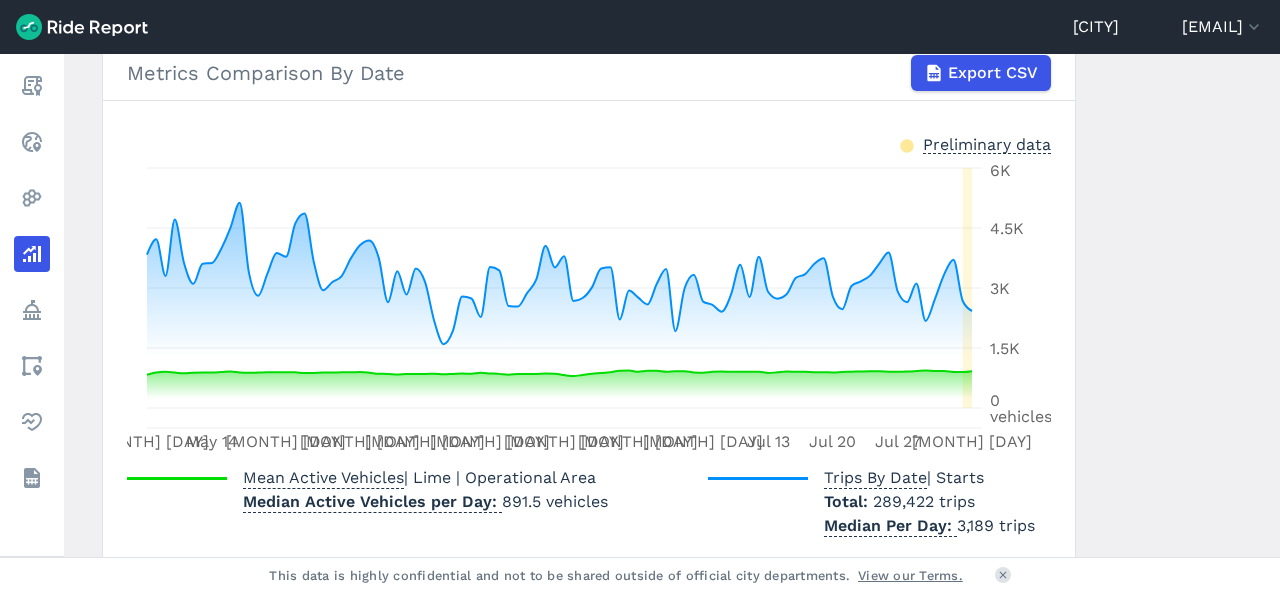 click on "Median Per Day" at bounding box center [890, 523] 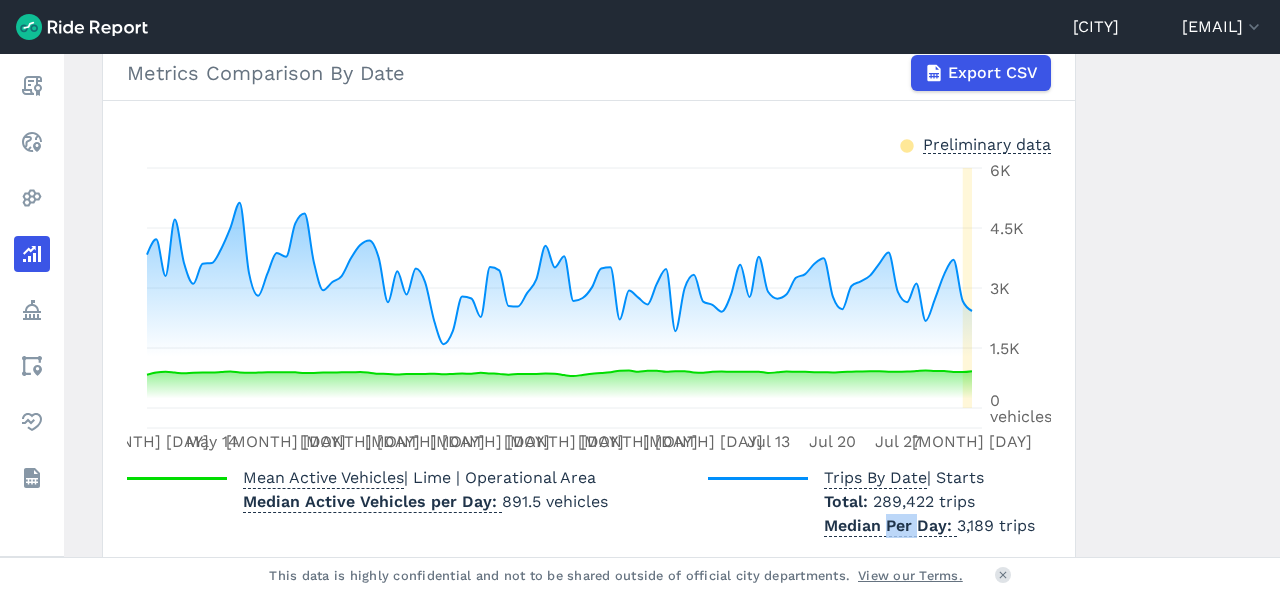 click on "Median Per Day" at bounding box center (890, 523) 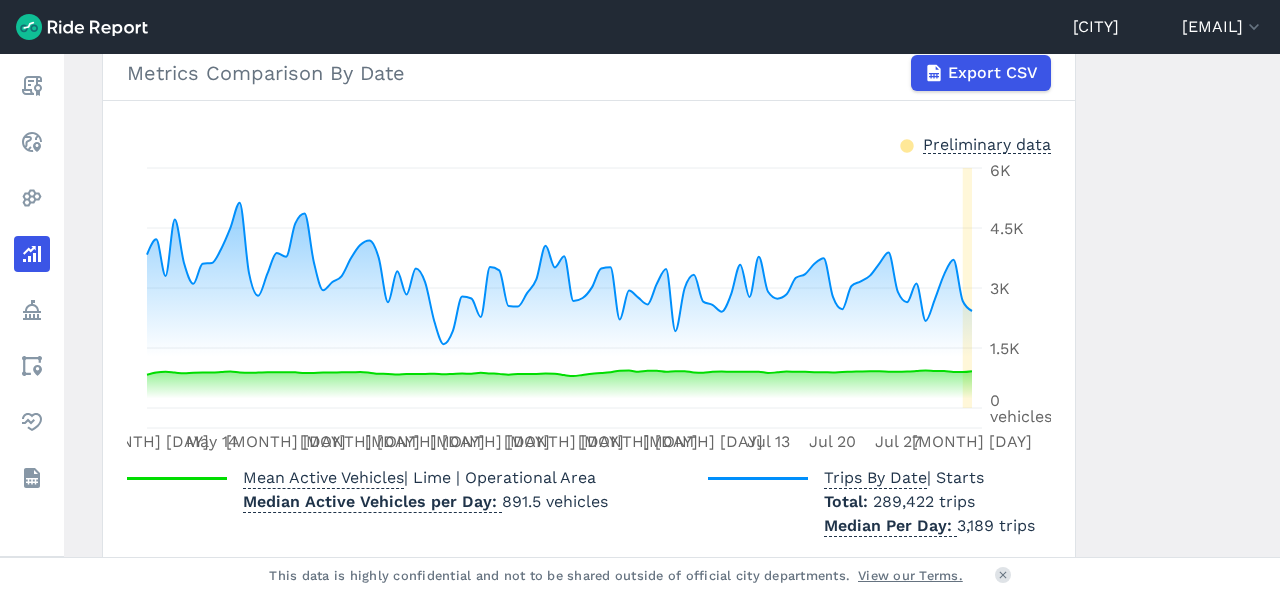 click on "Total" at bounding box center [848, 501] 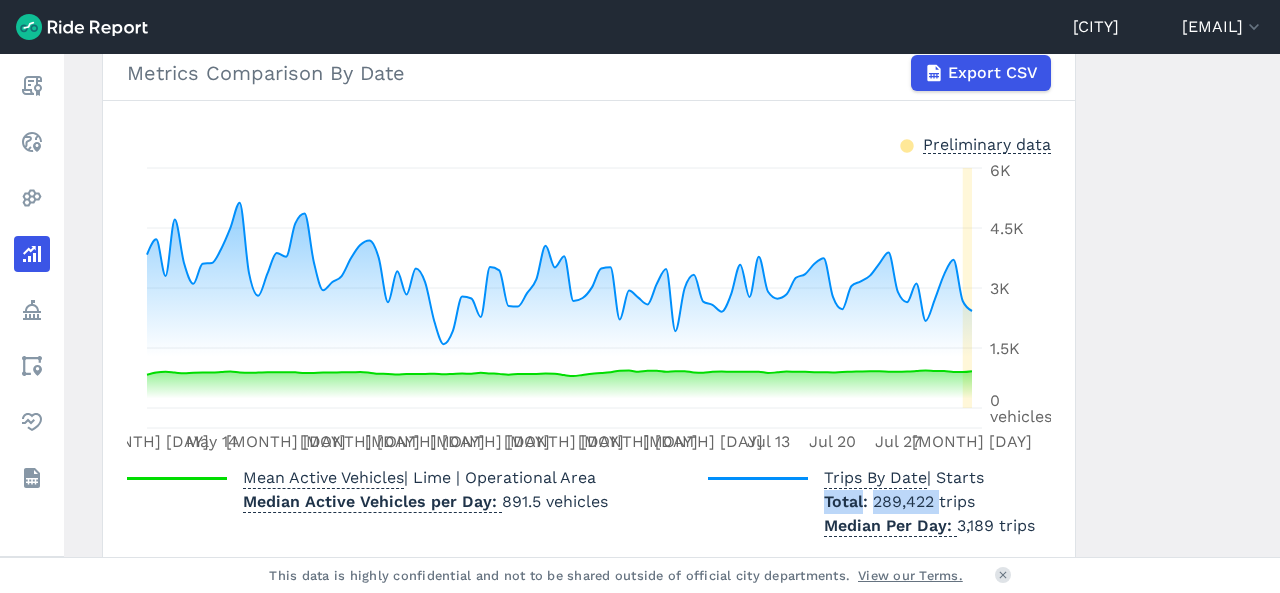 click on "Total" at bounding box center [848, 501] 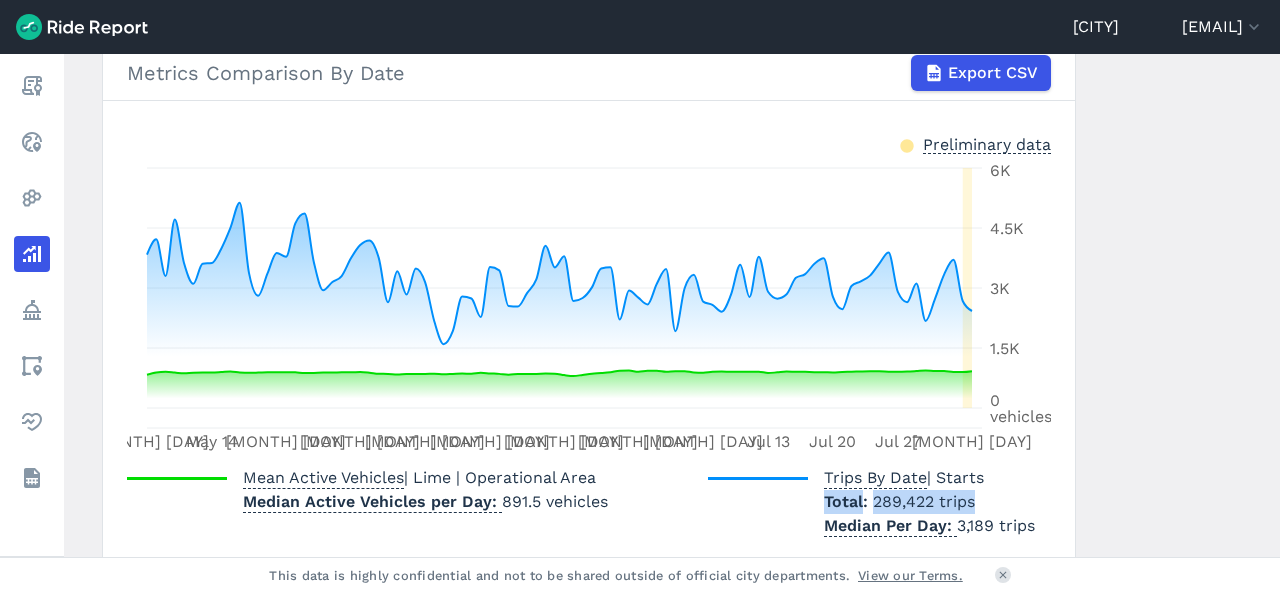 click on "Total" at bounding box center (848, 501) 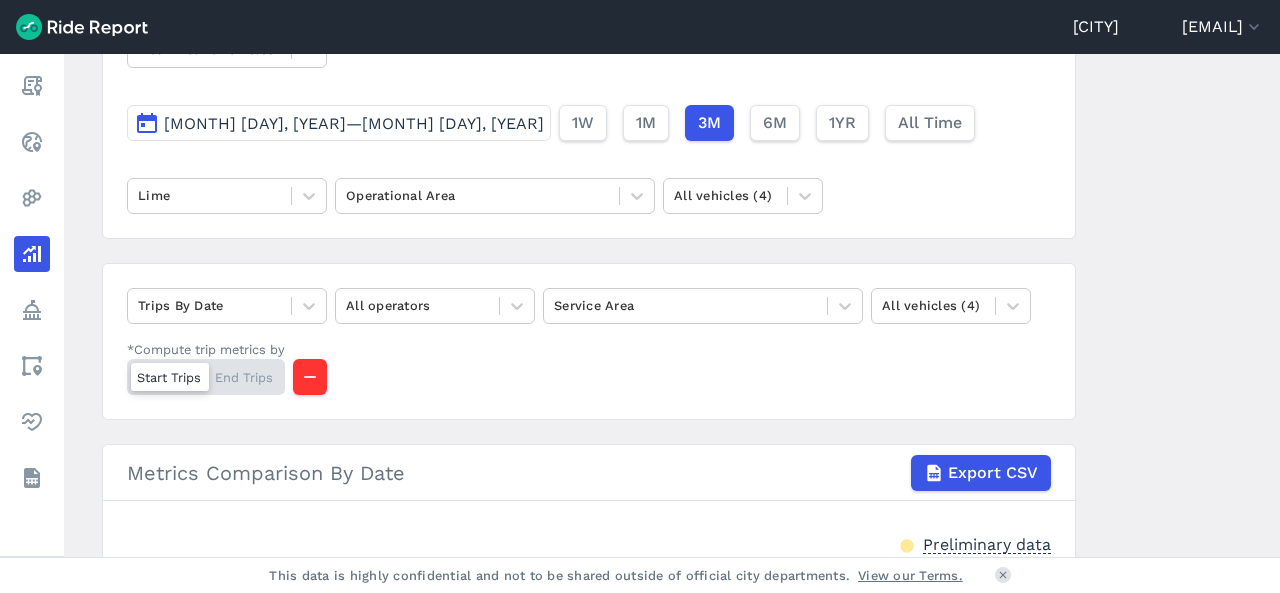 scroll, scrollTop: 0, scrollLeft: 0, axis: both 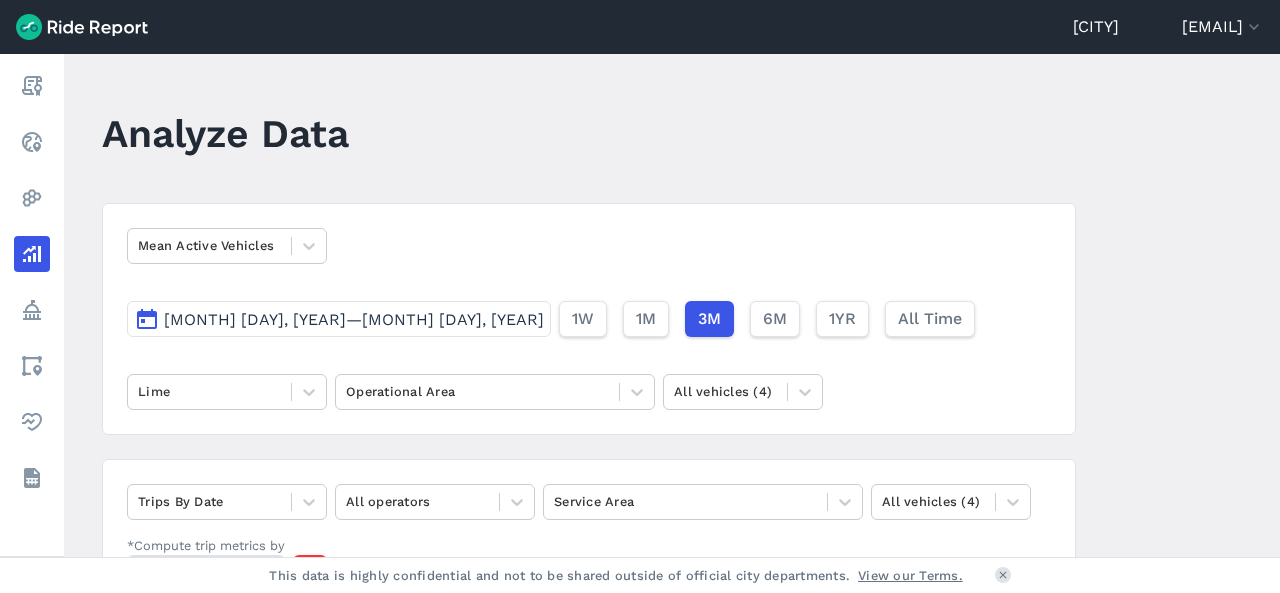 click on "[MONTH] [DAY], [YEAR]—[MONTH] [DAY], [YEAR]" at bounding box center [354, 319] 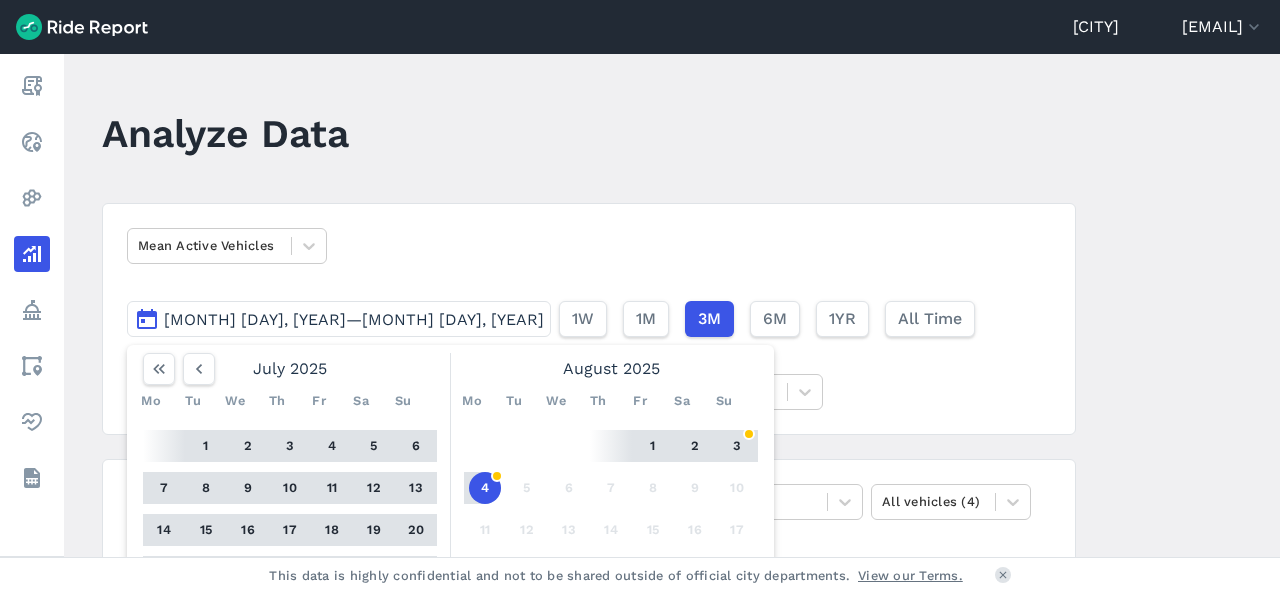 click on "[MONTH] [DAY], [YEAR]—[MONTH] [DAY], [YEAR]" at bounding box center (354, 319) 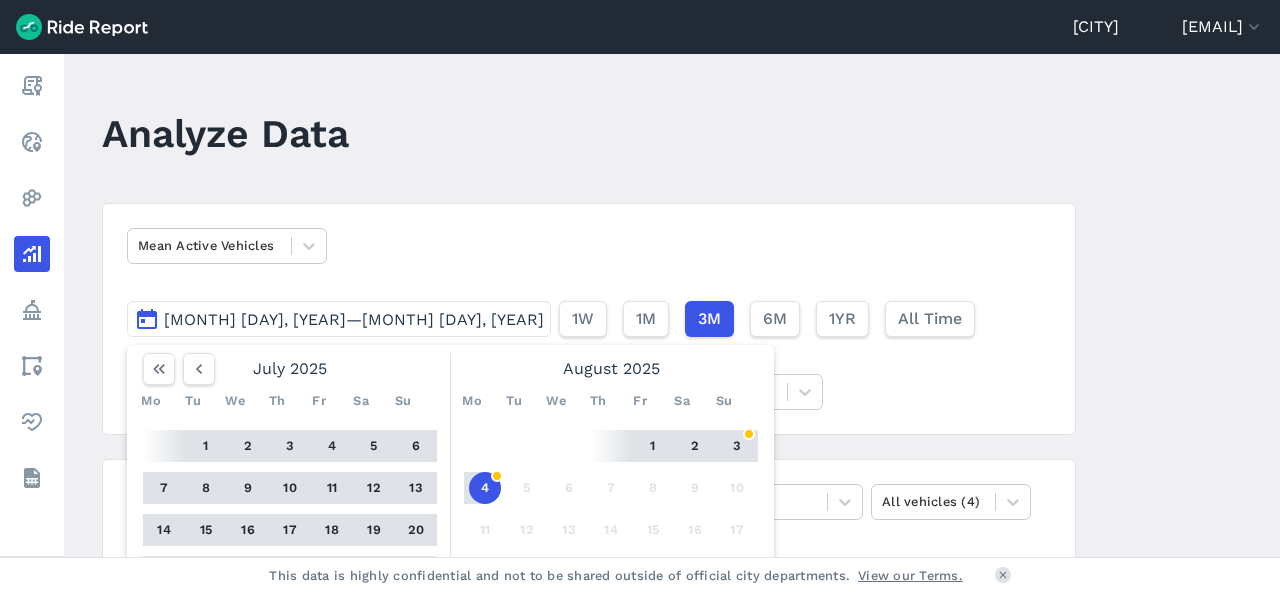 click on "[MONTH] [DAY], [YEAR]—[MONTH] [DAY], [YEAR]" at bounding box center (354, 319) 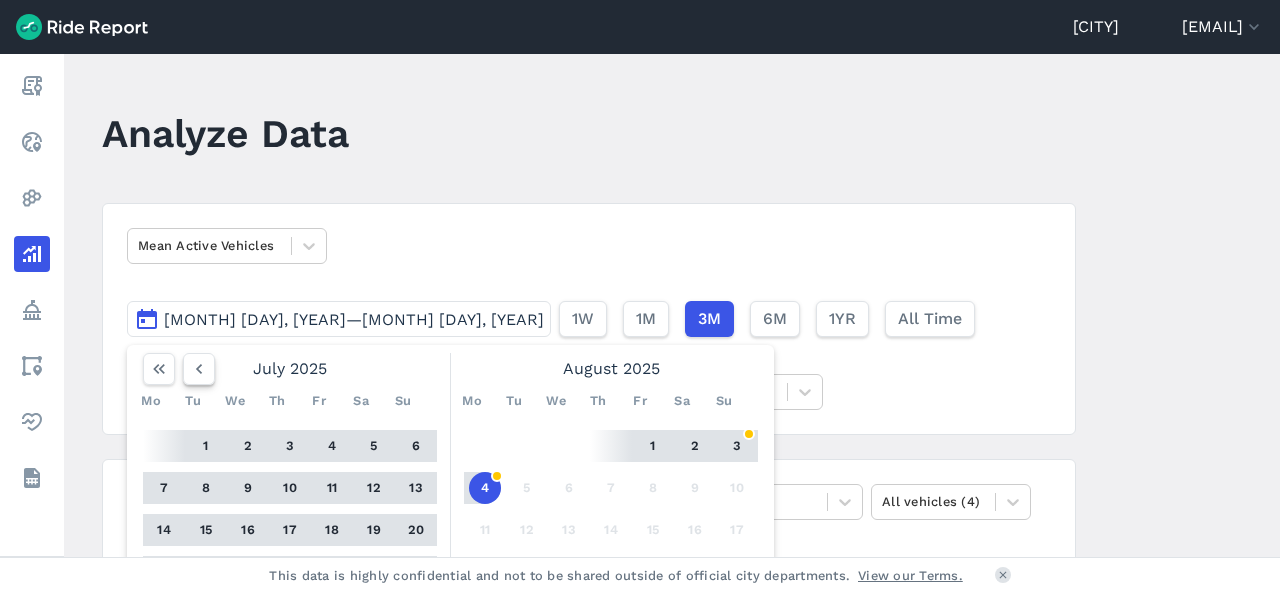 click 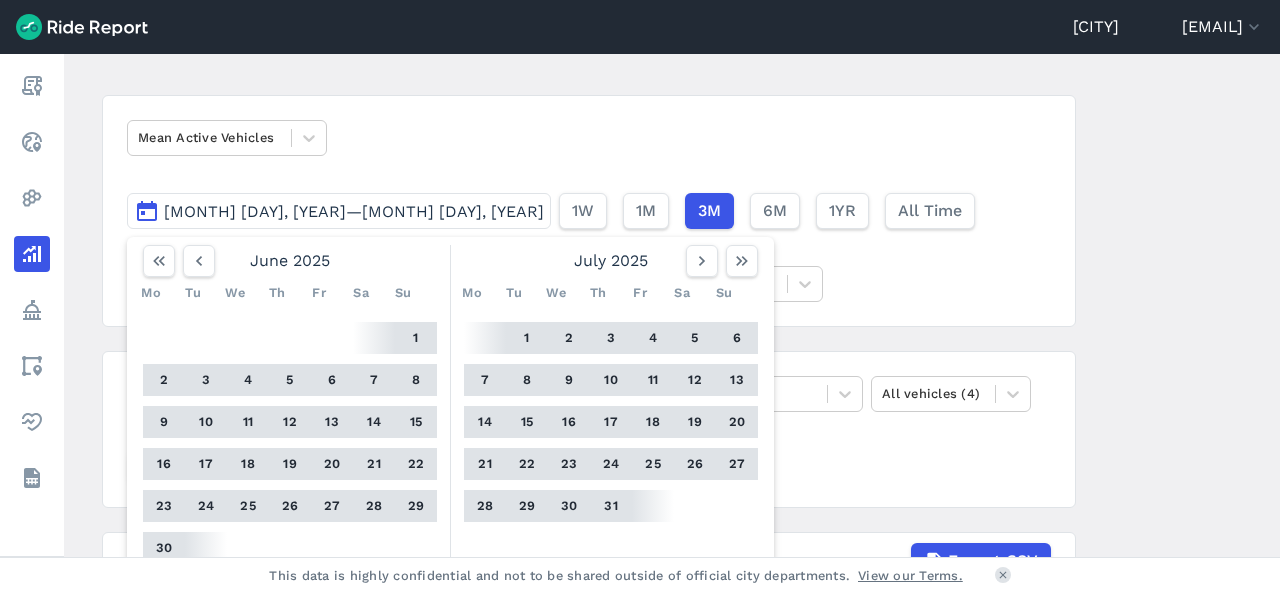 scroll, scrollTop: 200, scrollLeft: 0, axis: vertical 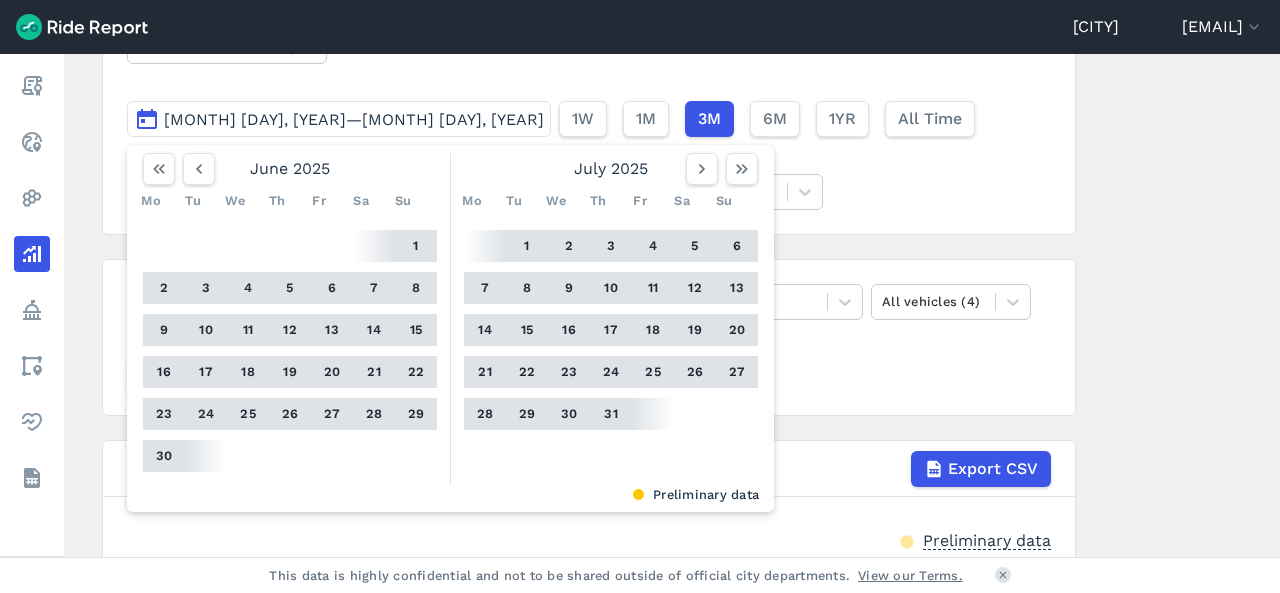 click on "30" at bounding box center [164, 456] 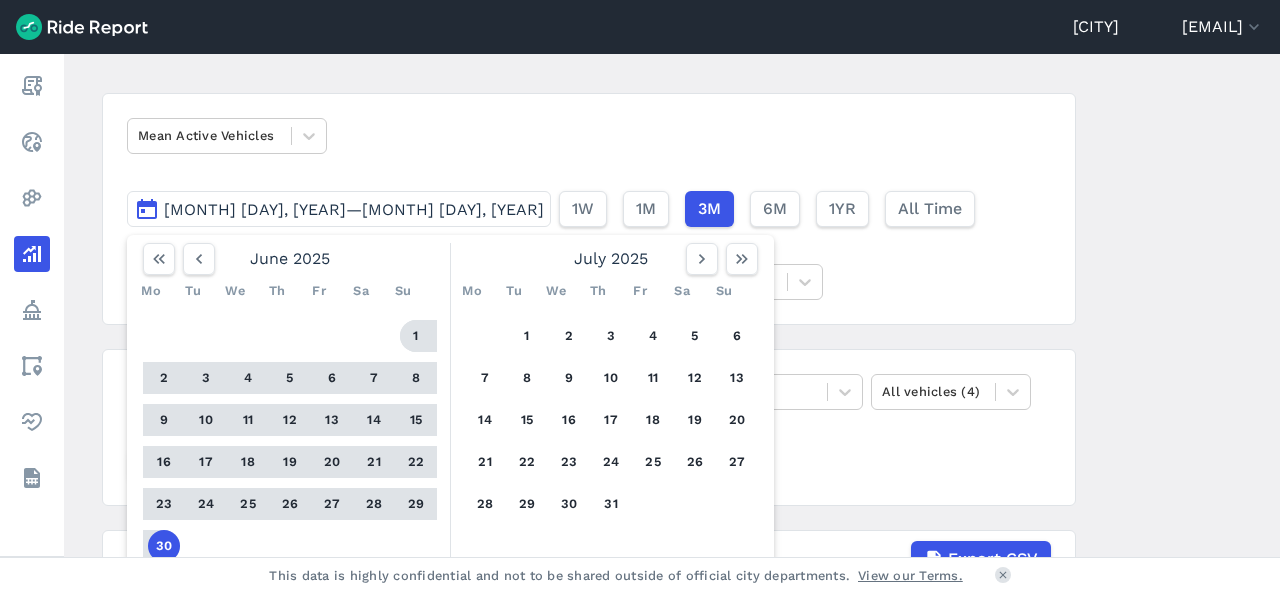 scroll, scrollTop: 0, scrollLeft: 0, axis: both 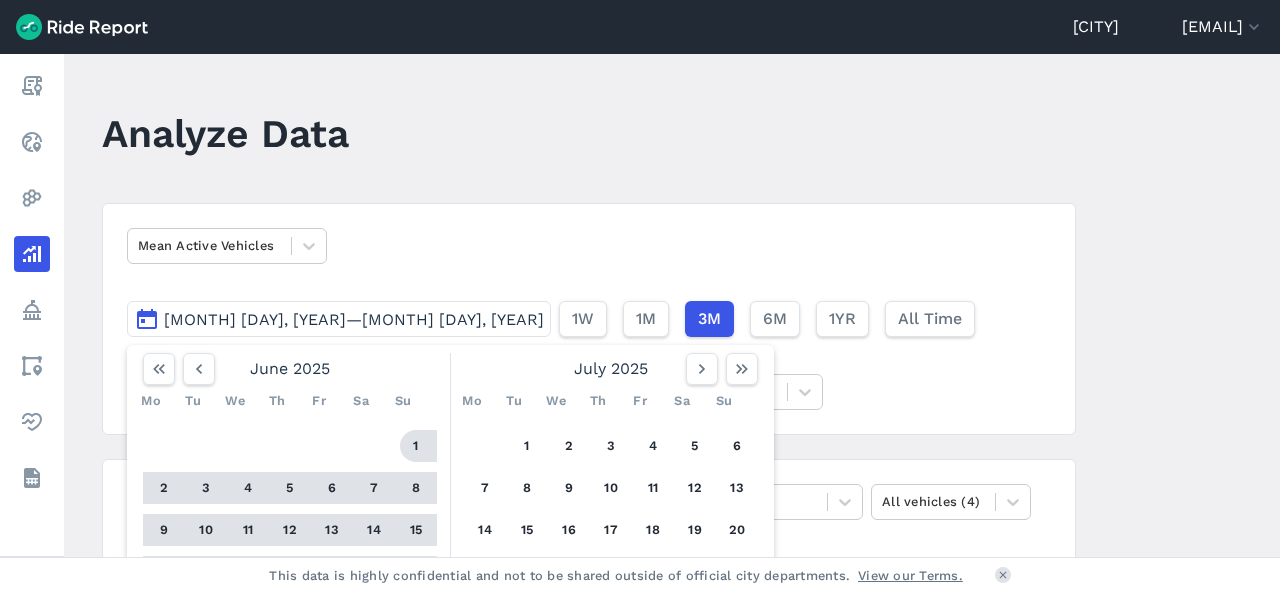 click on "[MONTH] [DAY], [YEAR]—[MONTH] [DAY], [YEAR]" at bounding box center (354, 319) 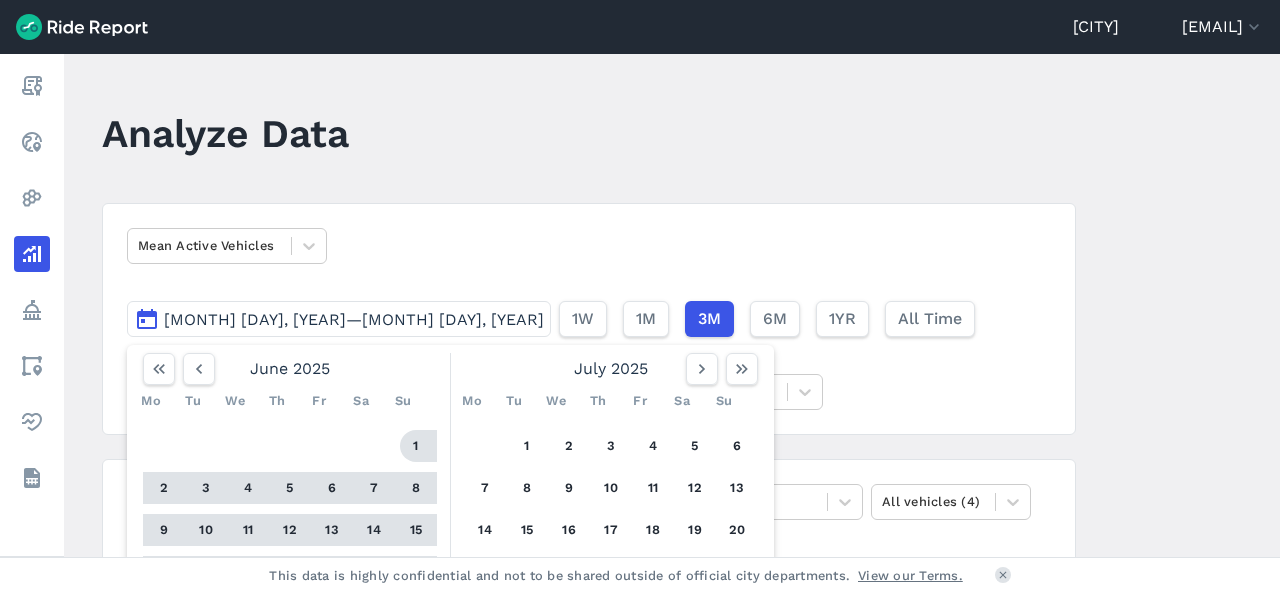 click on "[MONTH] [DAY], [YEAR]—[MONTH] [DAY], [YEAR]" at bounding box center (354, 319) 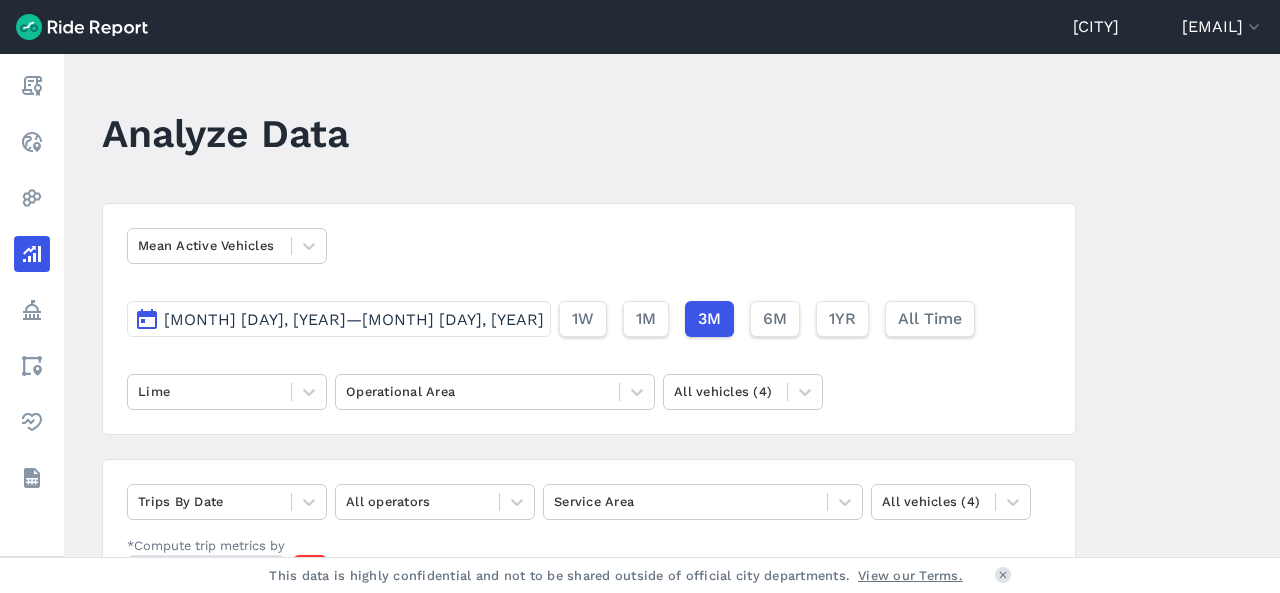 click on "[MONTH] [DAY], [YEAR]—[MONTH] [DAY], [YEAR]" at bounding box center (354, 319) 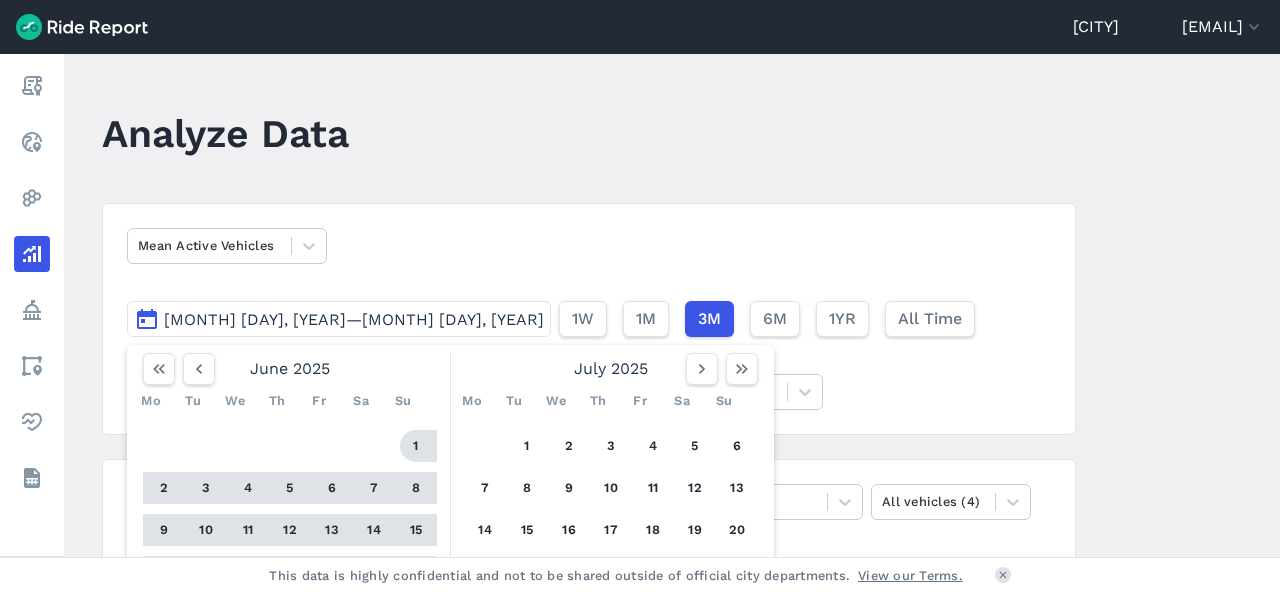 click on "[MONTH] [DAY], [YEAR]—[MONTH] [DAY], [YEAR]" at bounding box center (354, 319) 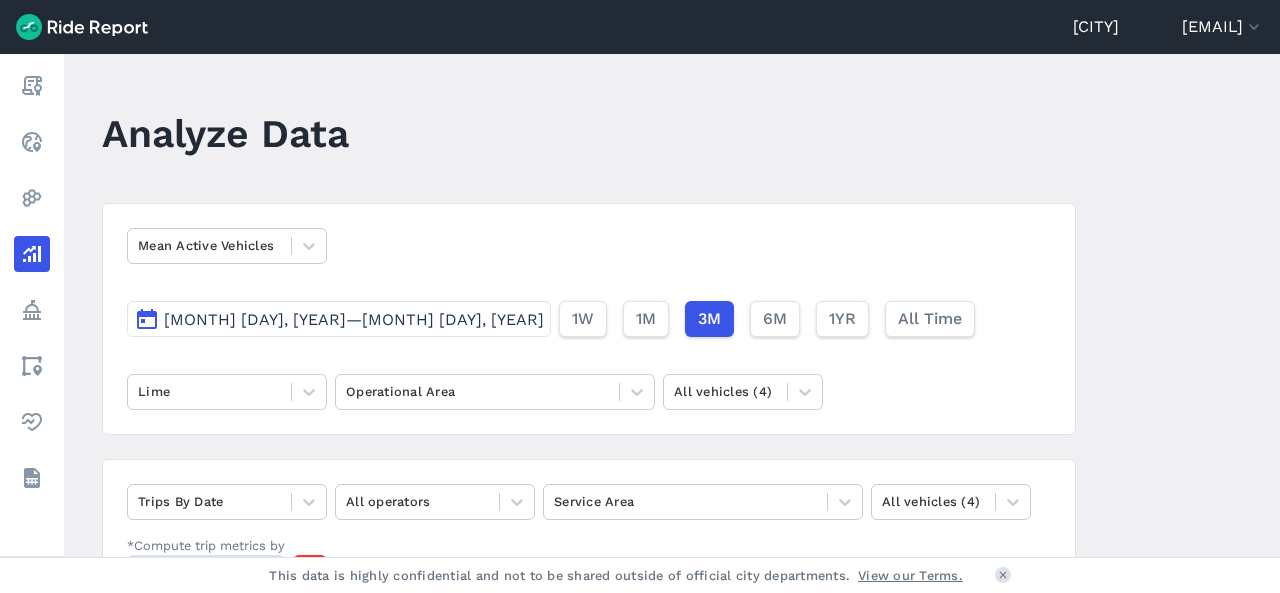click on "[MONTH] [DAY], [YEAR]—[MONTH] [DAY], [YEAR]" at bounding box center [354, 319] 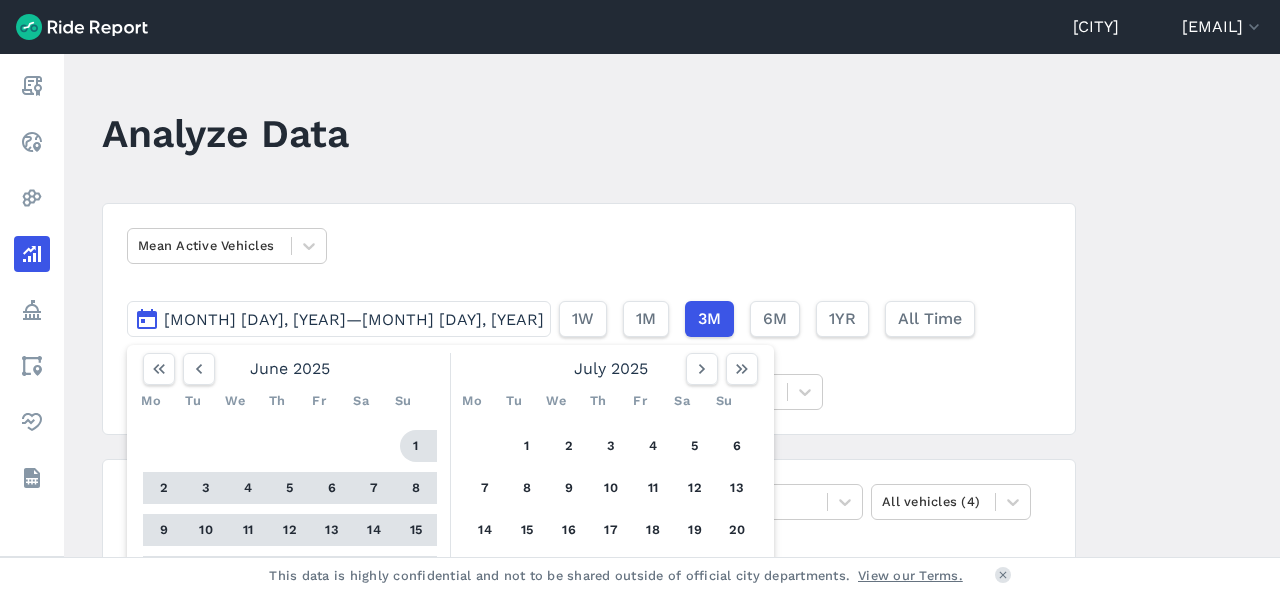 click on "[MONTH] [DAY], [YEAR]—[MONTH] [DAY], [YEAR]" at bounding box center [339, 319] 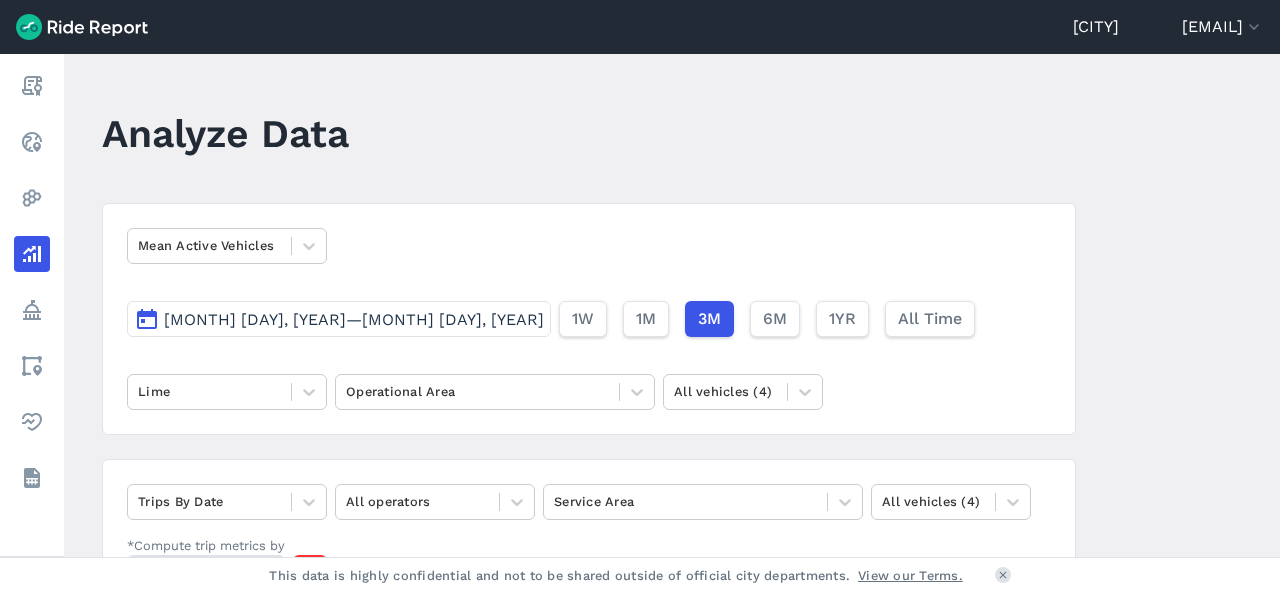 click on "[MONTH] [DAY], [YEAR]—[MONTH] [DAY], [YEAR]" at bounding box center (339, 319) 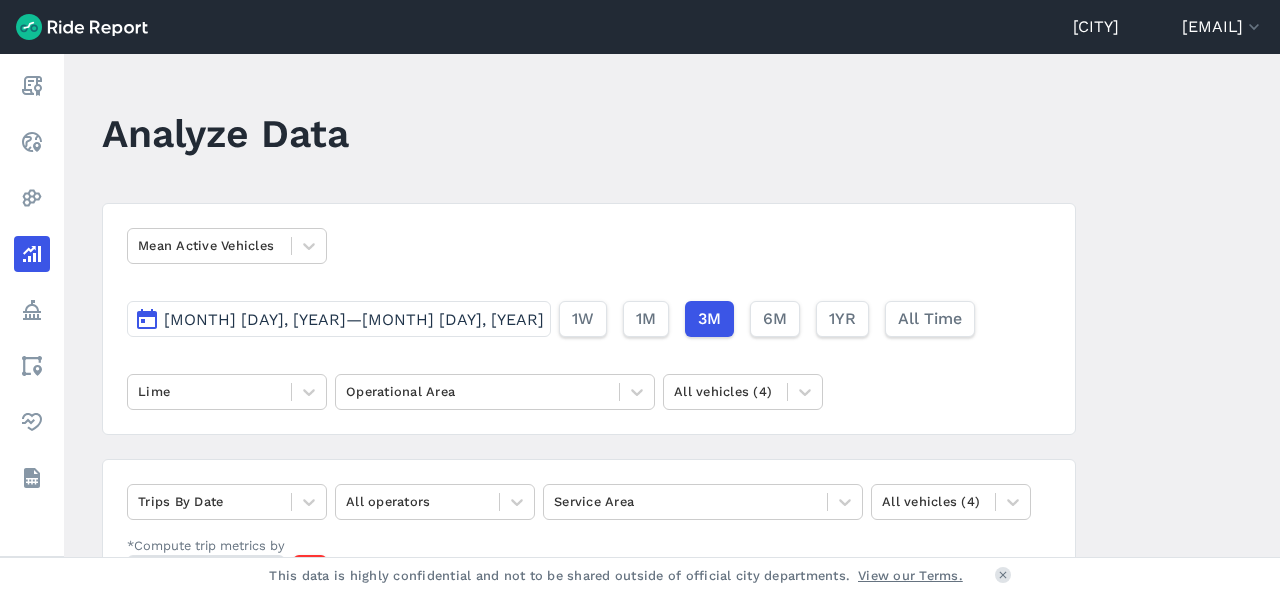 drag, startPoint x: 565, startPoint y: 245, endPoint x: 354, endPoint y: 223, distance: 212.14381 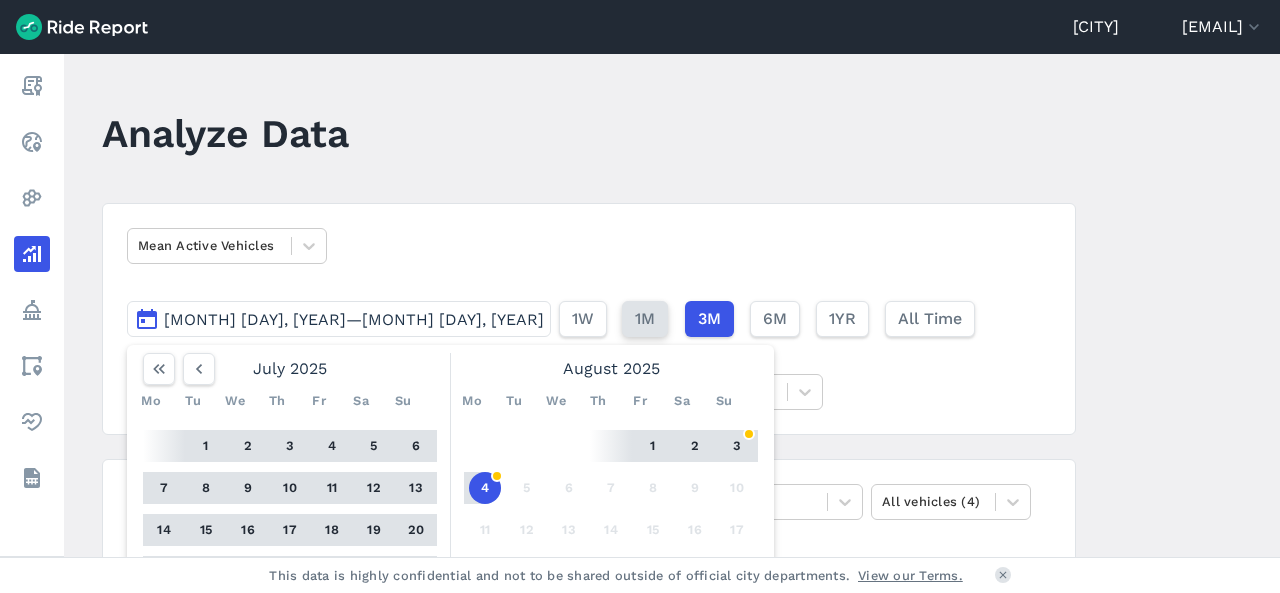 click on "1M" at bounding box center (645, 319) 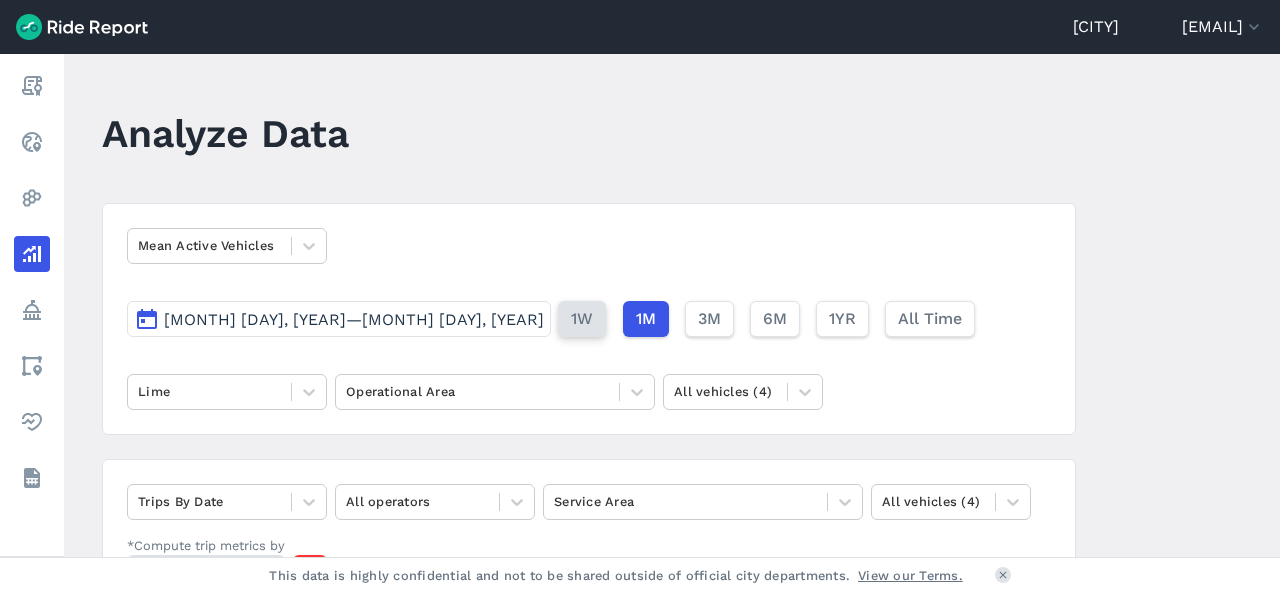click on "1W" at bounding box center (582, 319) 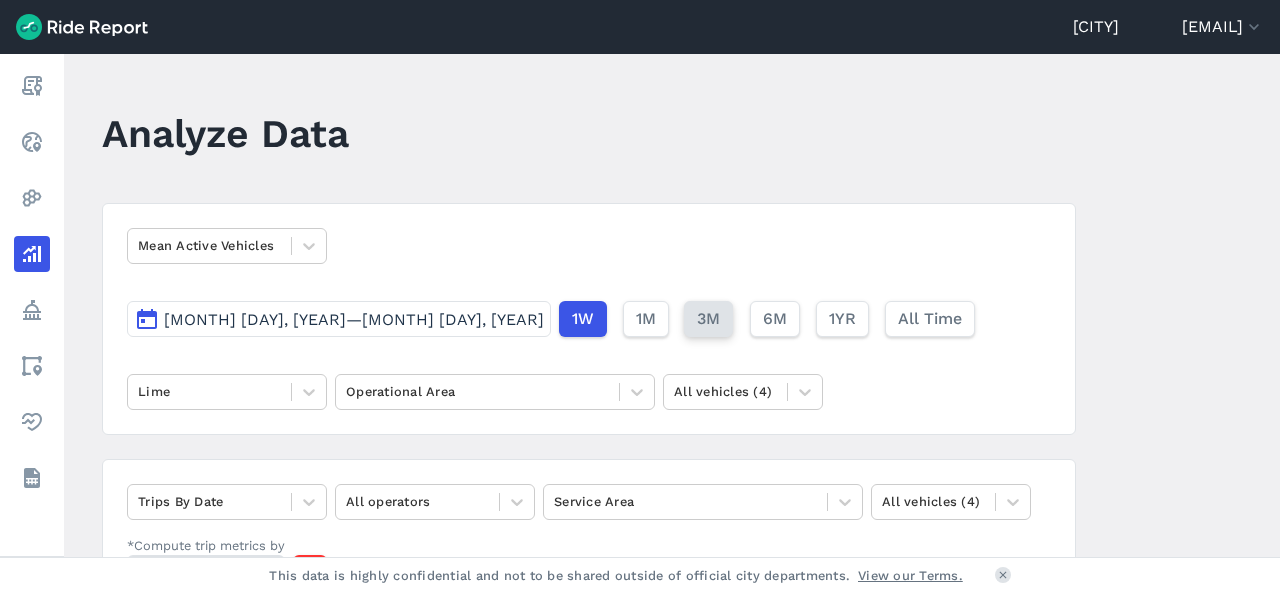 click on "3M" at bounding box center [708, 319] 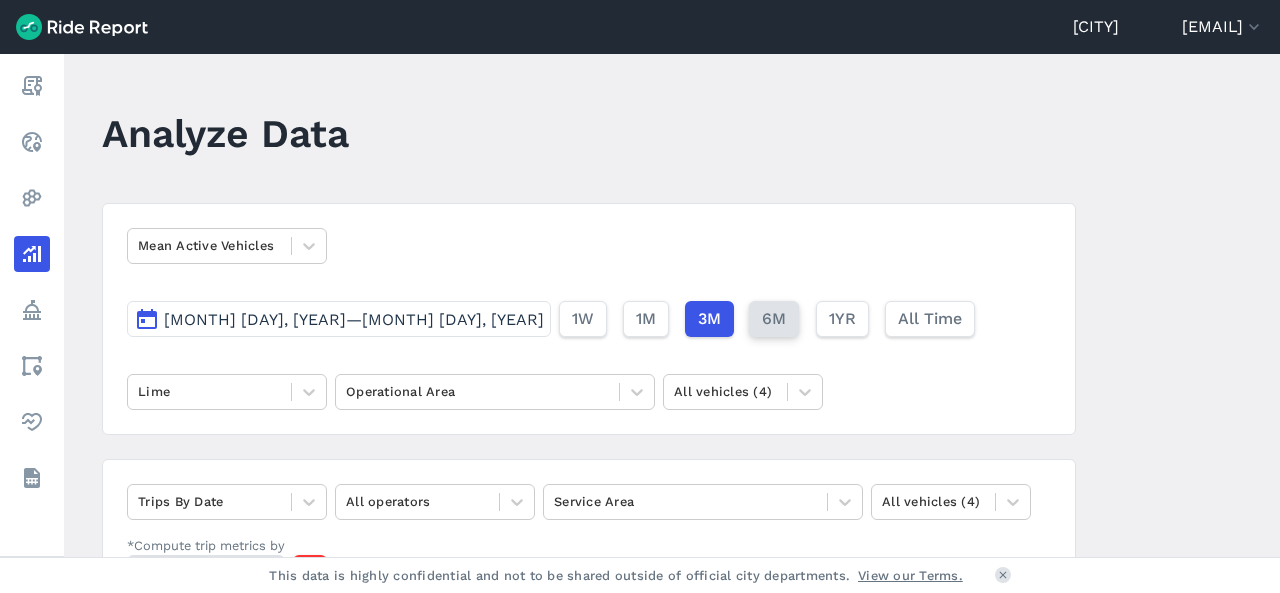 click on "6M" at bounding box center [774, 319] 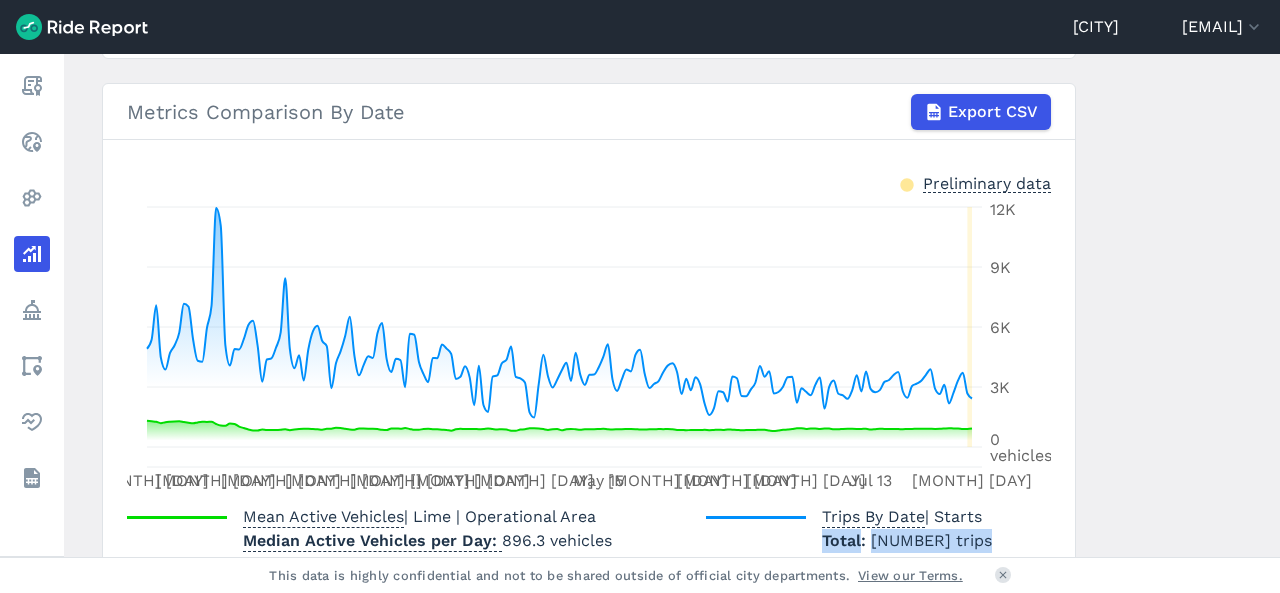 scroll, scrollTop: 596, scrollLeft: 0, axis: vertical 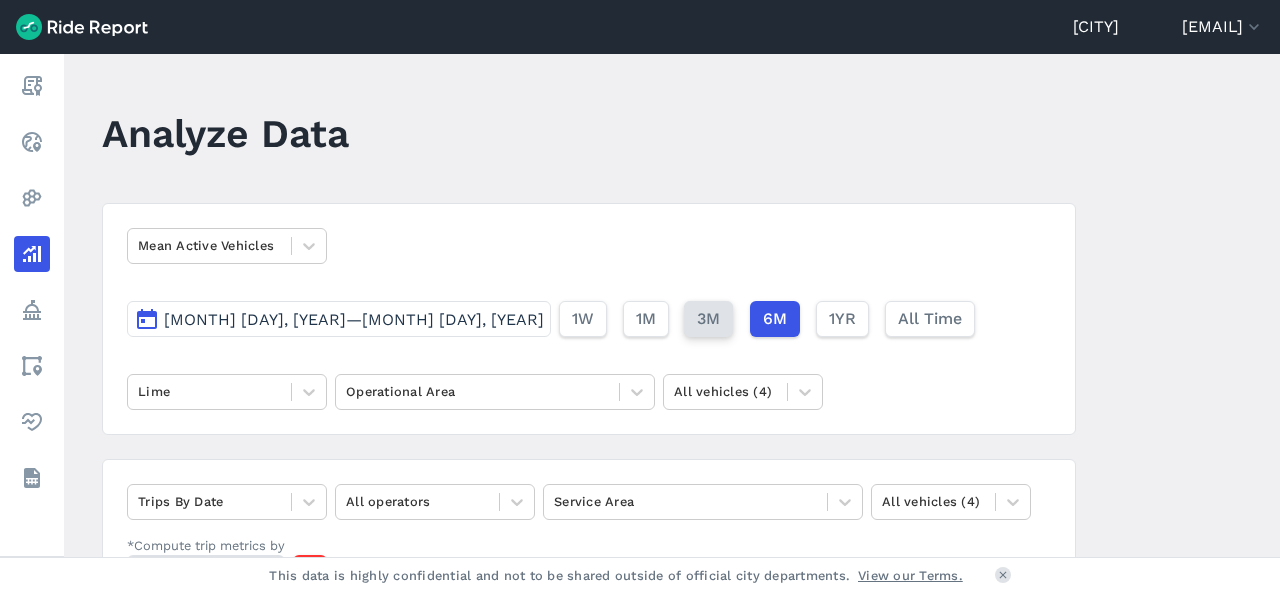 click on "3M" at bounding box center (708, 319) 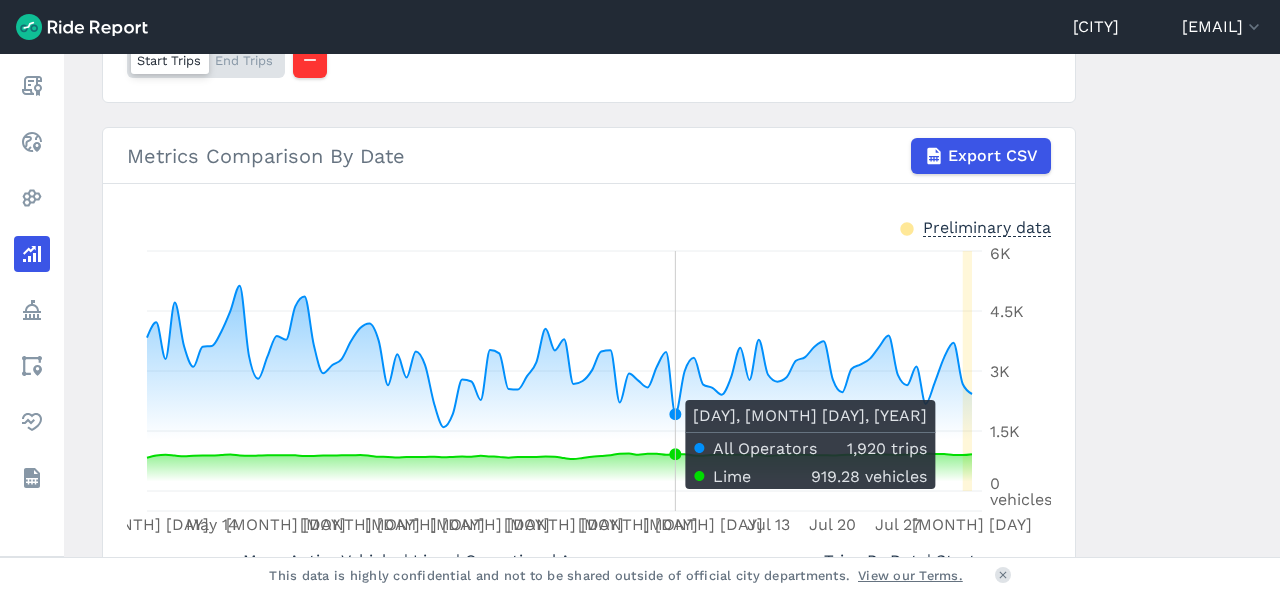scroll, scrollTop: 596, scrollLeft: 0, axis: vertical 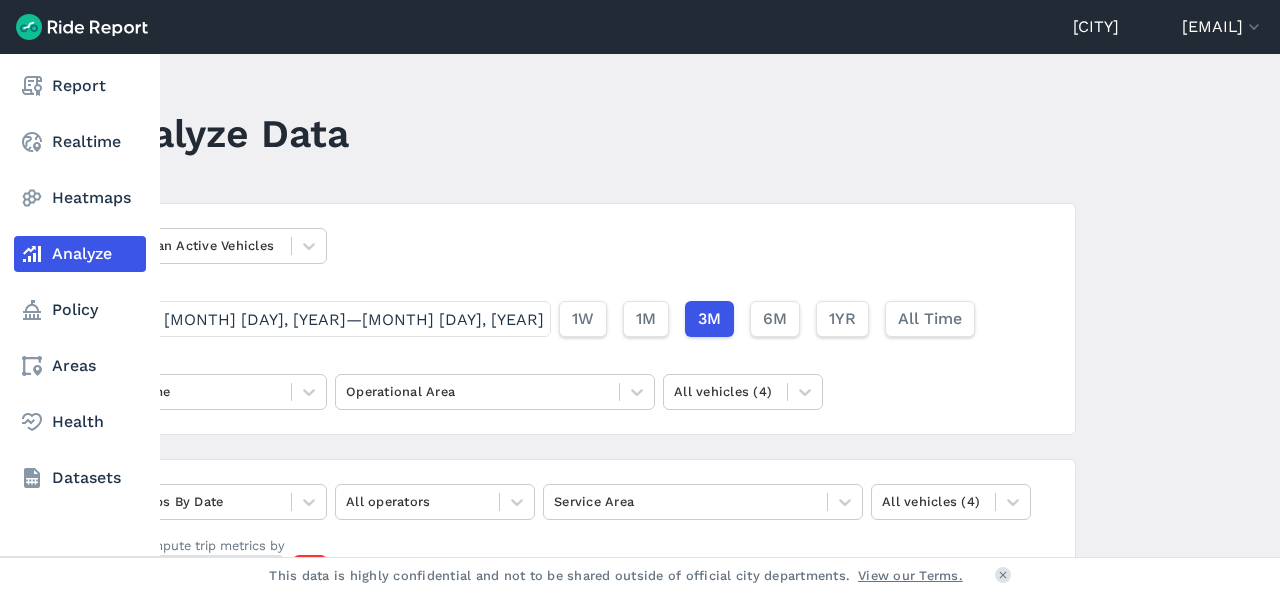 click on "Analyze" at bounding box center (80, 254) 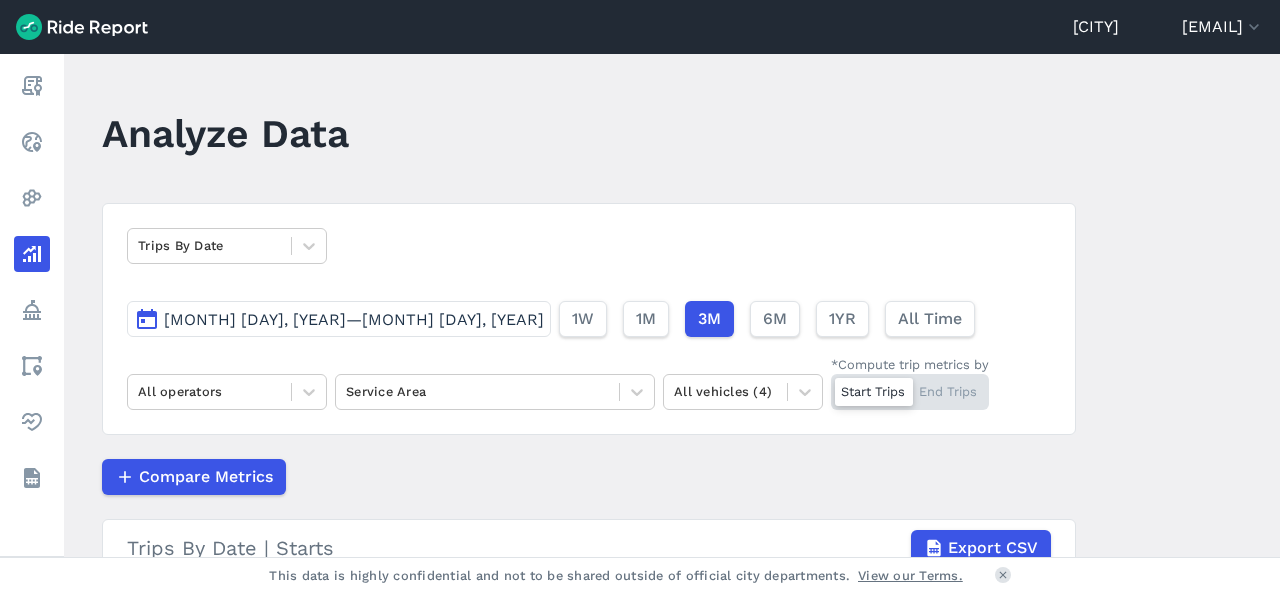 click on "Compare Metrics" at bounding box center (206, 477) 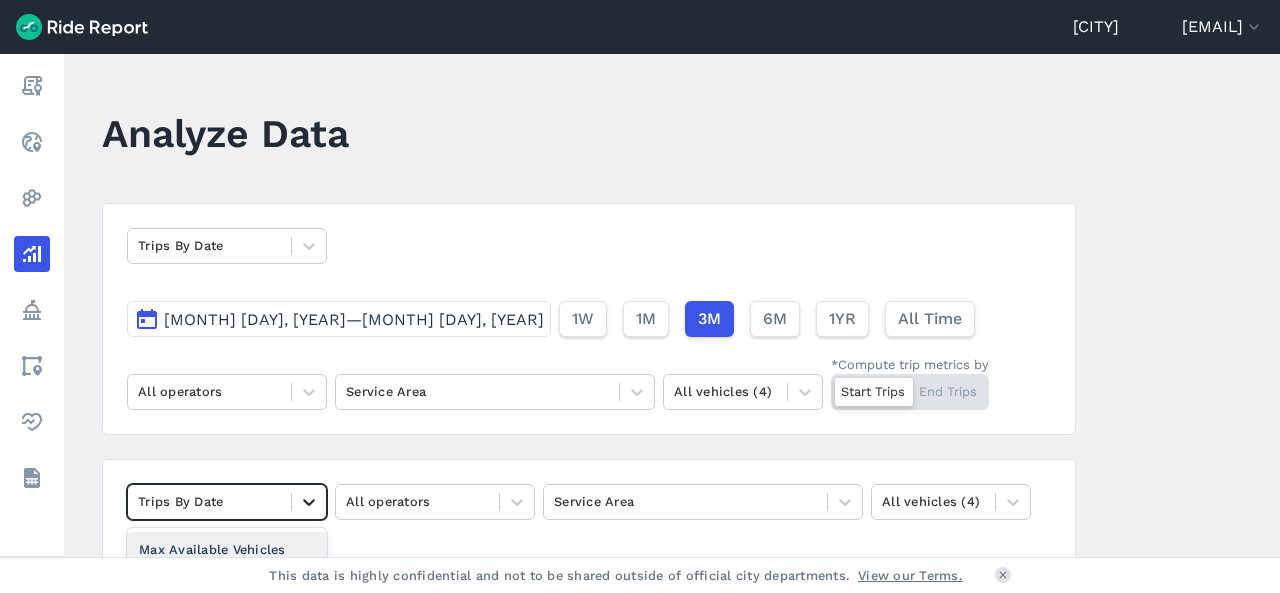 click 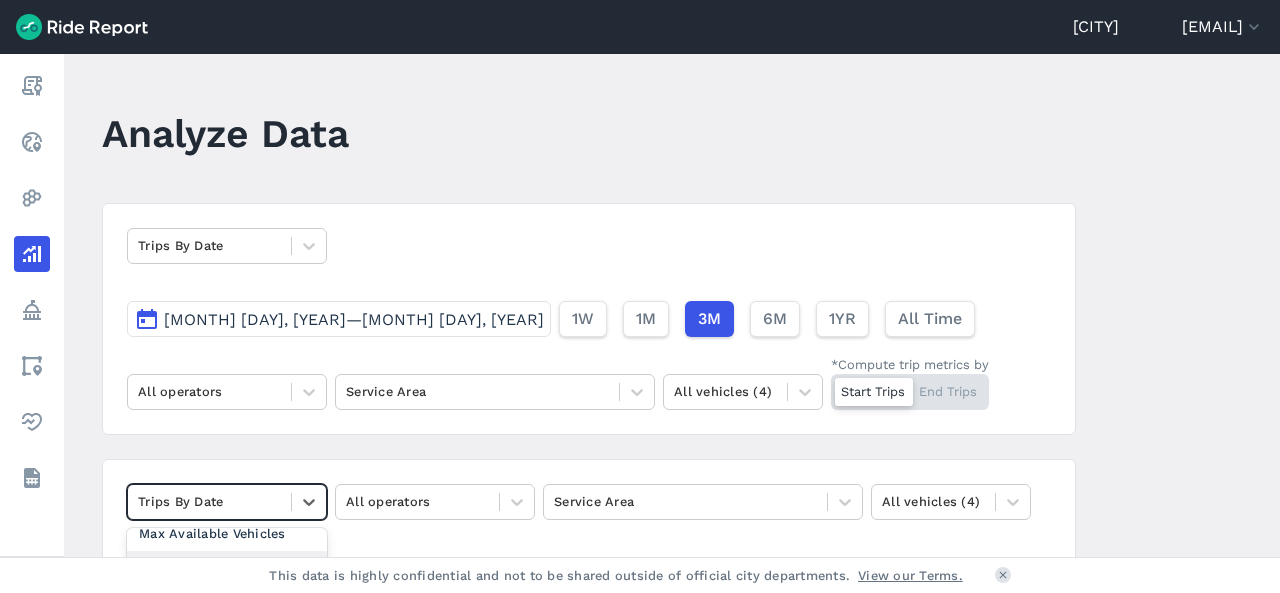 scroll, scrollTop: 0, scrollLeft: 0, axis: both 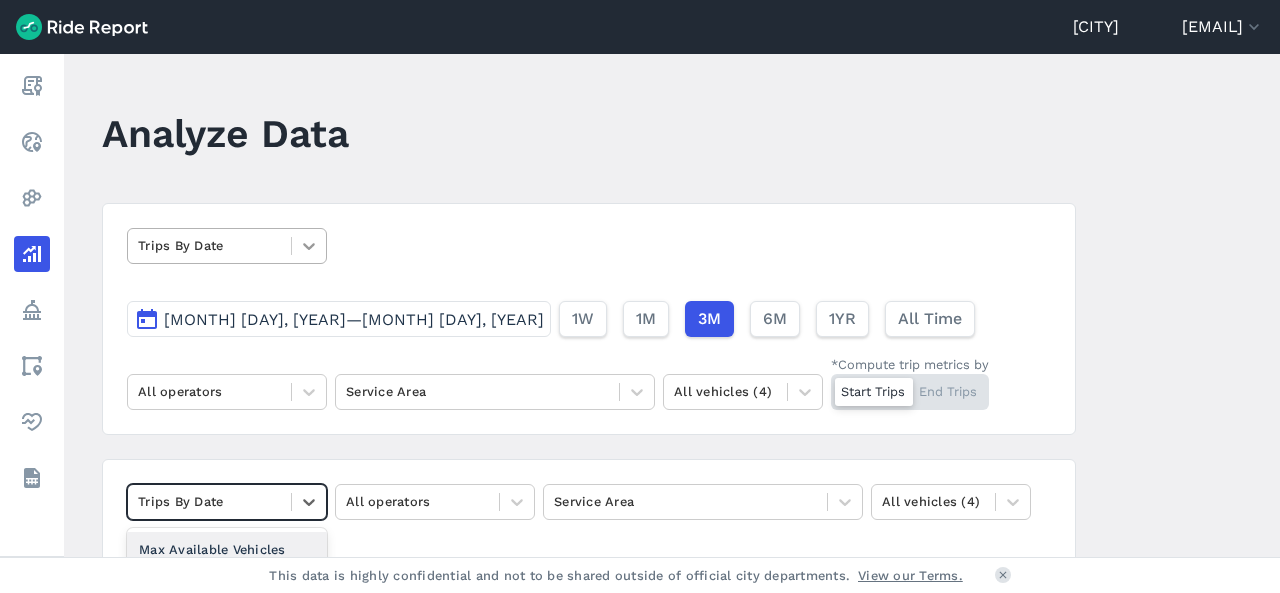 click 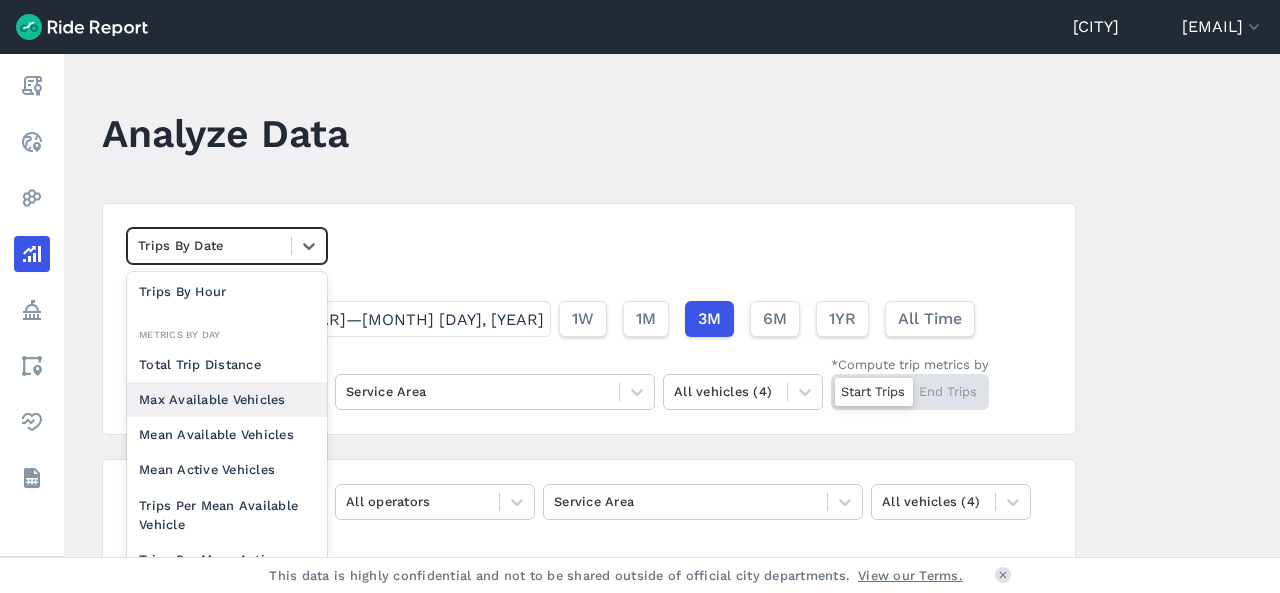 scroll, scrollTop: 73, scrollLeft: 0, axis: vertical 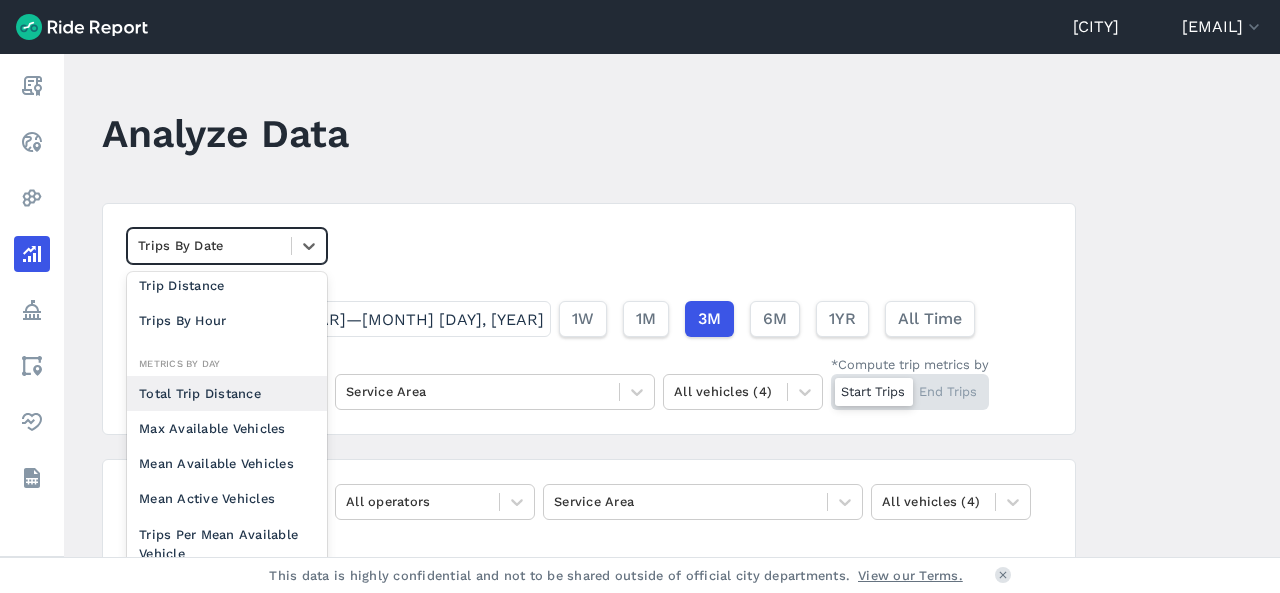 click on "Total Trip Distance" at bounding box center [227, 393] 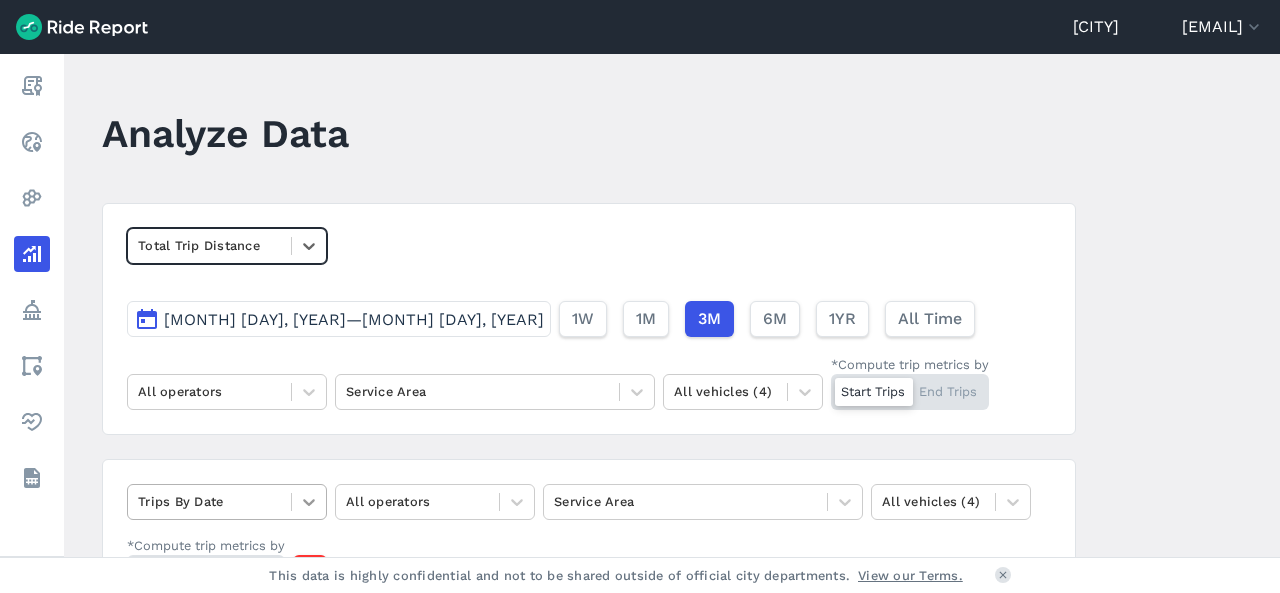 click 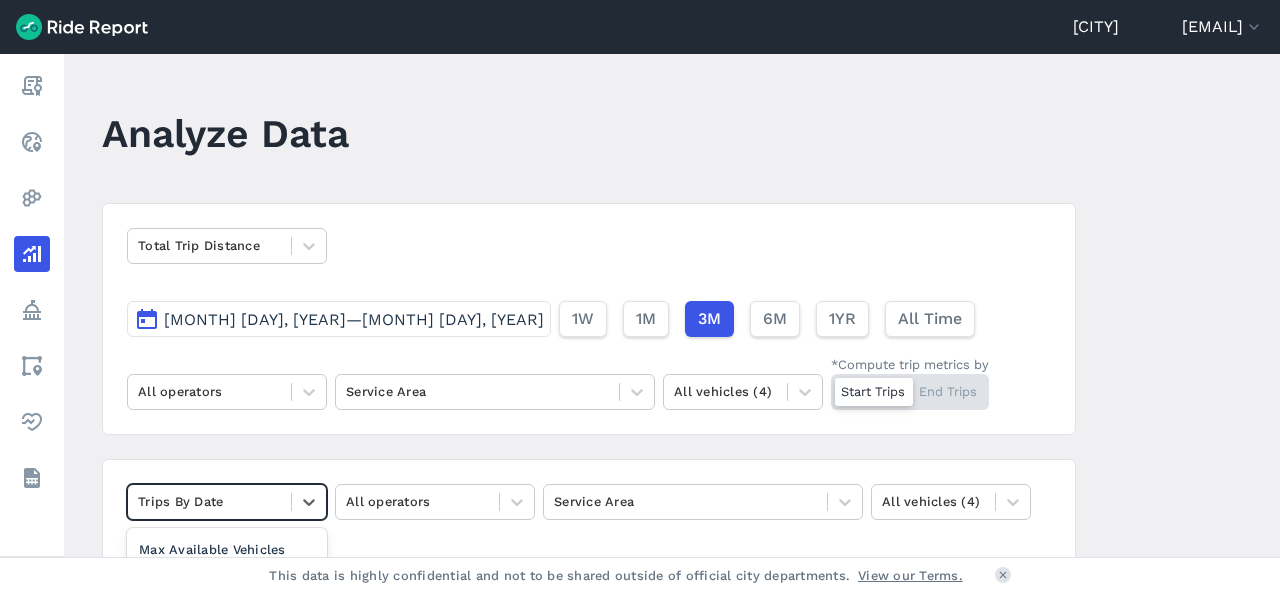 scroll, scrollTop: 16, scrollLeft: 0, axis: vertical 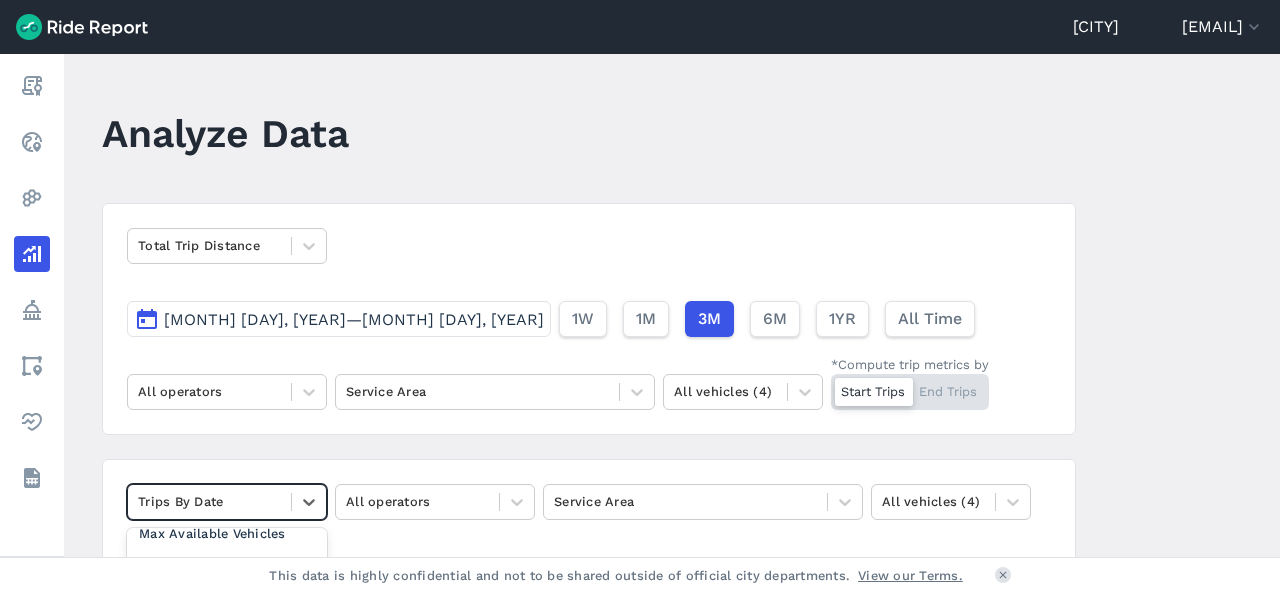 click on "Mean Active Vehicles" at bounding box center [227, 603] 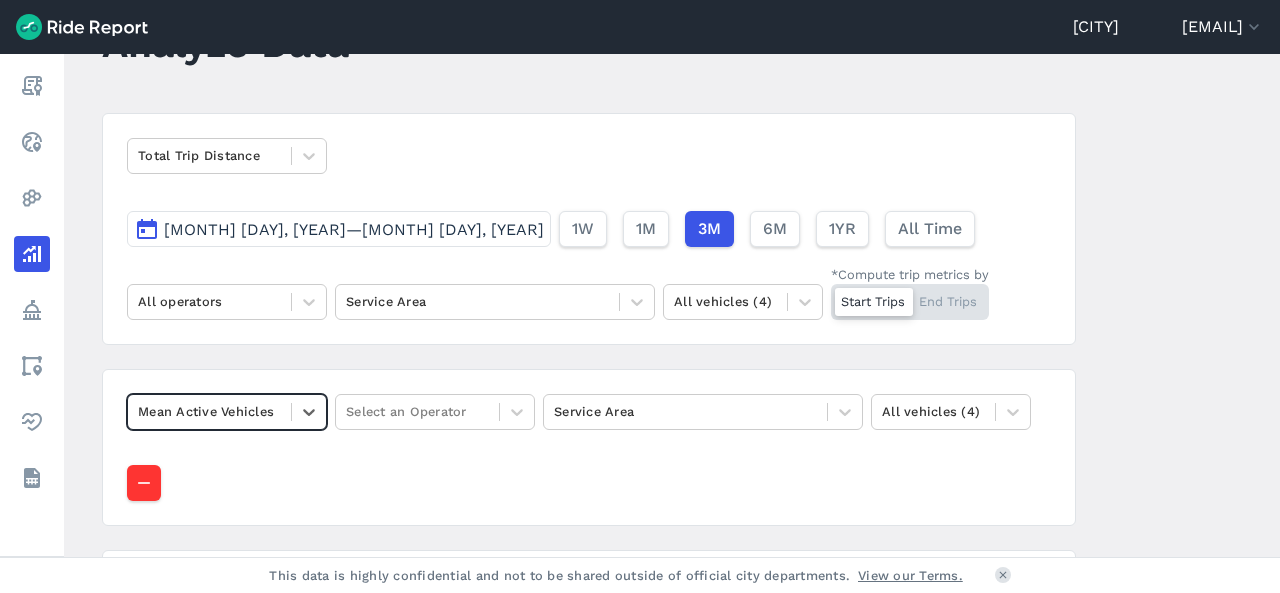 scroll, scrollTop: 0, scrollLeft: 0, axis: both 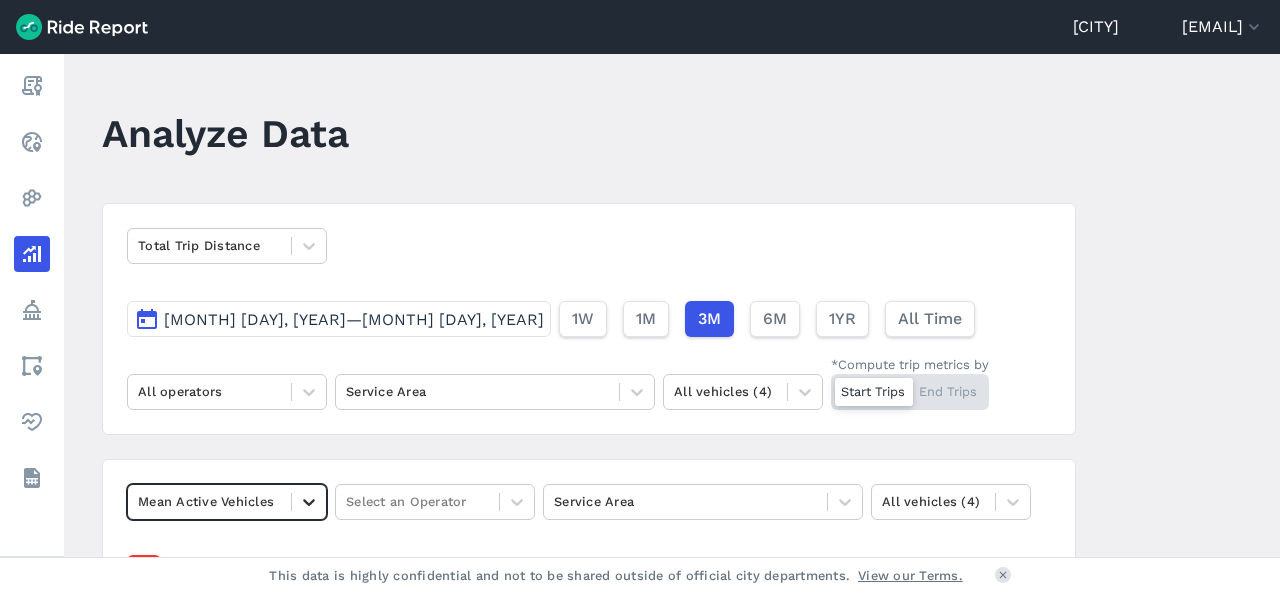 click 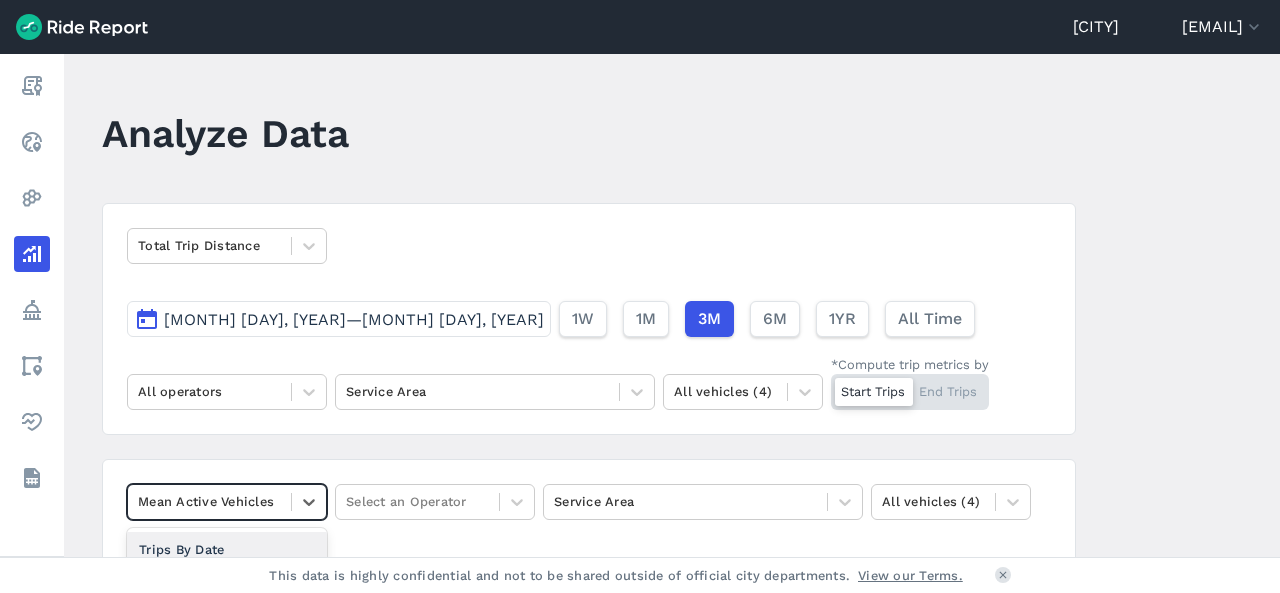 scroll, scrollTop: 16, scrollLeft: 0, axis: vertical 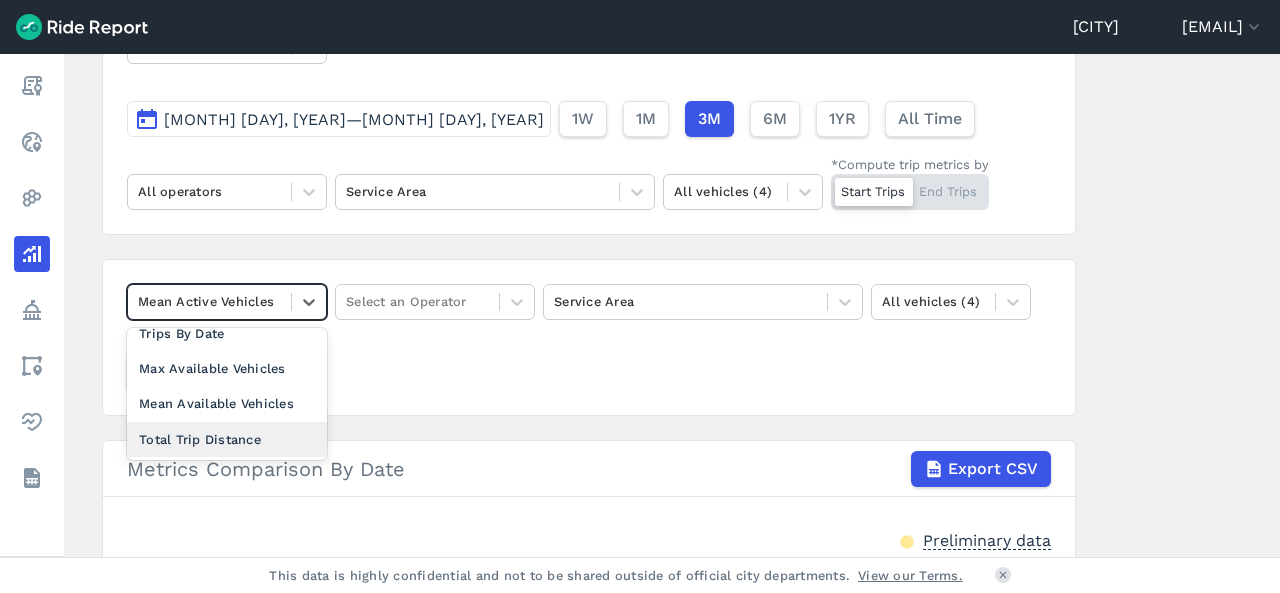 click on "Total Trip Distance" at bounding box center [227, 439] 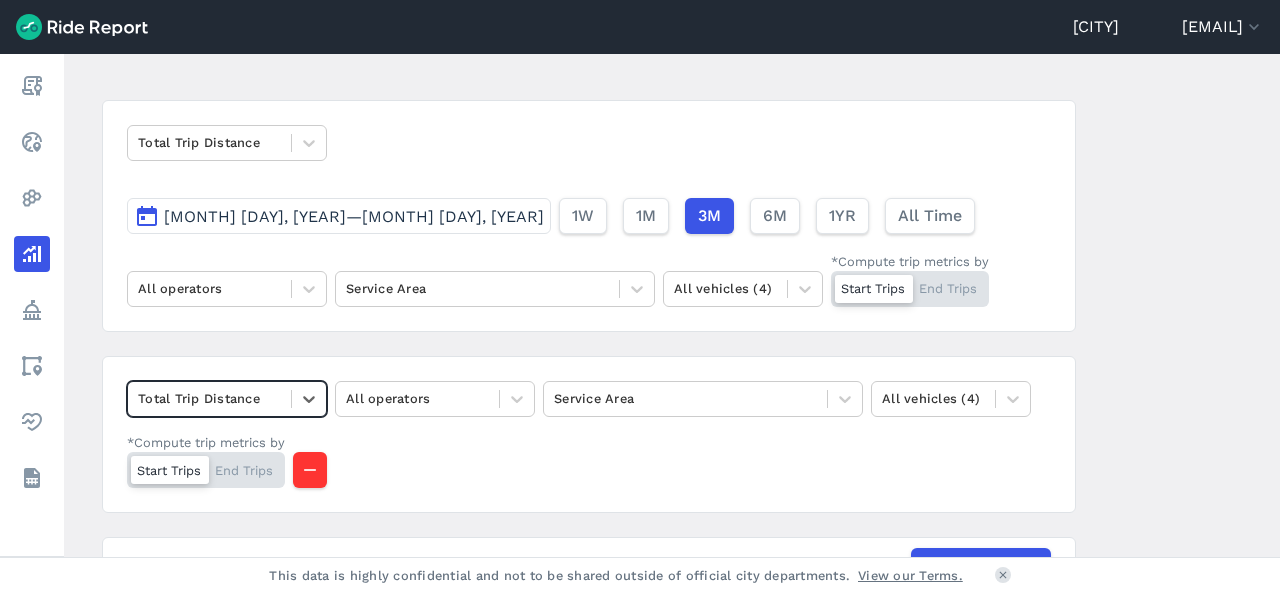 scroll, scrollTop: 0, scrollLeft: 0, axis: both 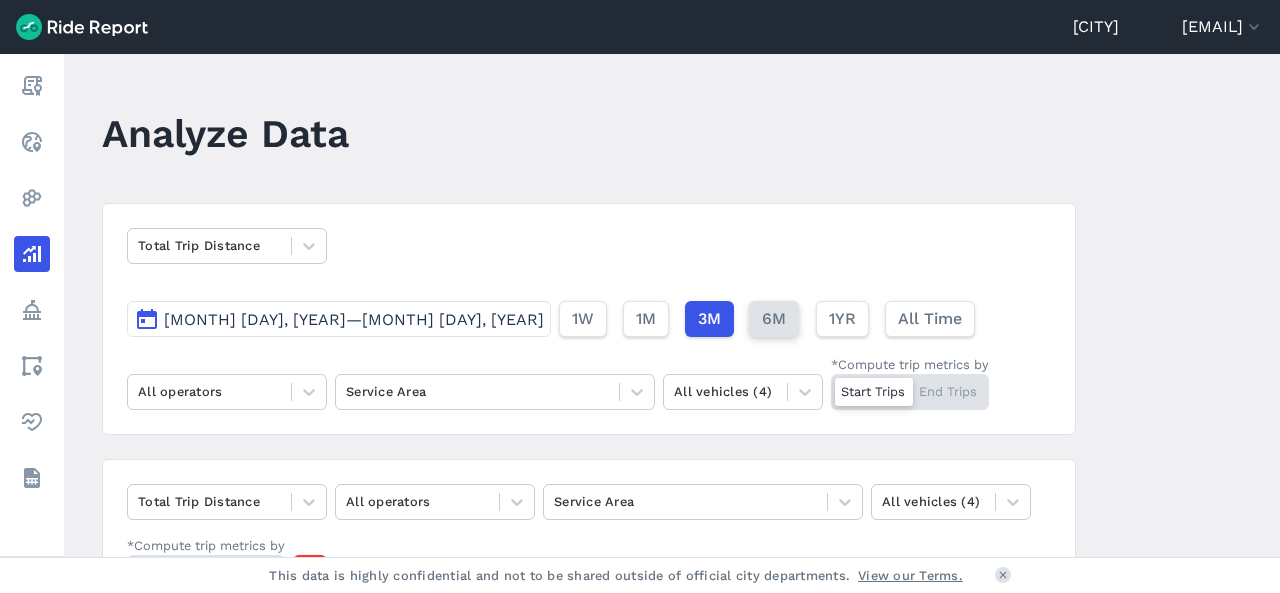 click on "6M" at bounding box center (774, 319) 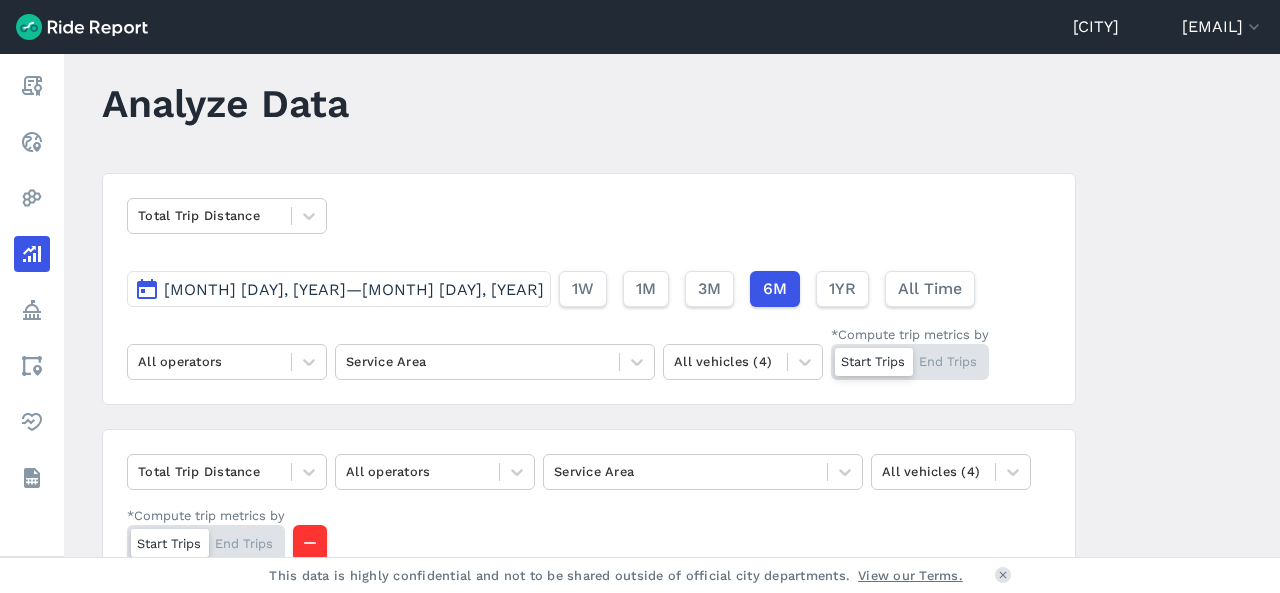 scroll, scrollTop: 0, scrollLeft: 0, axis: both 